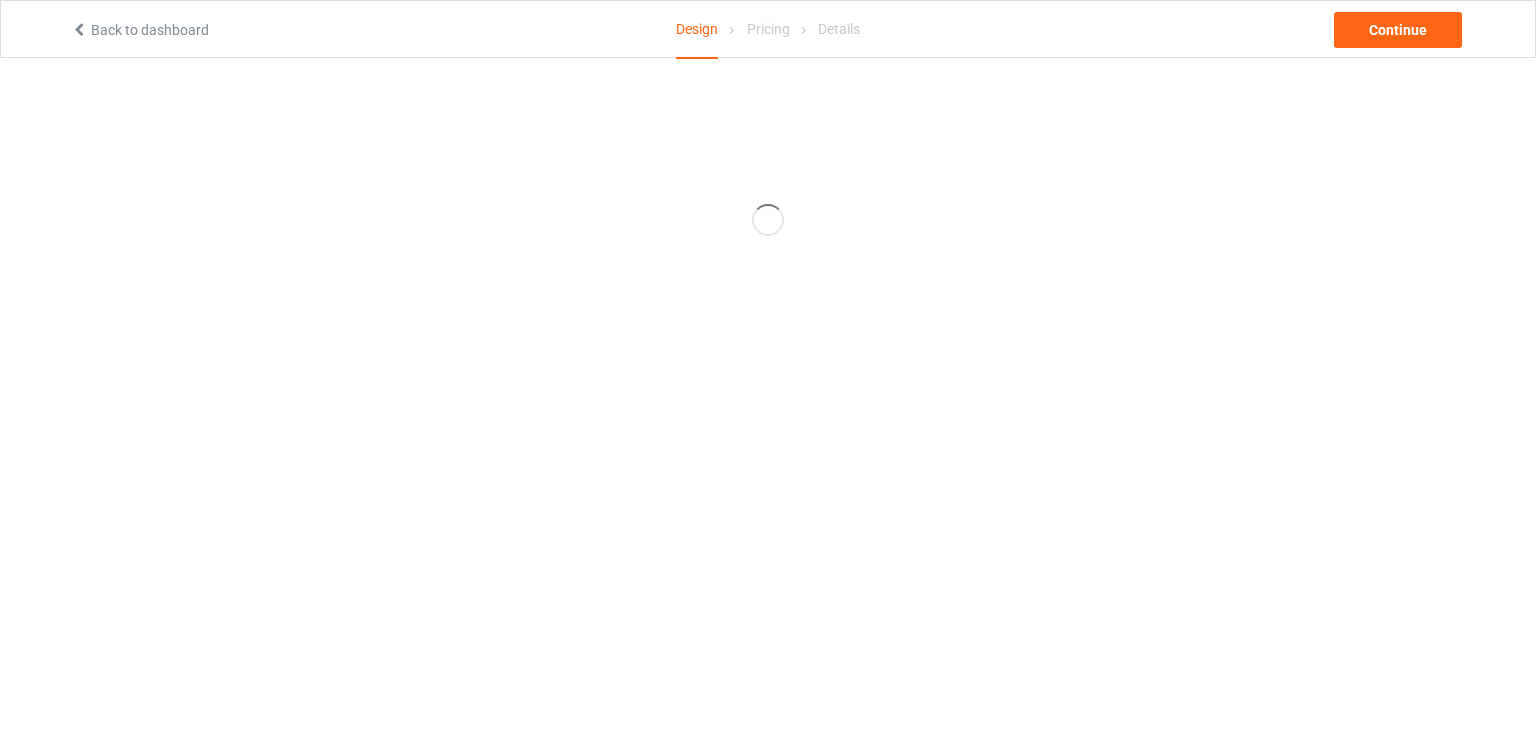 scroll, scrollTop: 0, scrollLeft: 0, axis: both 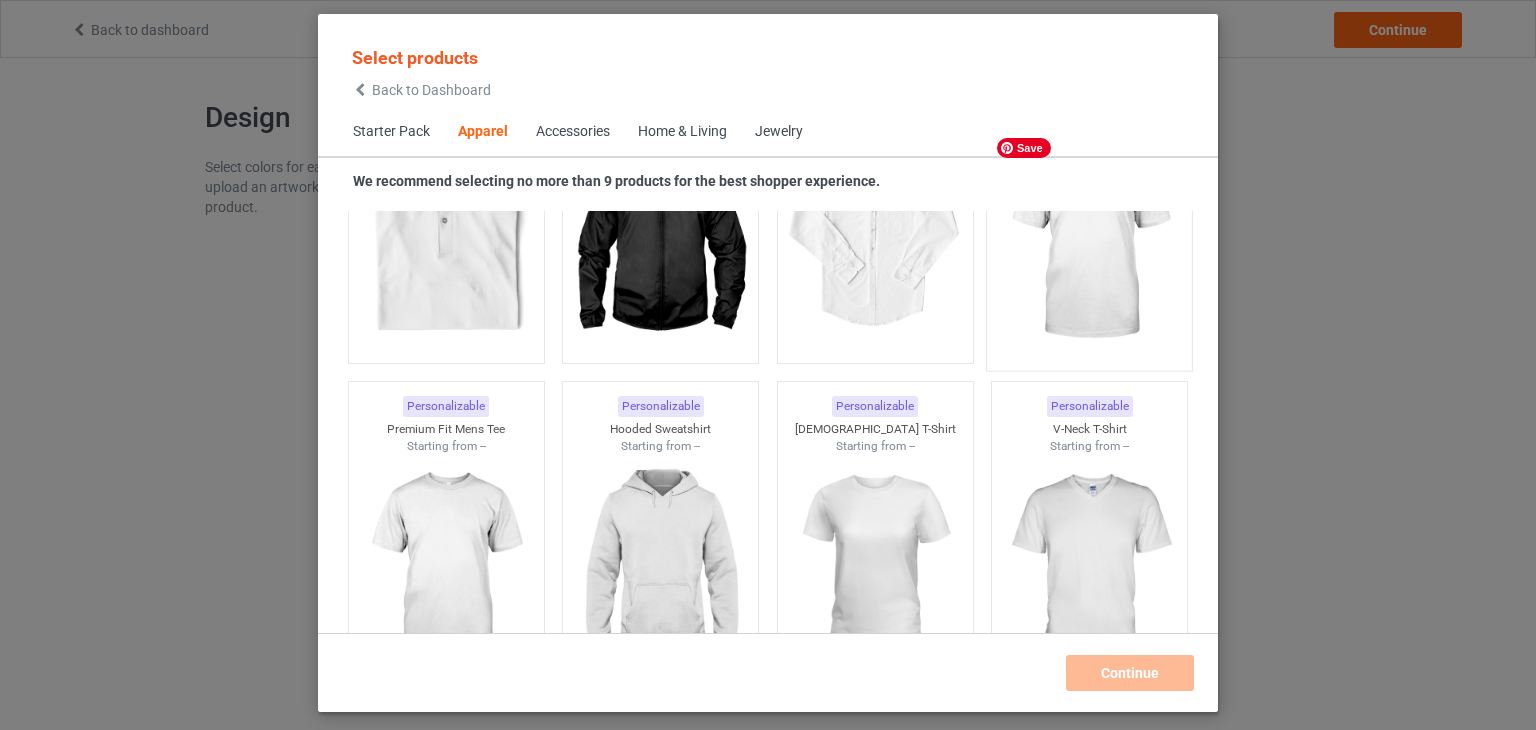 click at bounding box center [1090, 242] 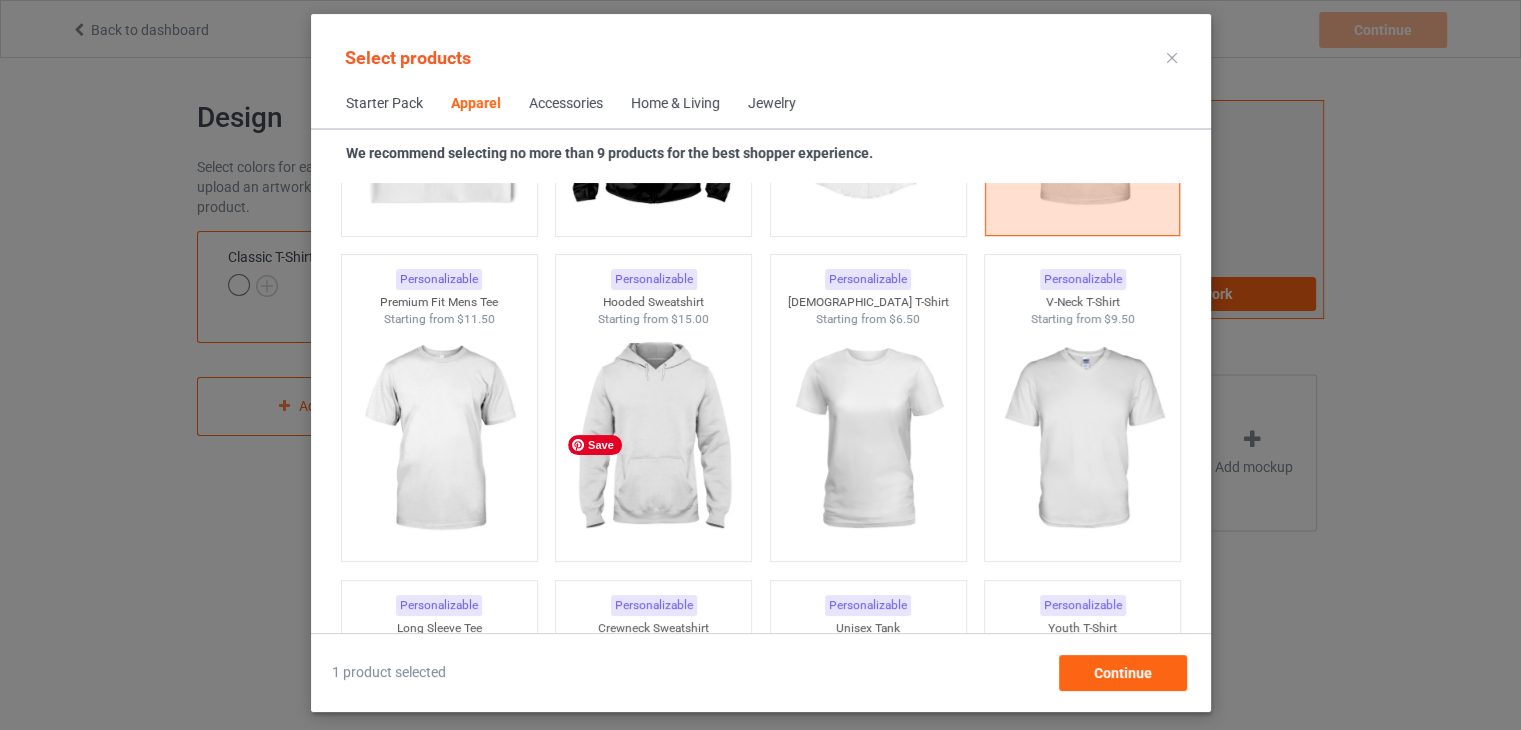 scroll, scrollTop: 1144, scrollLeft: 0, axis: vertical 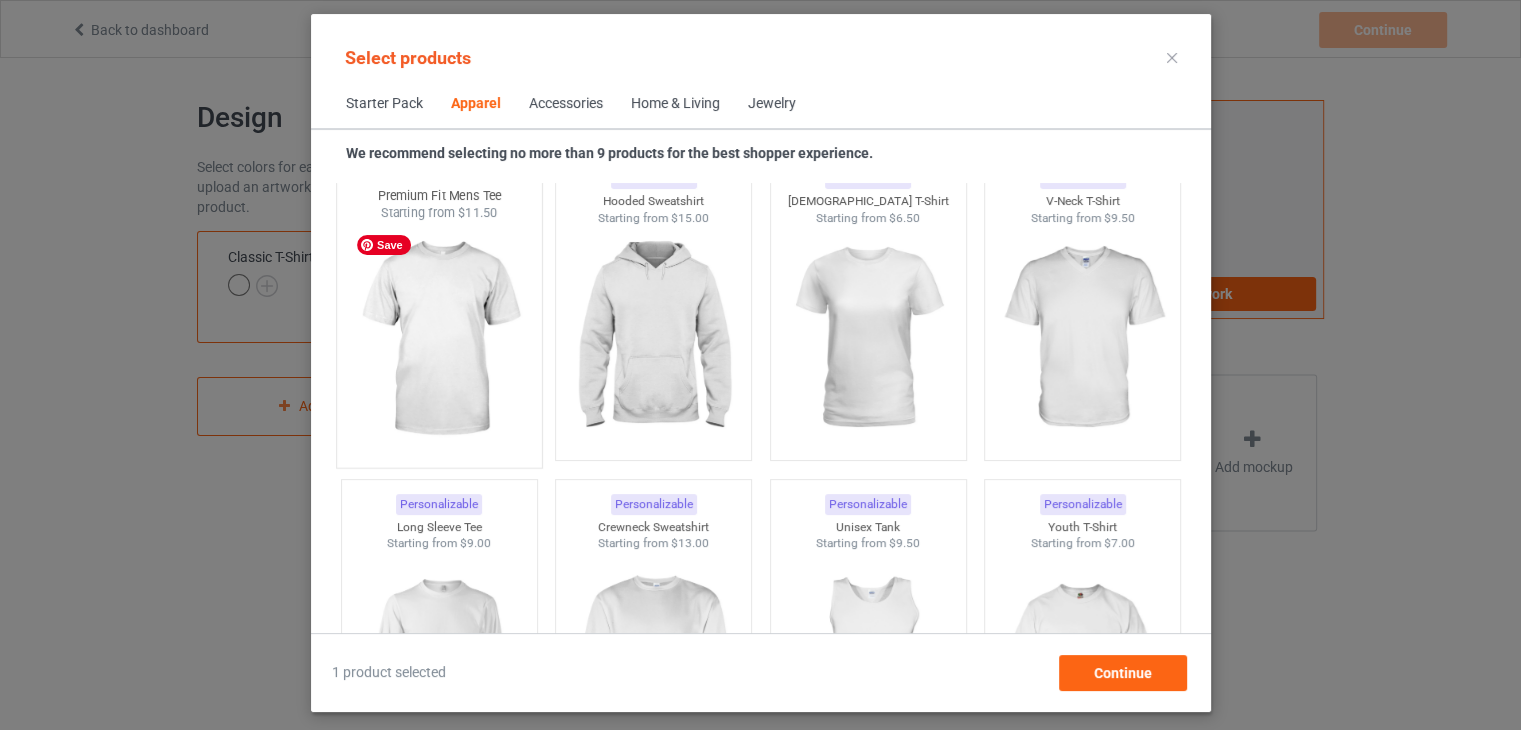 click at bounding box center [439, 339] 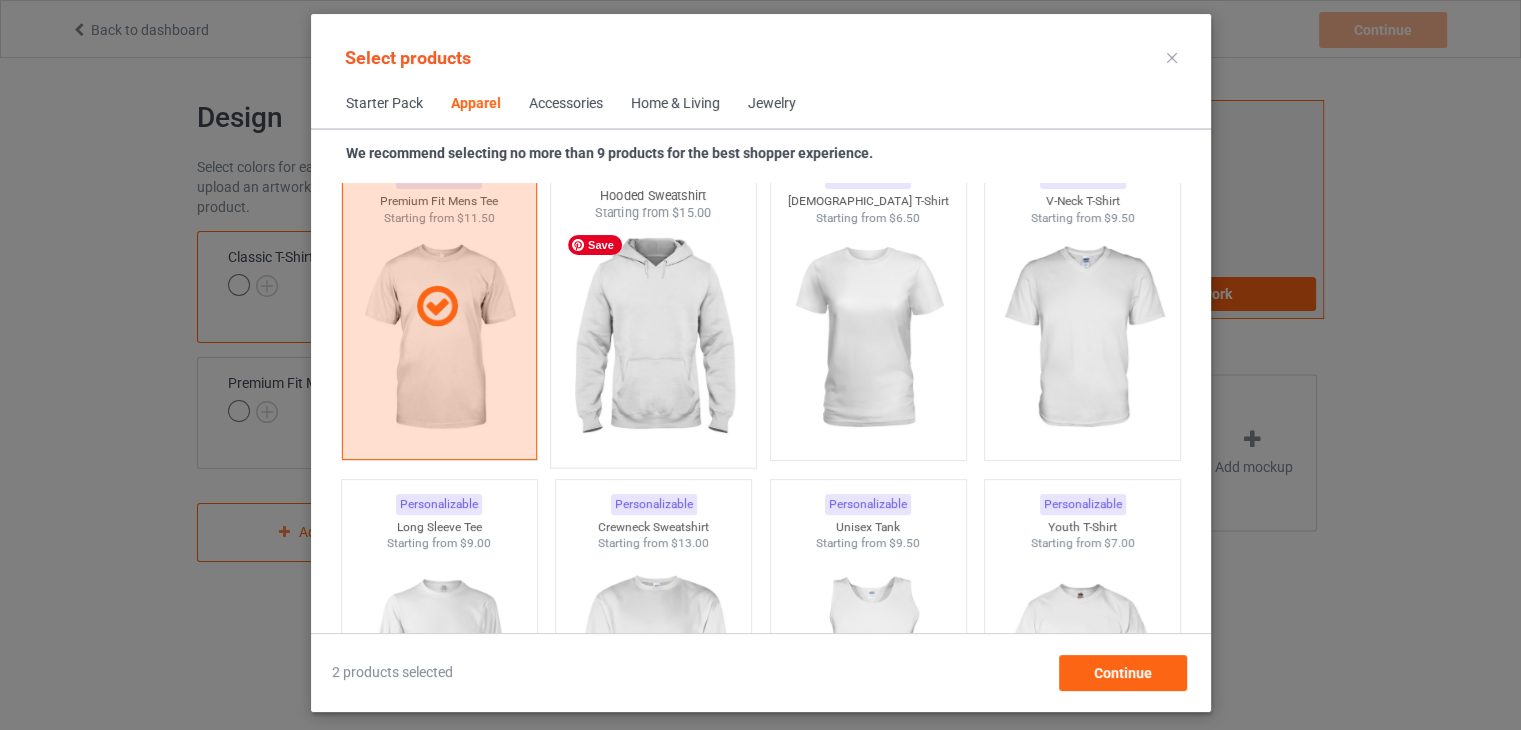 click at bounding box center [653, 339] 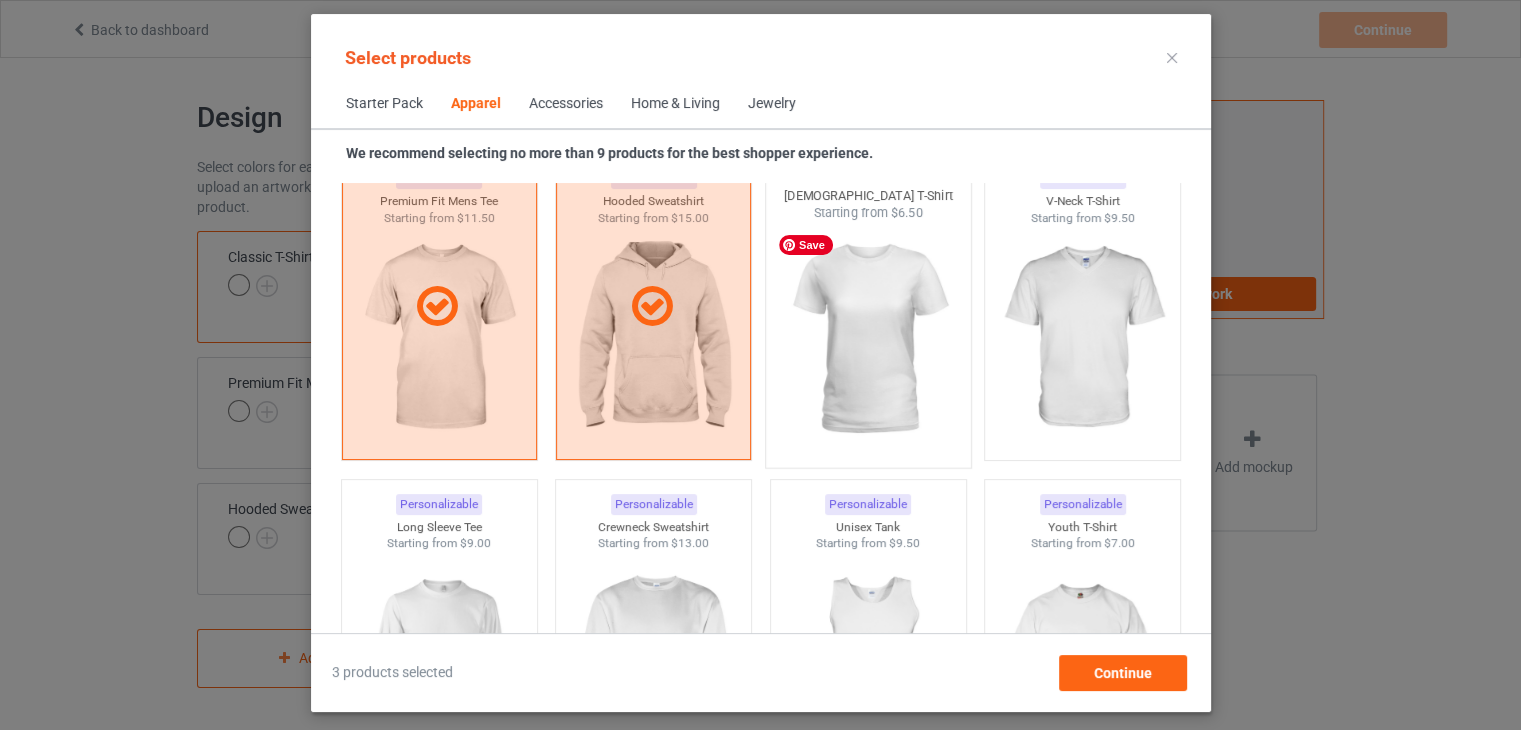 click at bounding box center (868, 339) 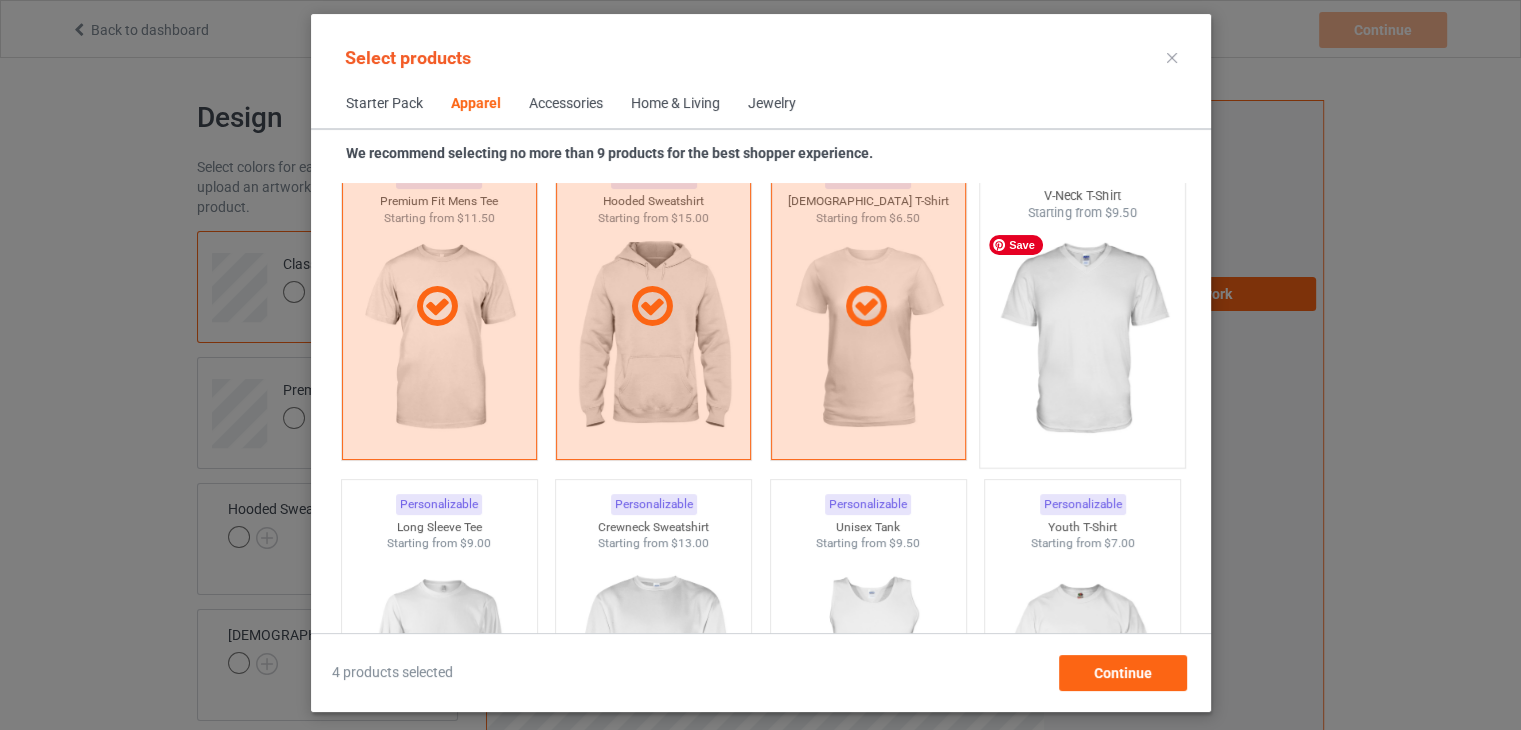 click at bounding box center [1082, 339] 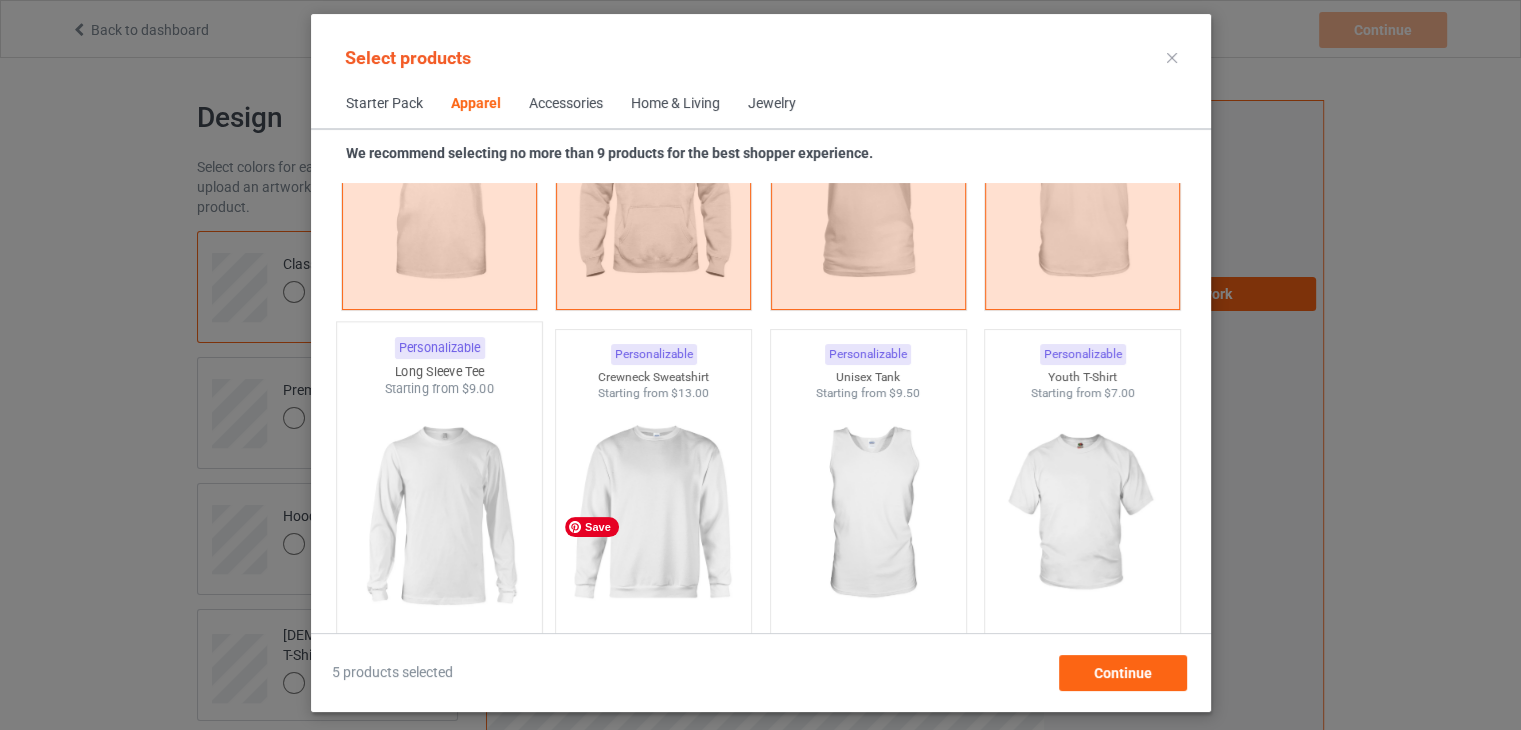 scroll, scrollTop: 1444, scrollLeft: 0, axis: vertical 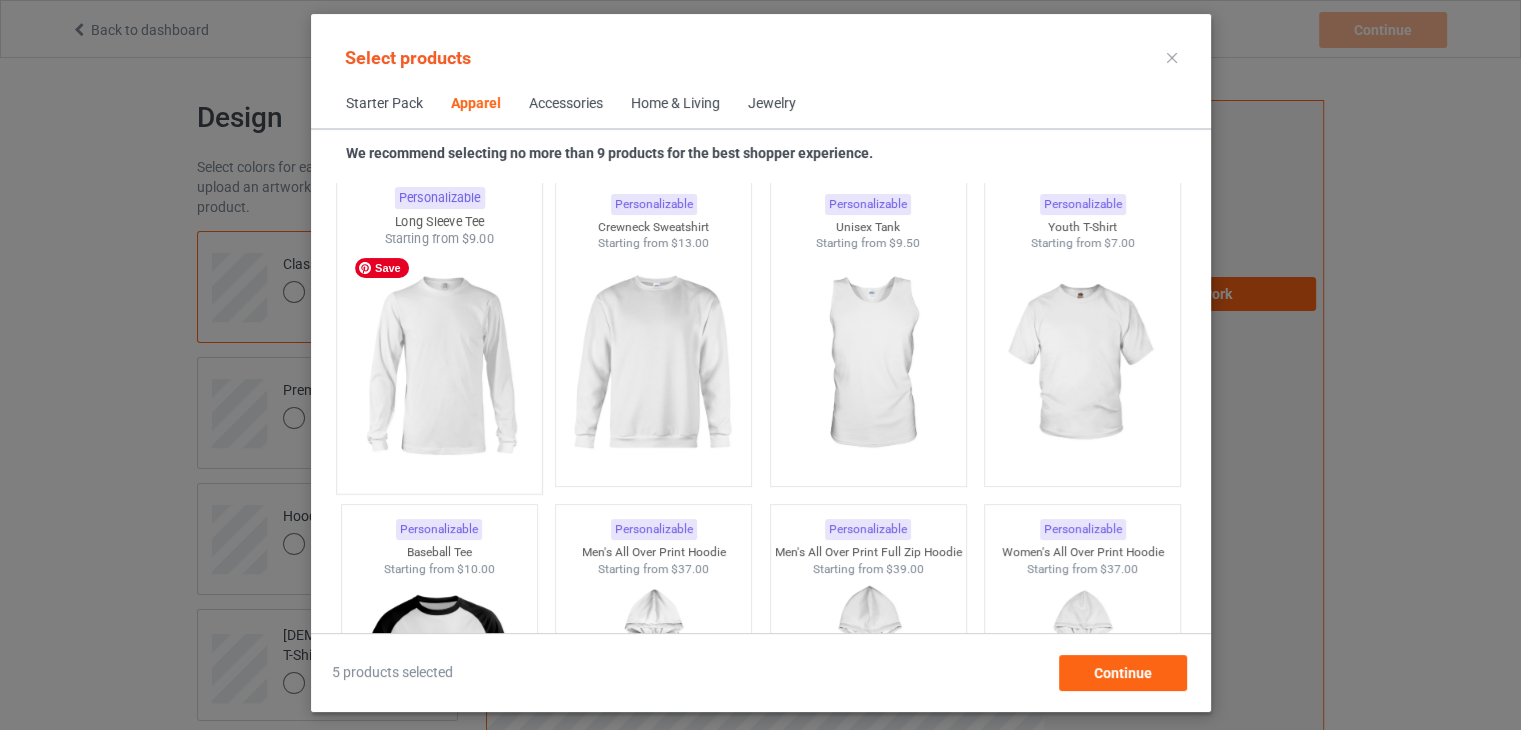 click at bounding box center (439, 365) 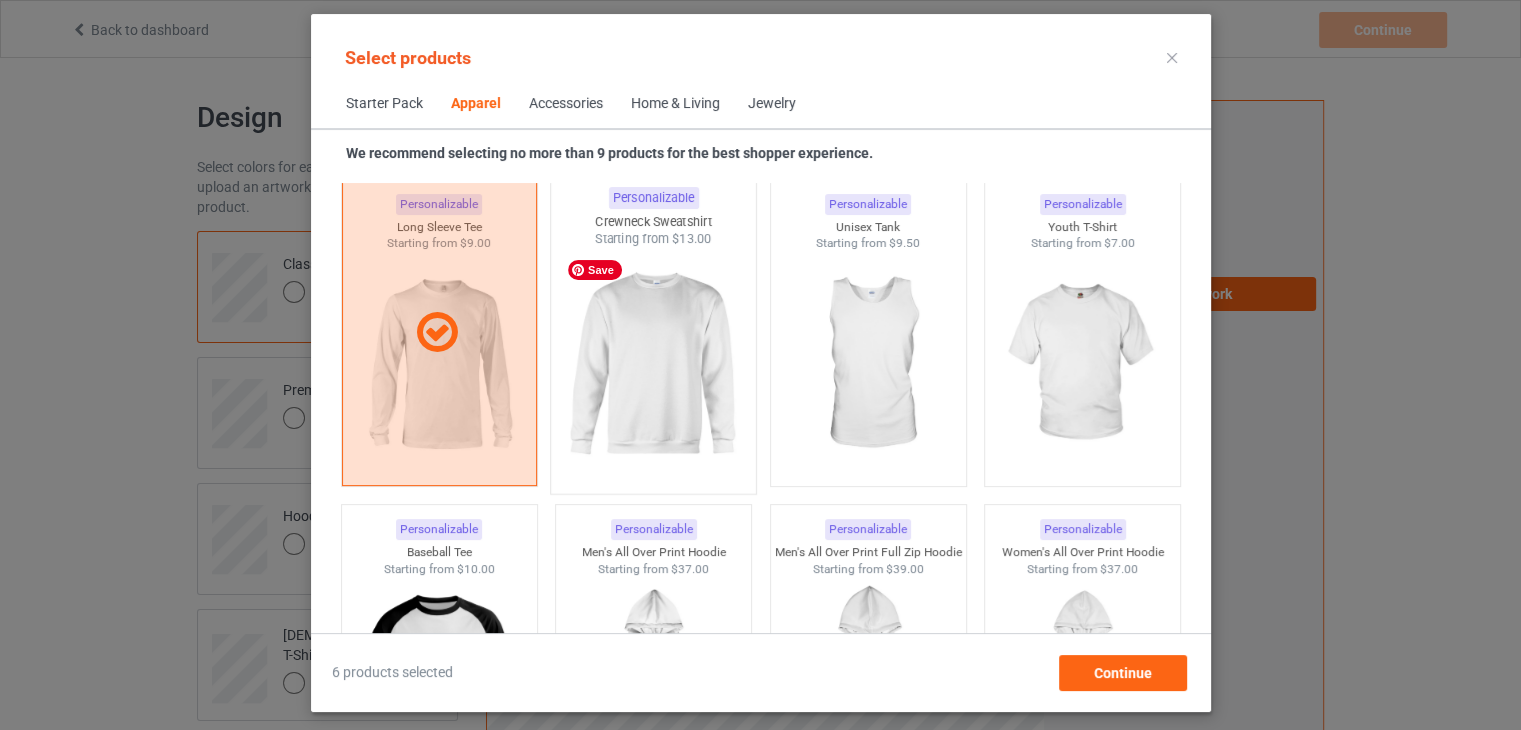 click at bounding box center (653, 365) 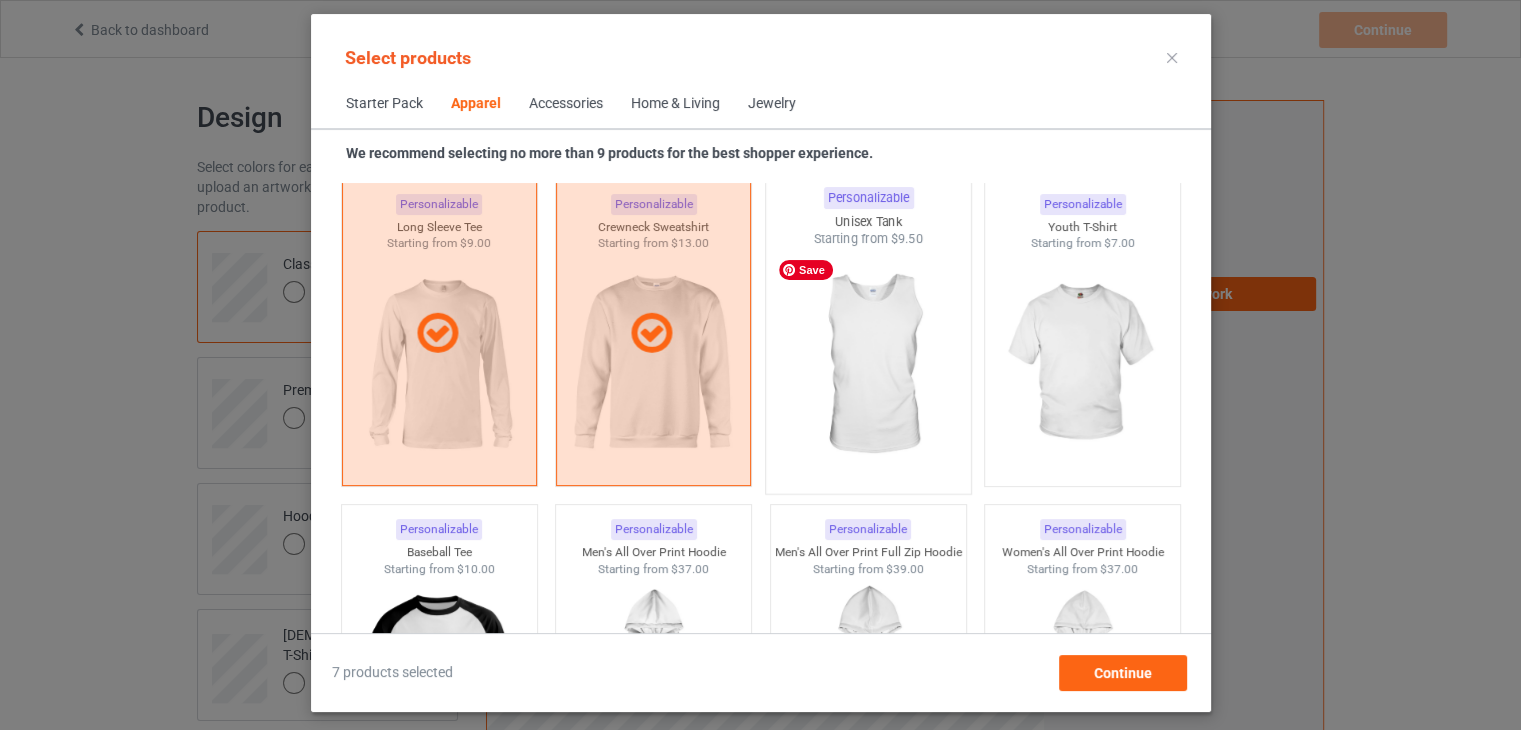 click at bounding box center (868, 365) 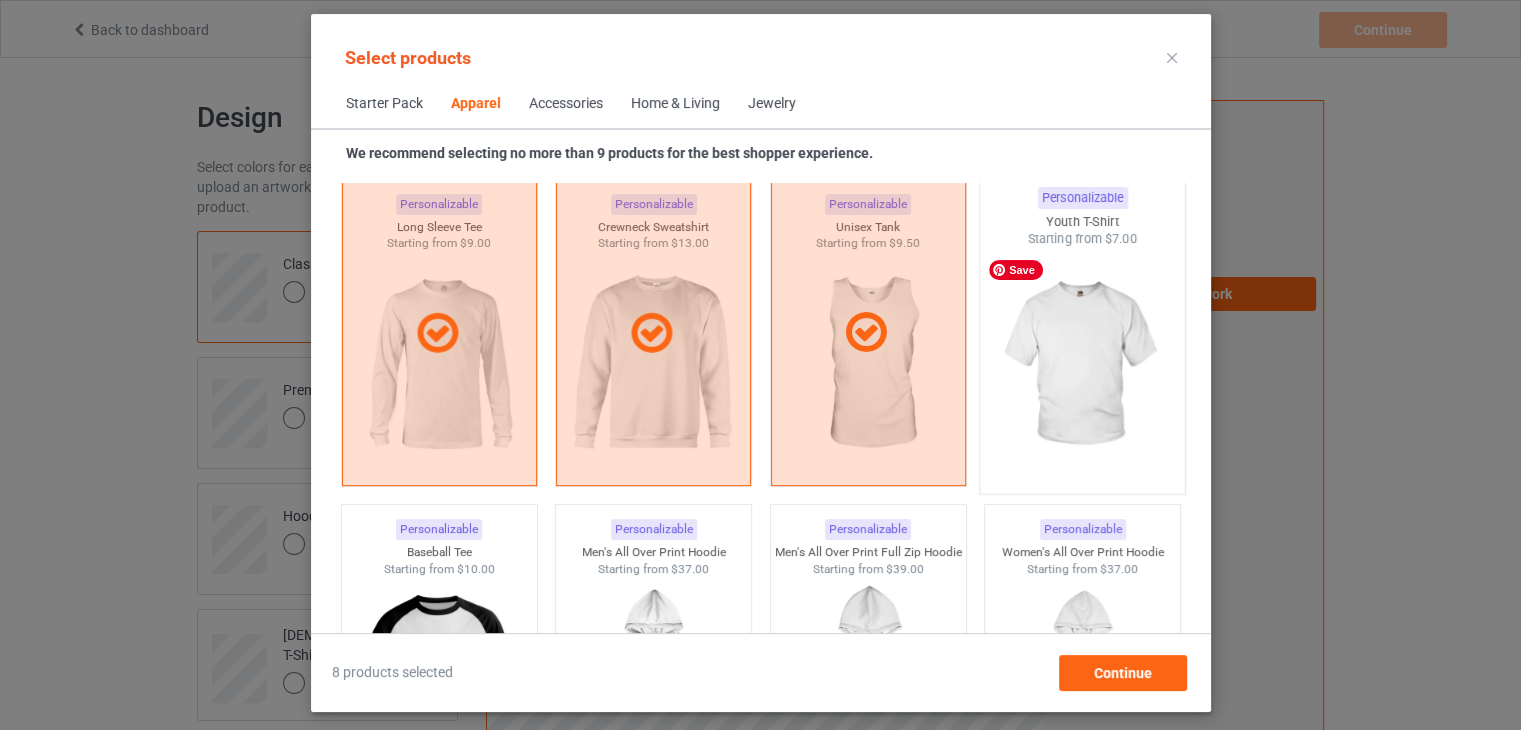 click at bounding box center [1082, 365] 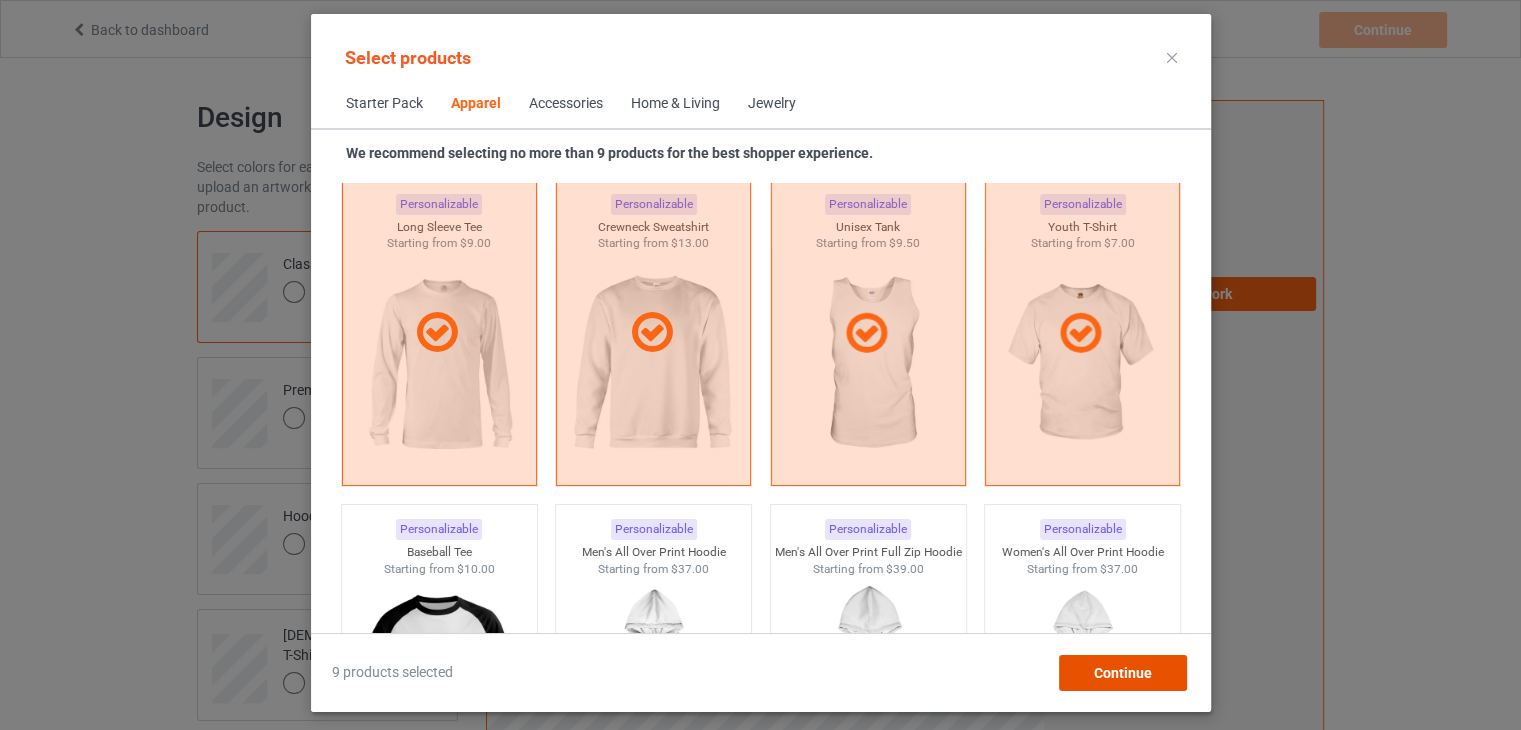 click on "Continue" at bounding box center (1122, 673) 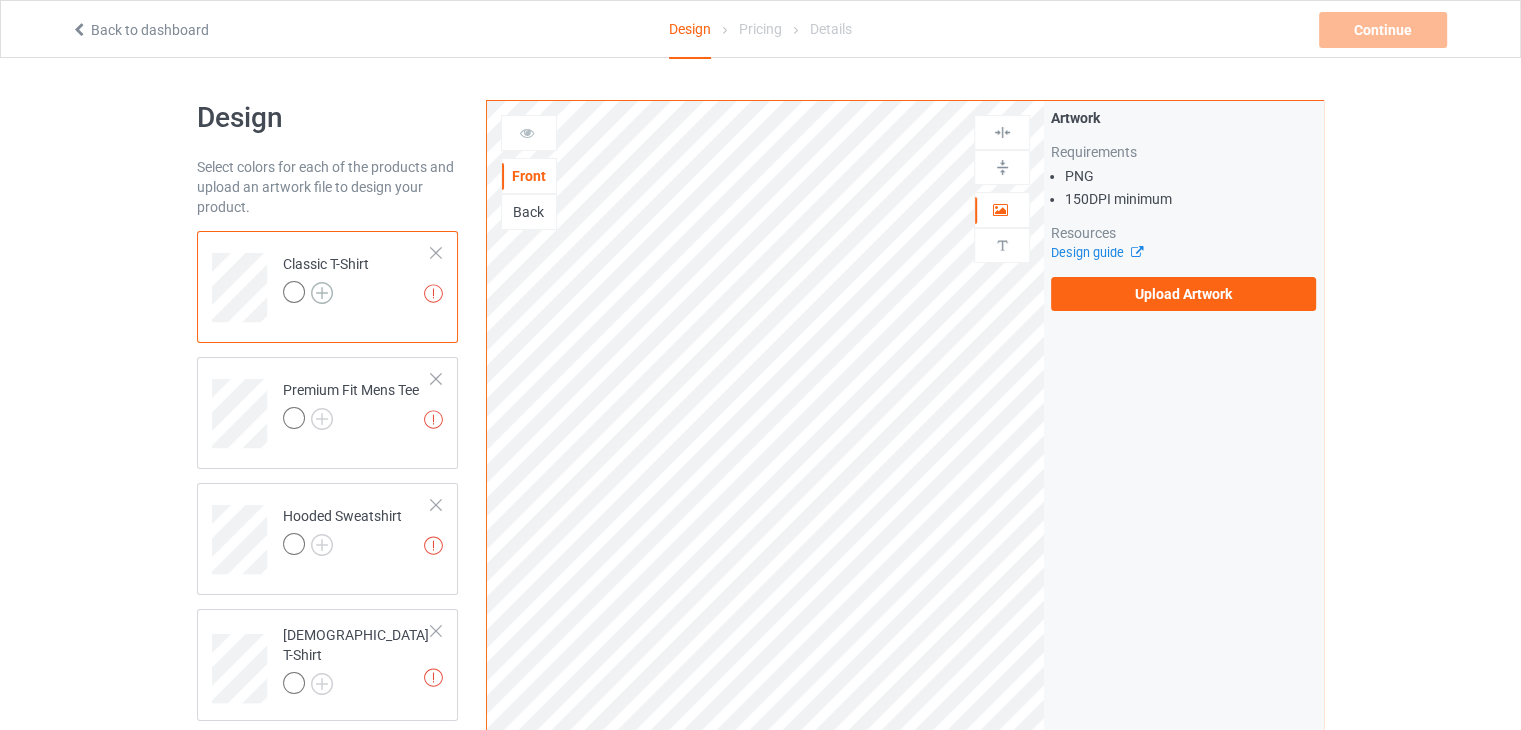 click at bounding box center (322, 293) 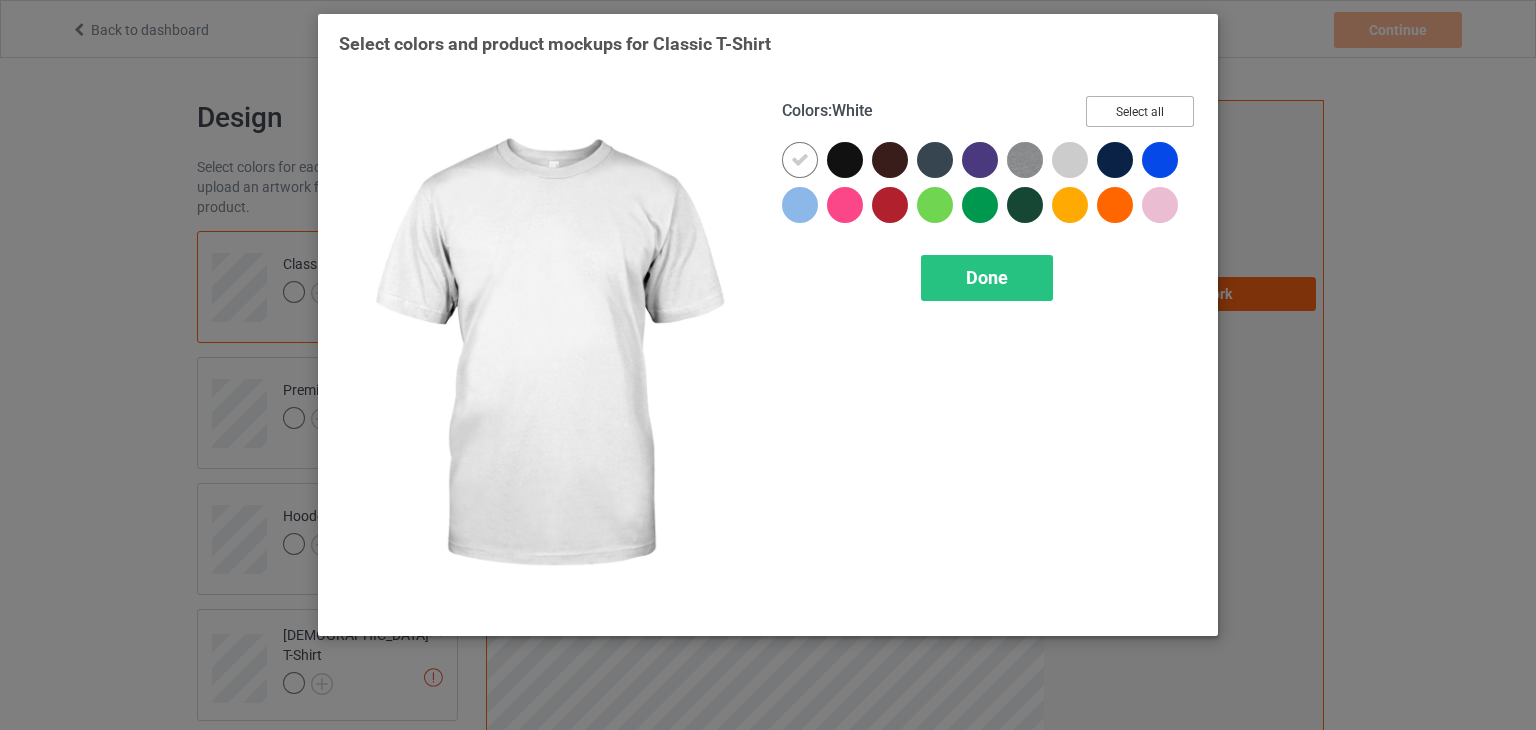 click on "Select all" at bounding box center [1140, 111] 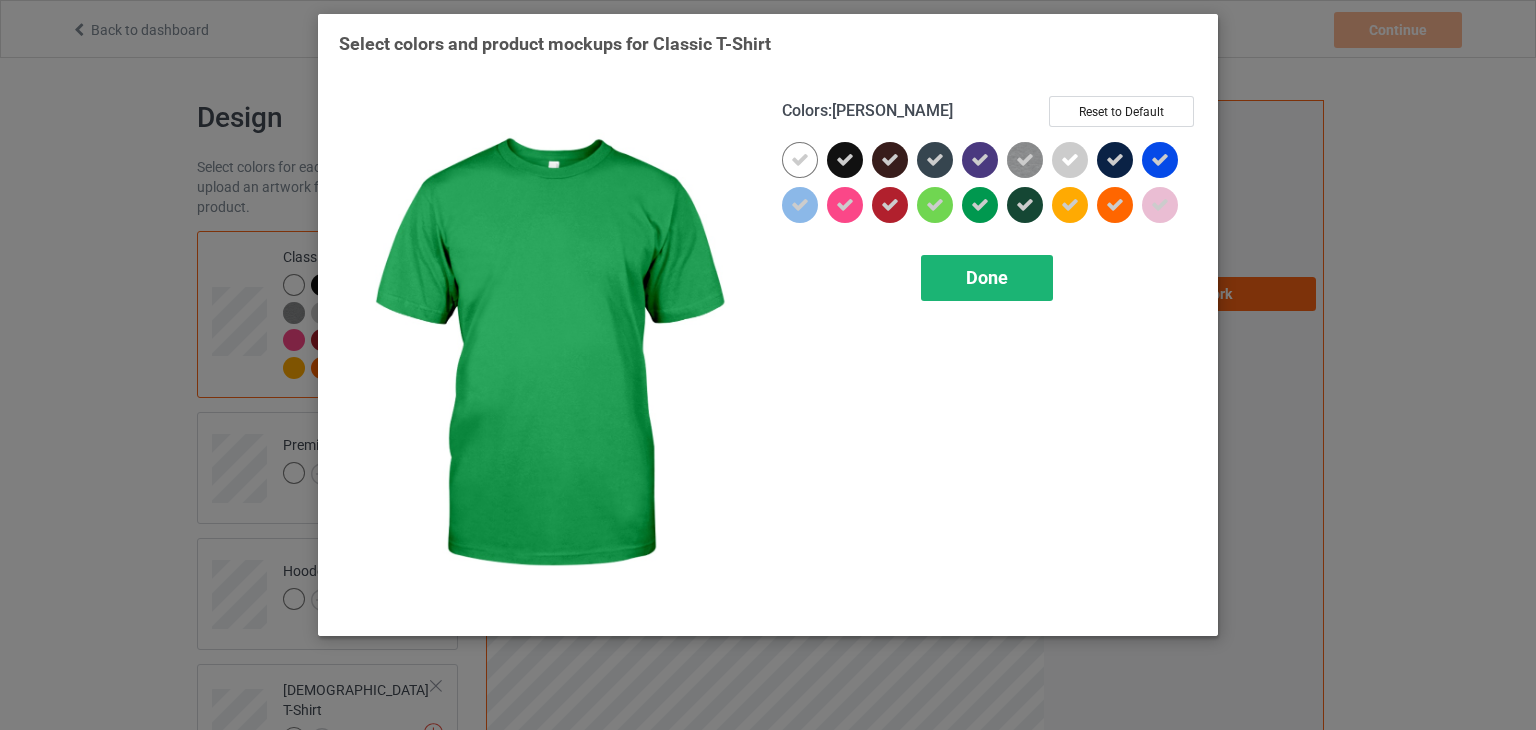 click on "Done" at bounding box center (987, 277) 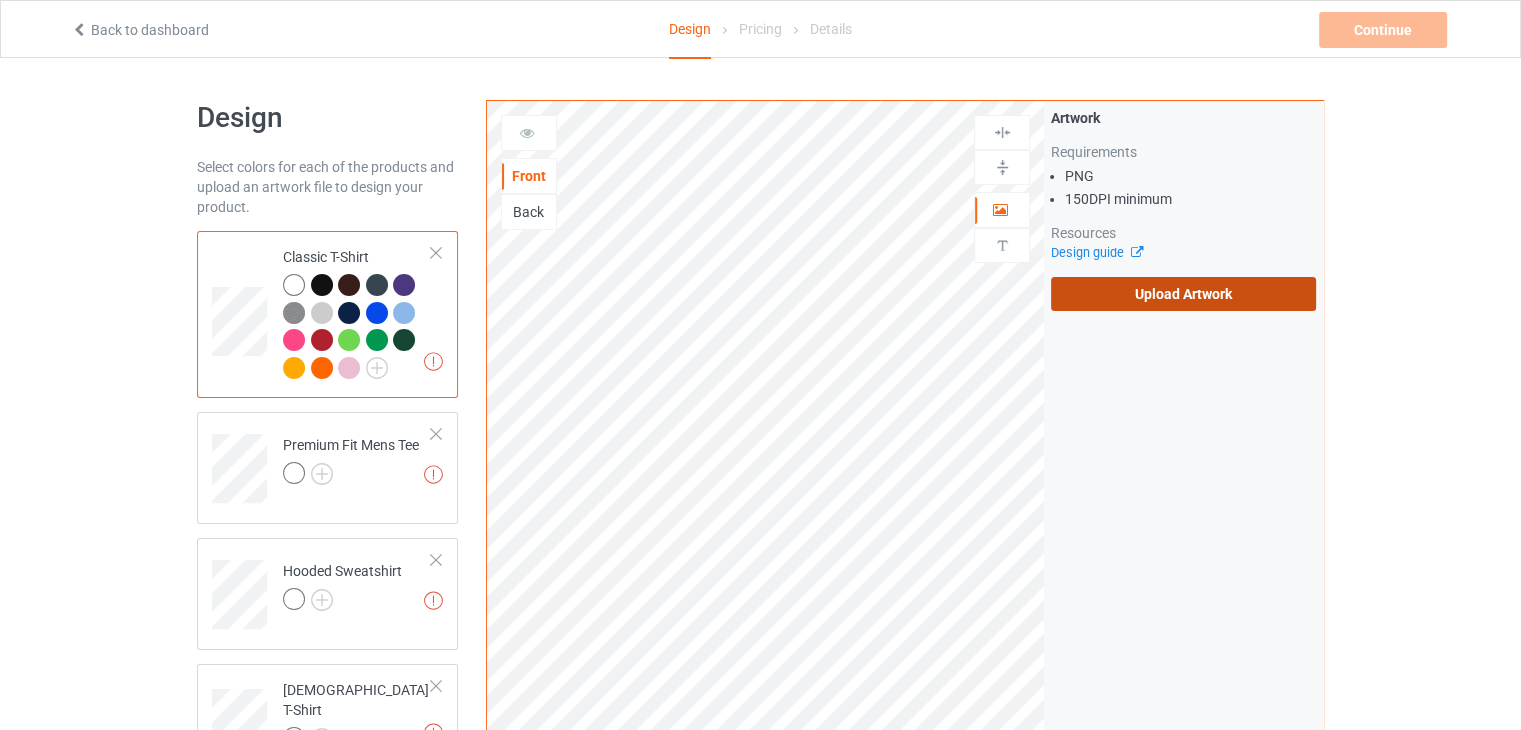 click on "Upload Artwork" at bounding box center (1183, 294) 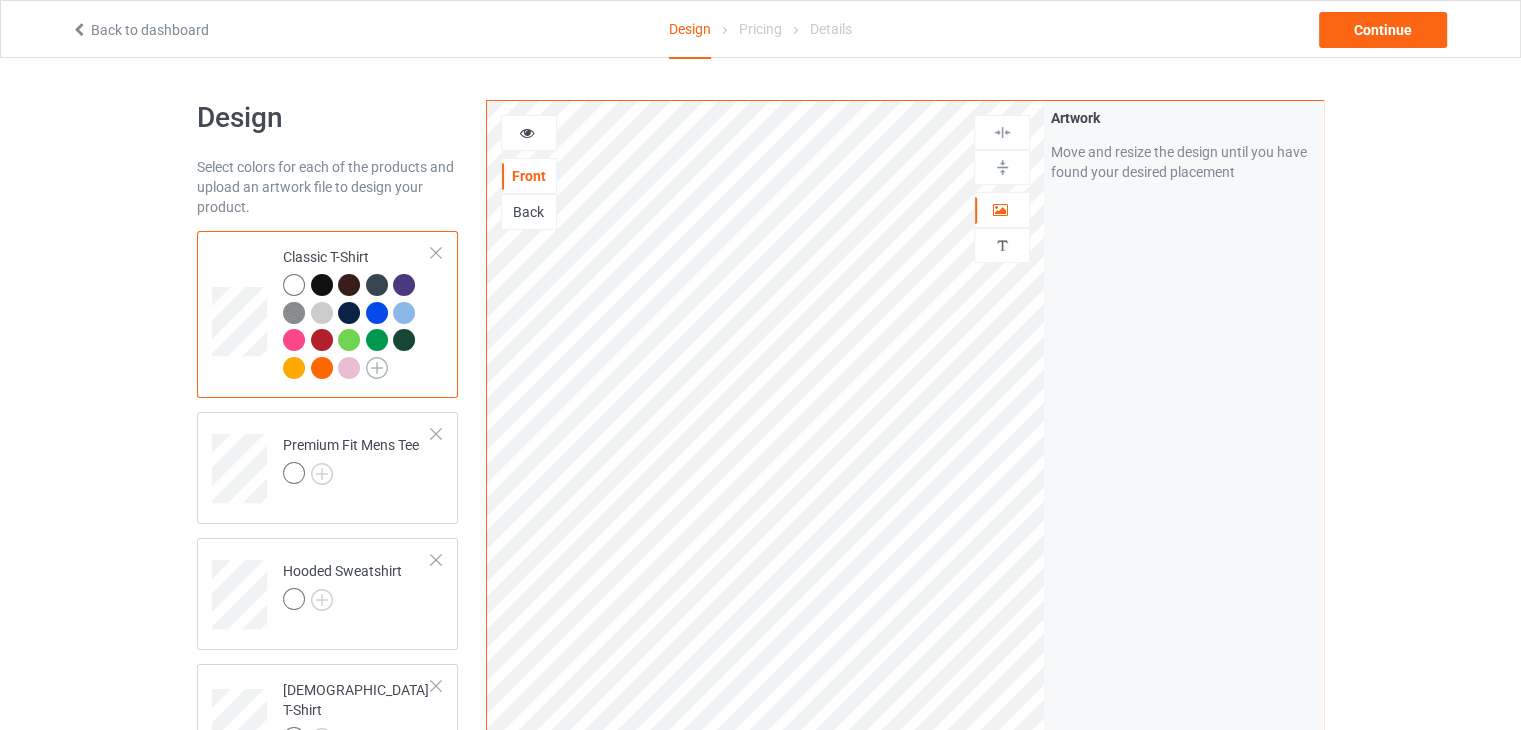 click at bounding box center [377, 368] 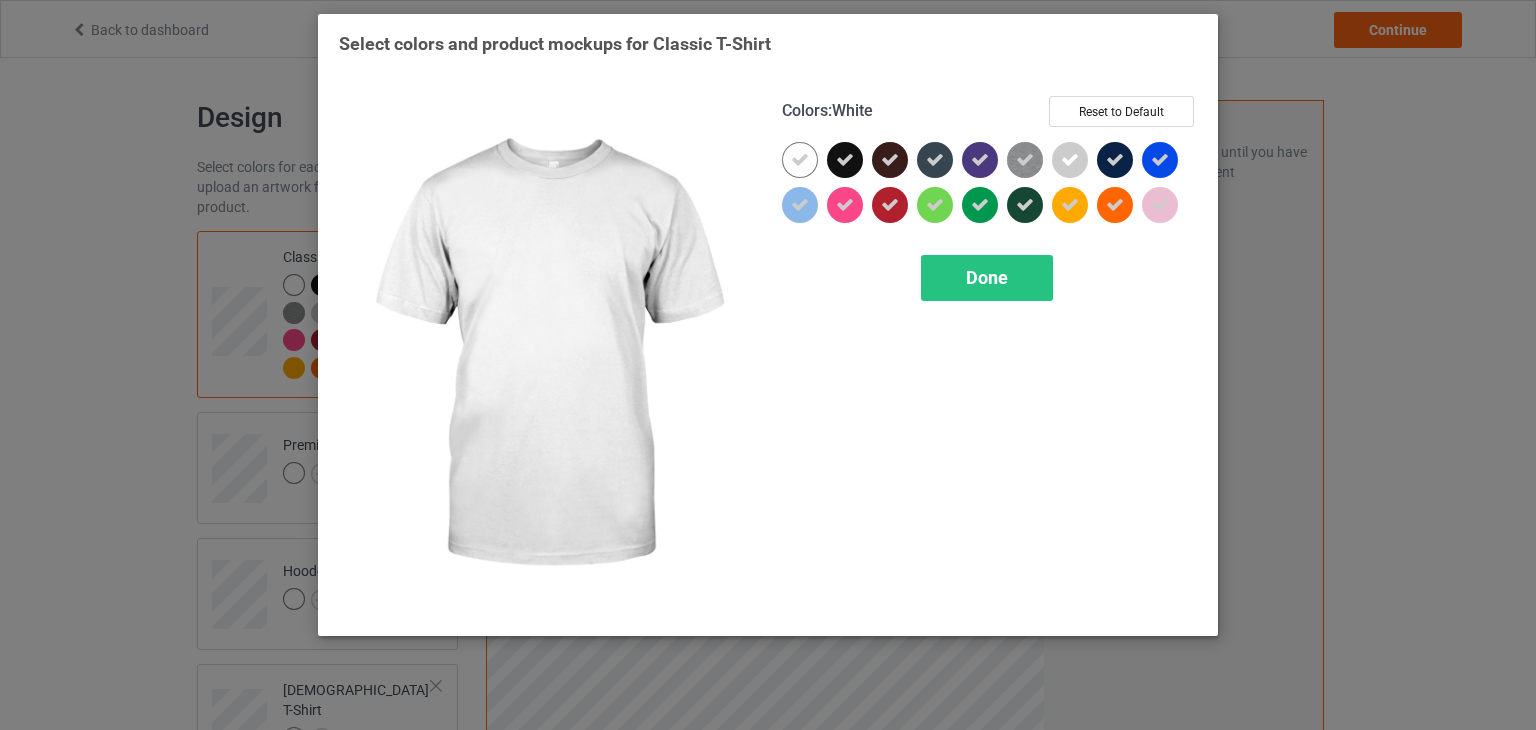 click at bounding box center [800, 160] 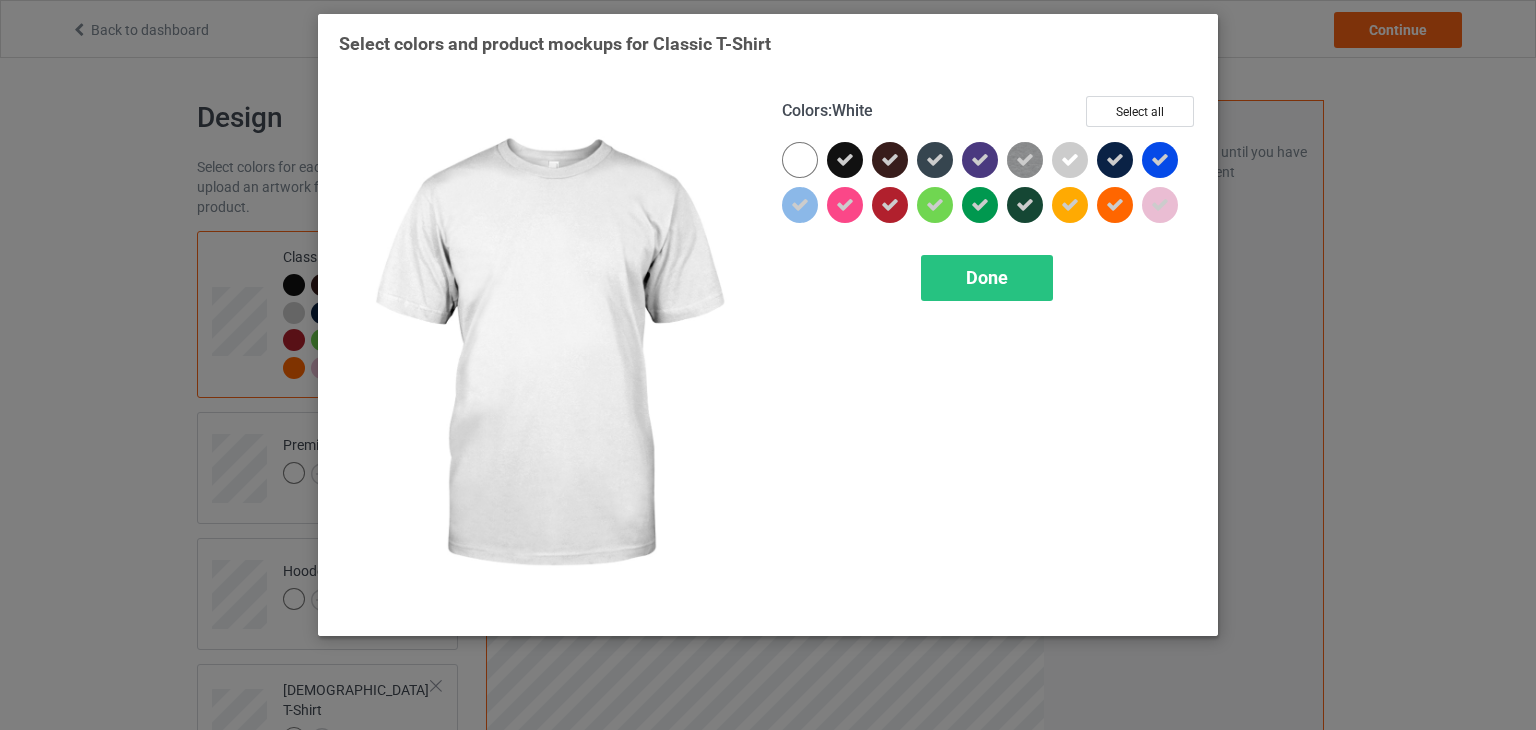 click at bounding box center [800, 160] 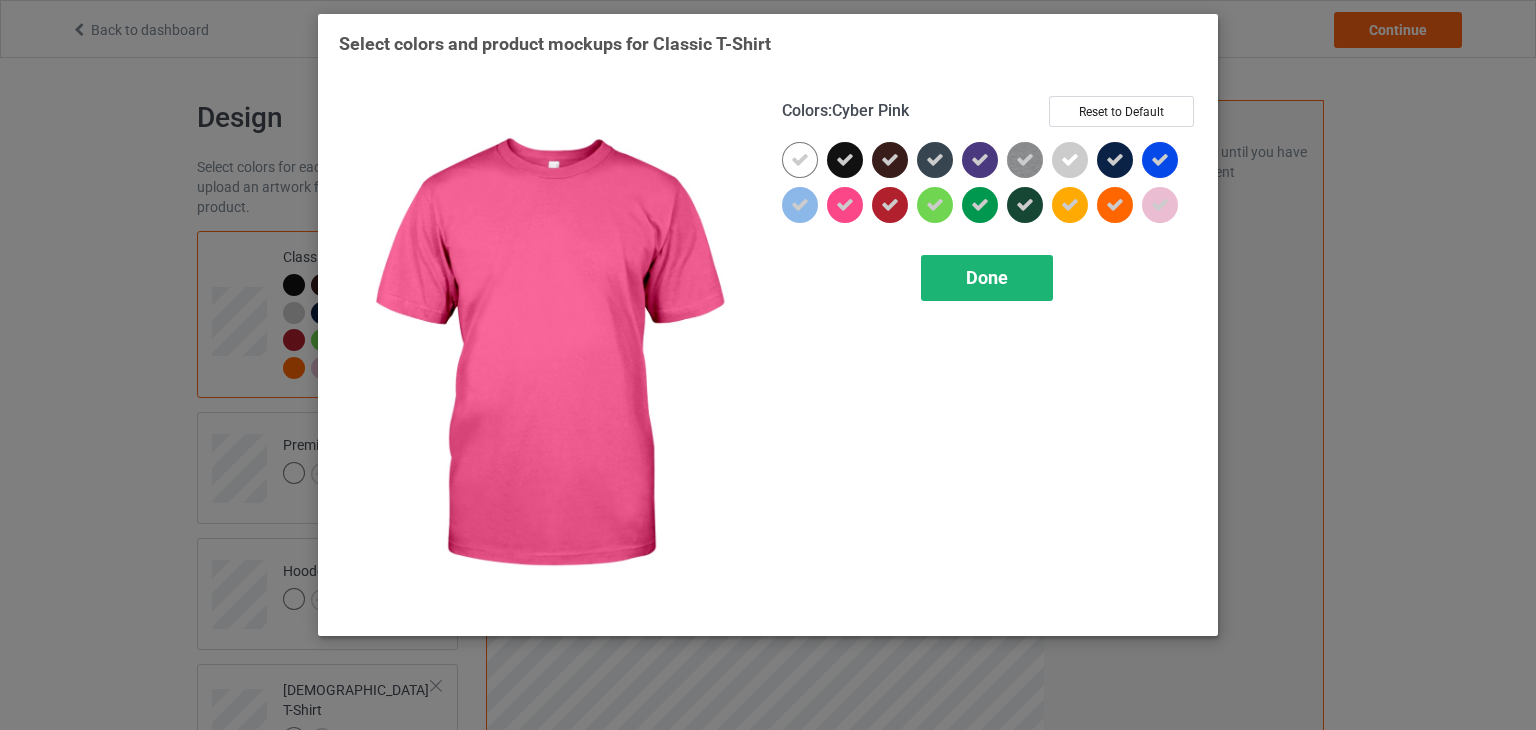click on "Done" at bounding box center [987, 278] 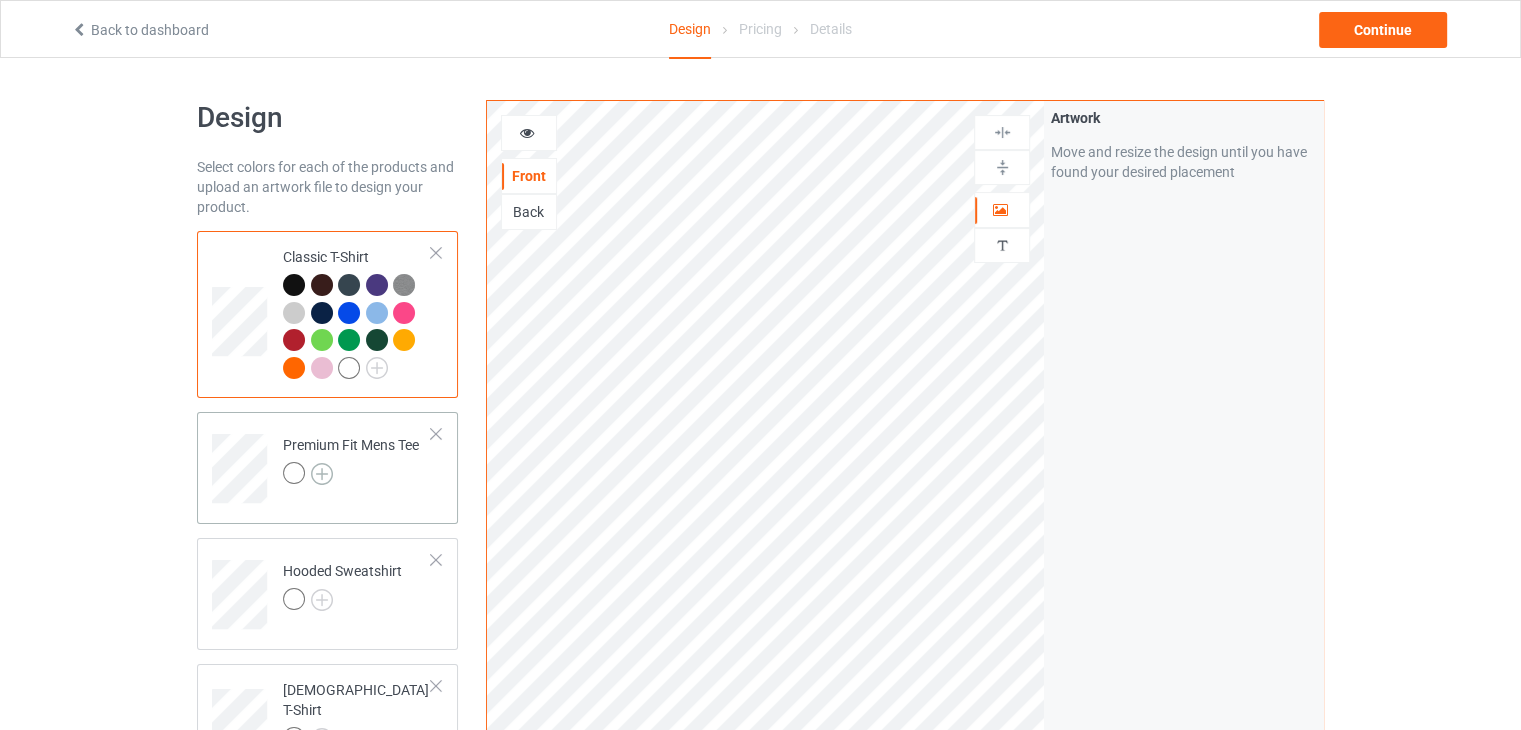 click at bounding box center (322, 474) 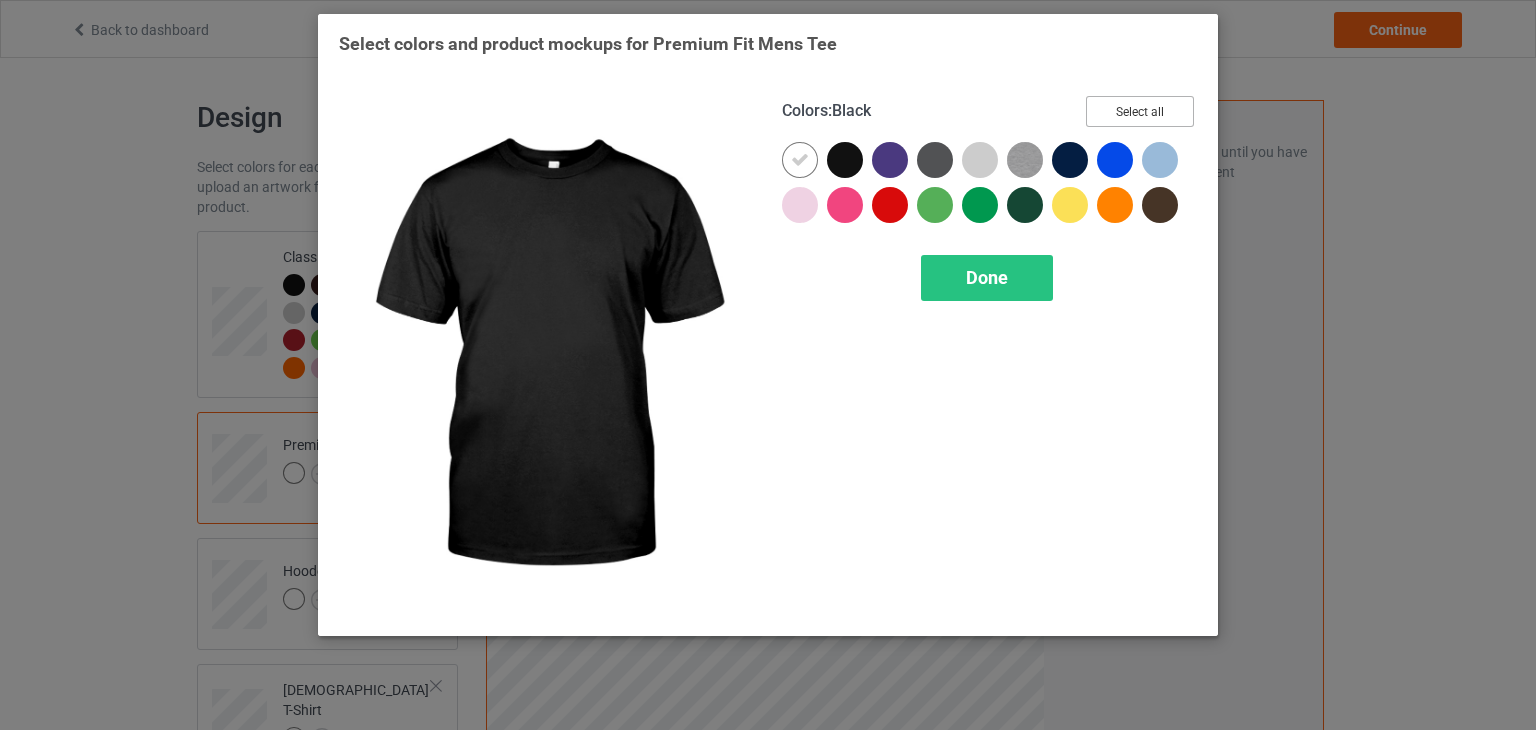 click on "Select all" at bounding box center (1140, 111) 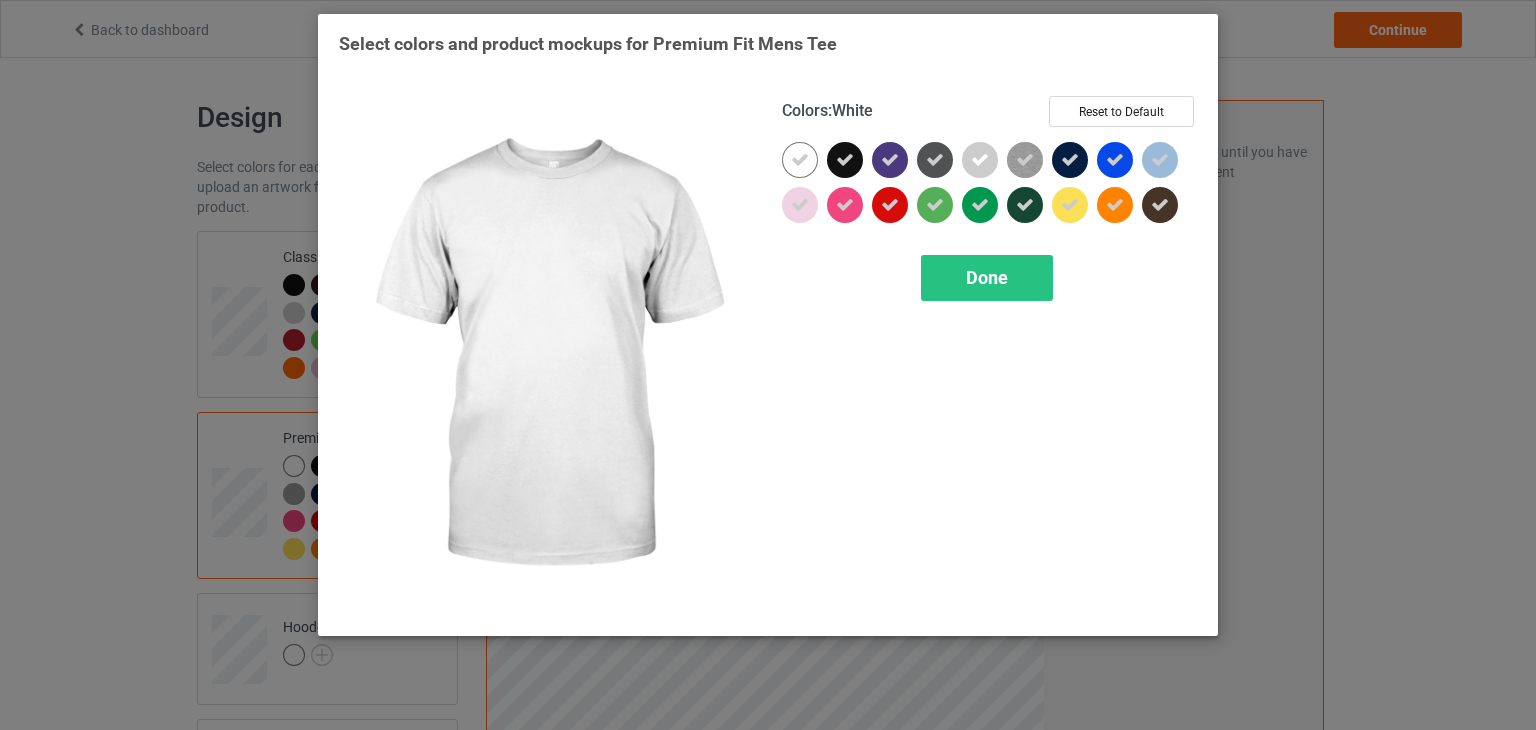 click at bounding box center (800, 160) 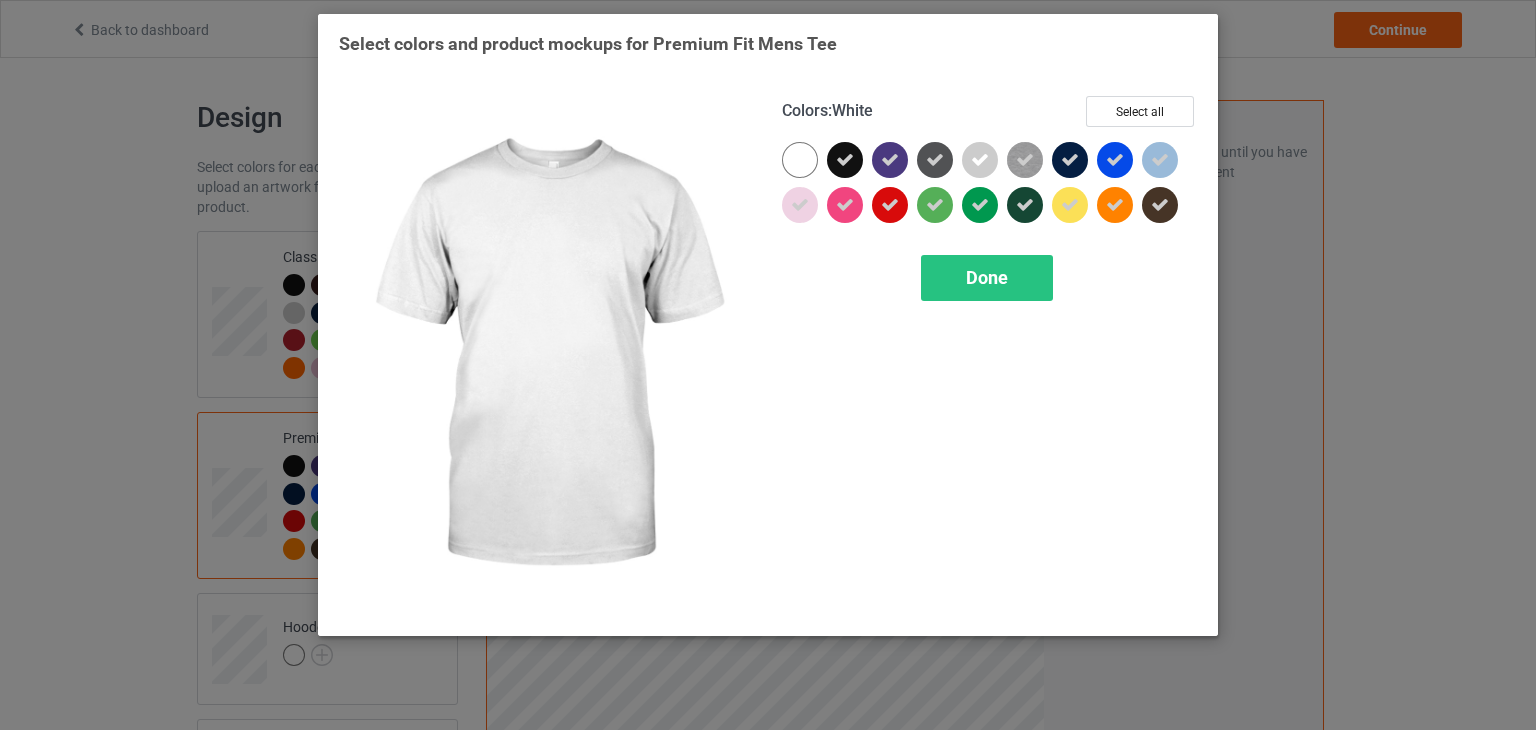 click at bounding box center (800, 160) 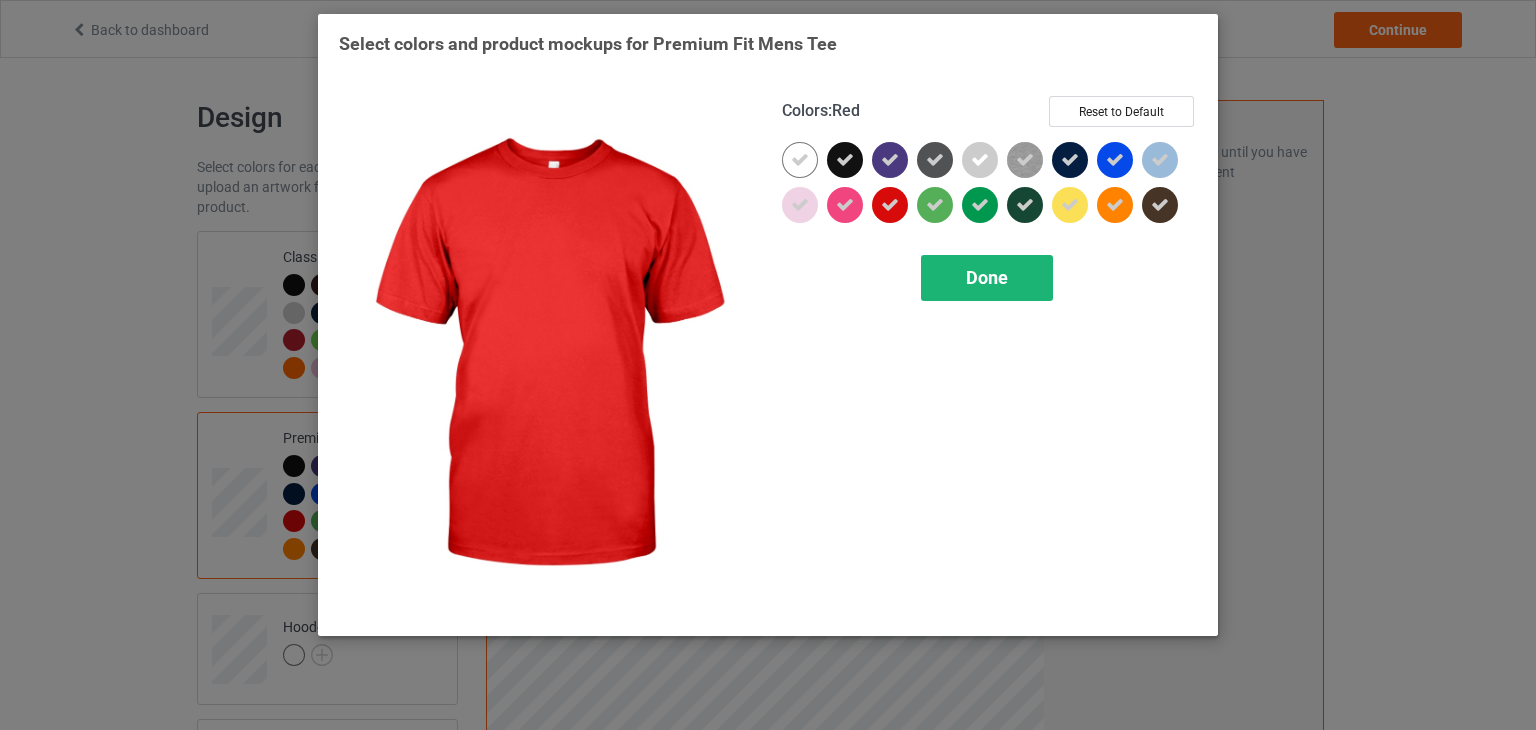 click on "Done" at bounding box center (987, 277) 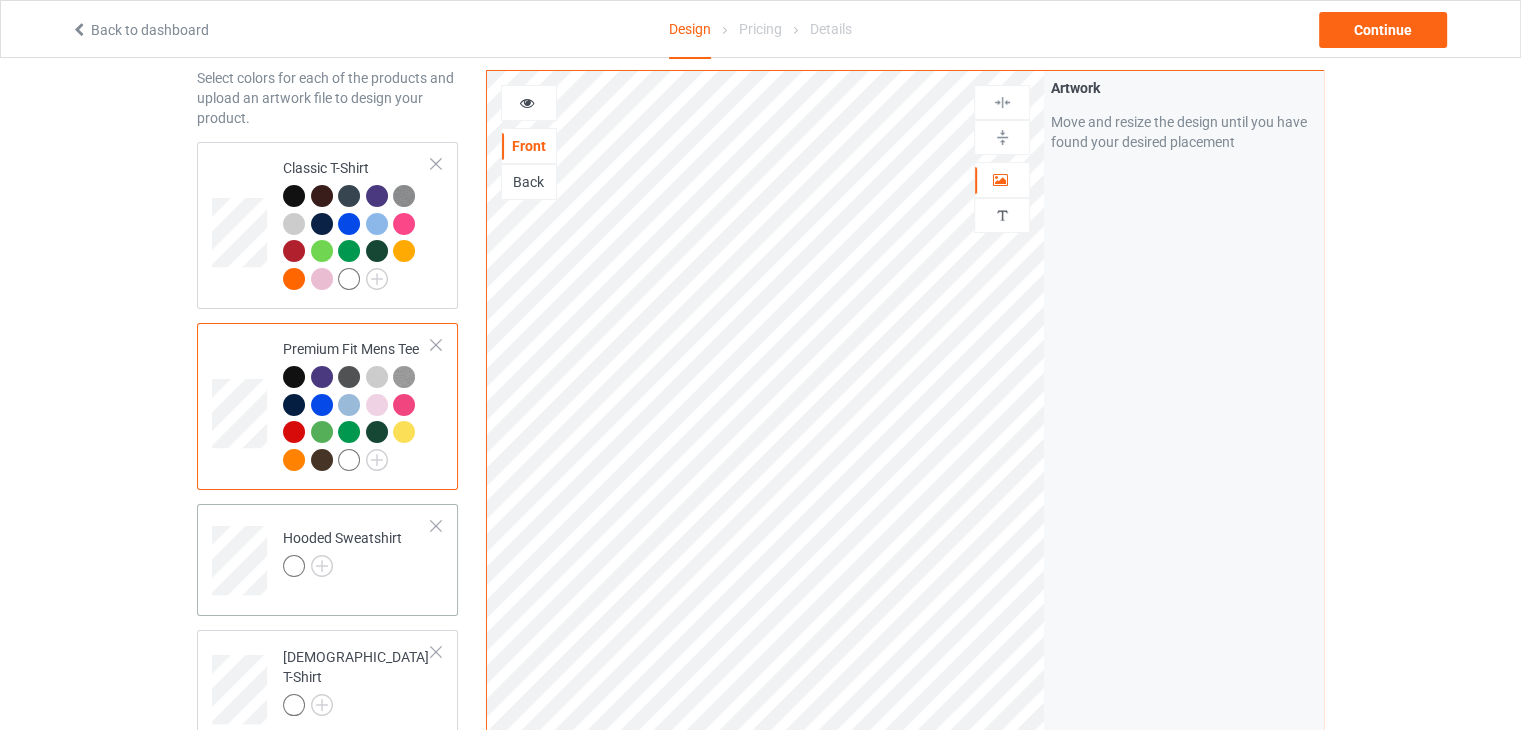 scroll, scrollTop: 200, scrollLeft: 0, axis: vertical 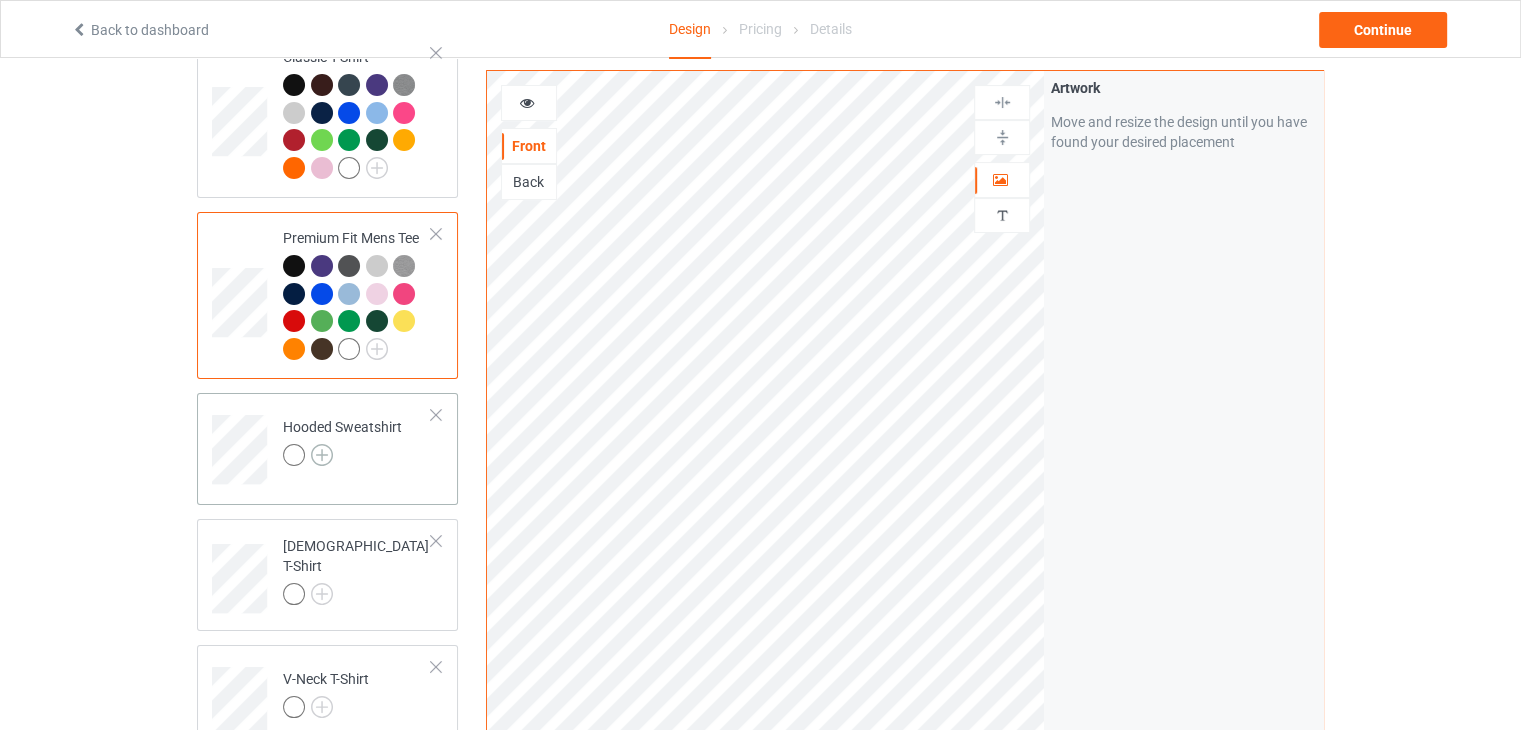 click at bounding box center [322, 455] 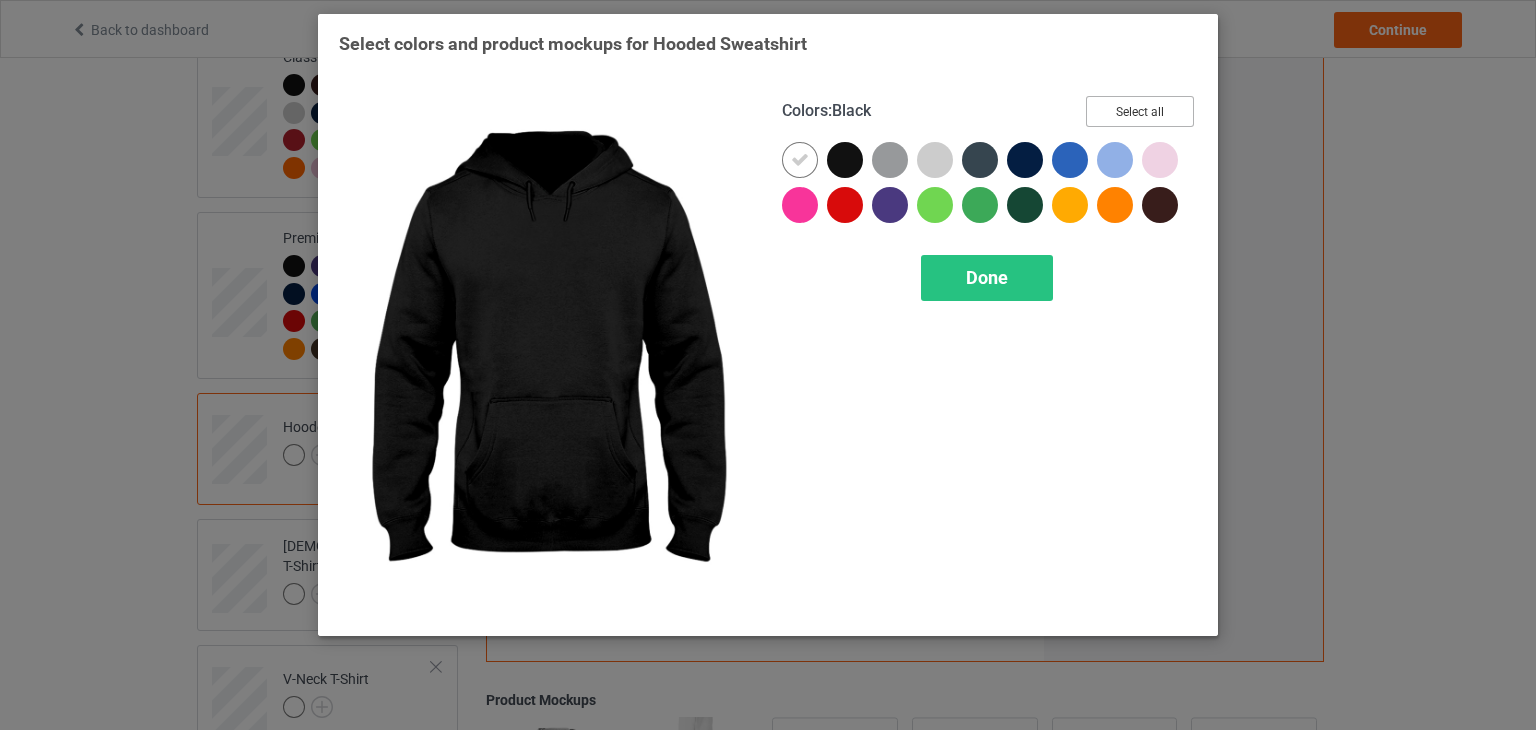 click on "Select all" at bounding box center (1140, 111) 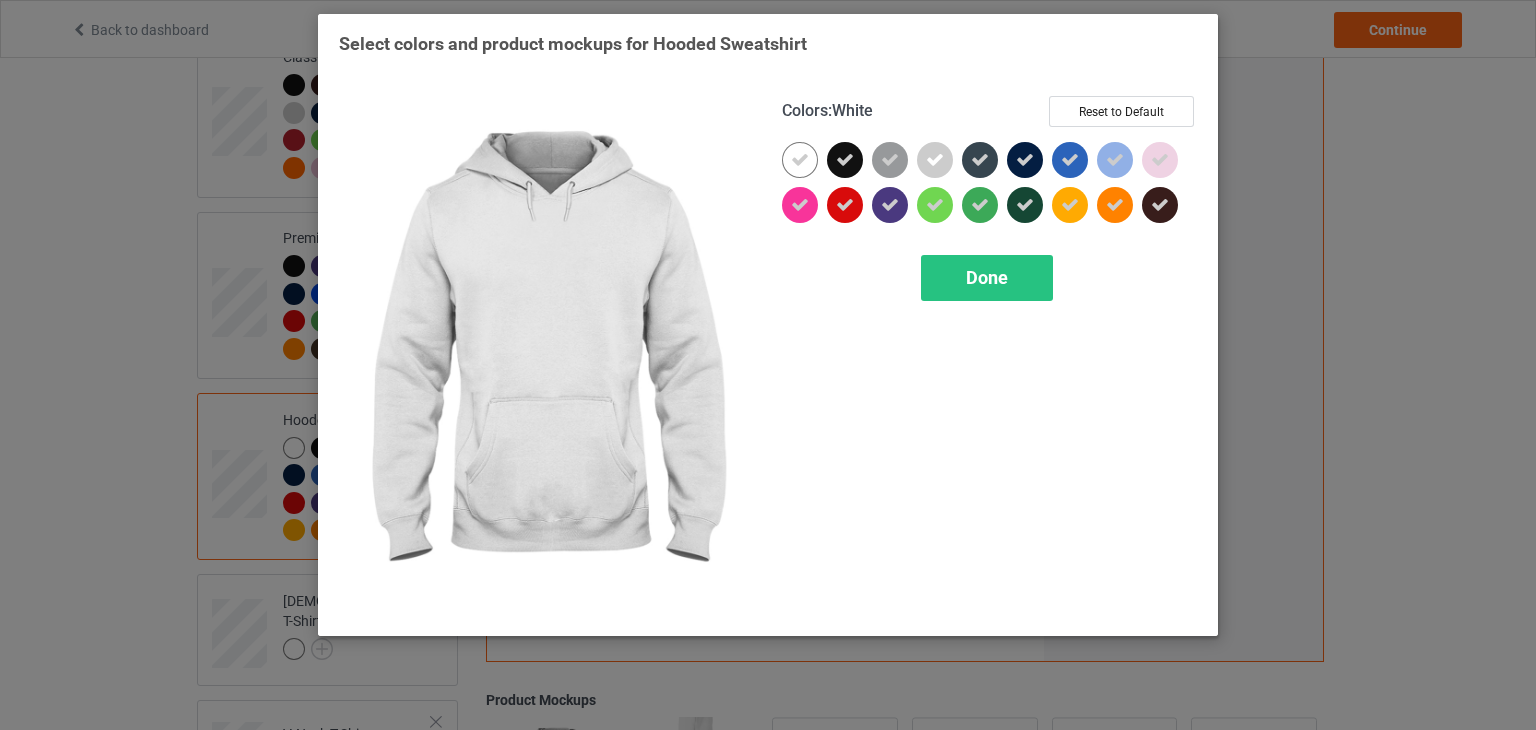click at bounding box center (800, 160) 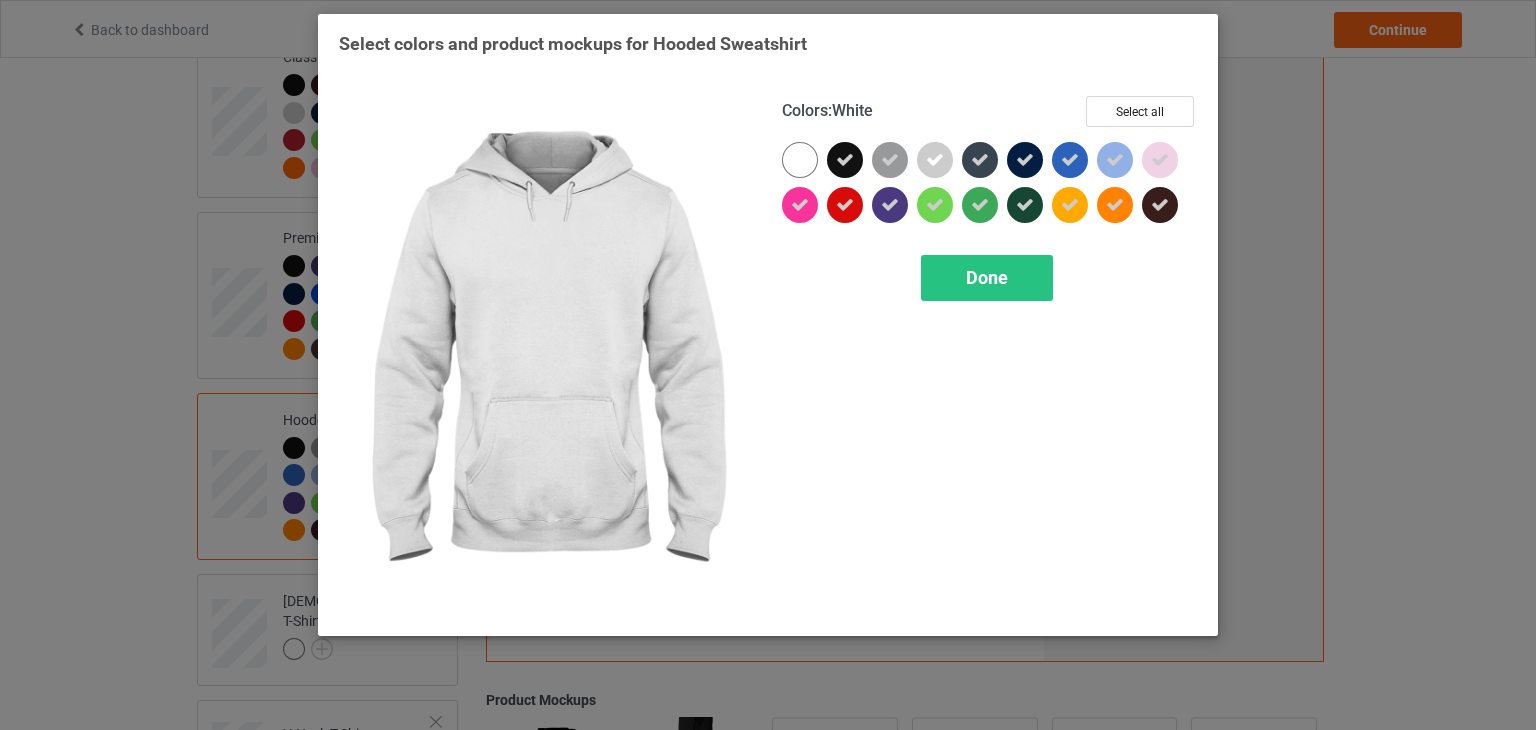 click at bounding box center (800, 160) 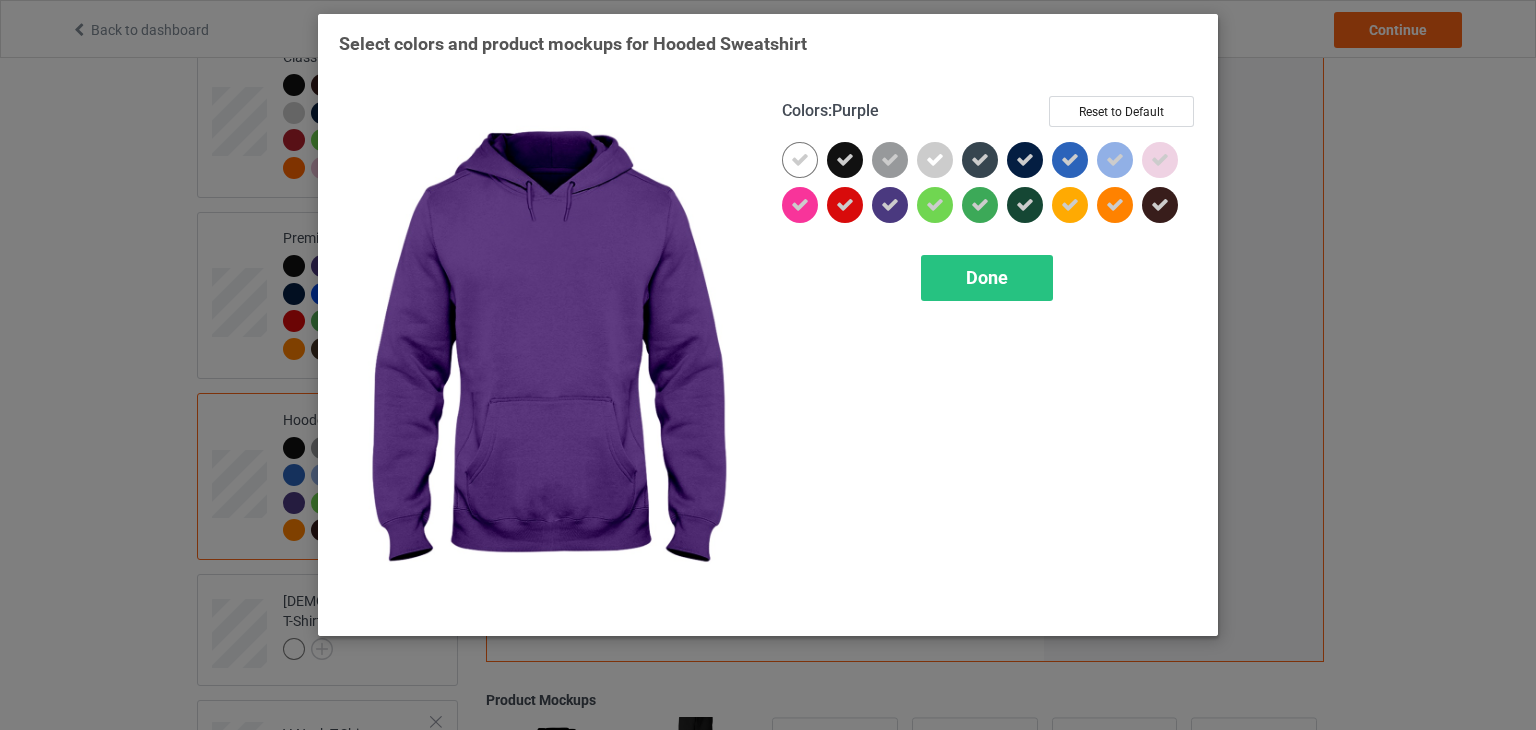click on "Colors :  Purple Reset to Default Done" at bounding box center [989, 355] 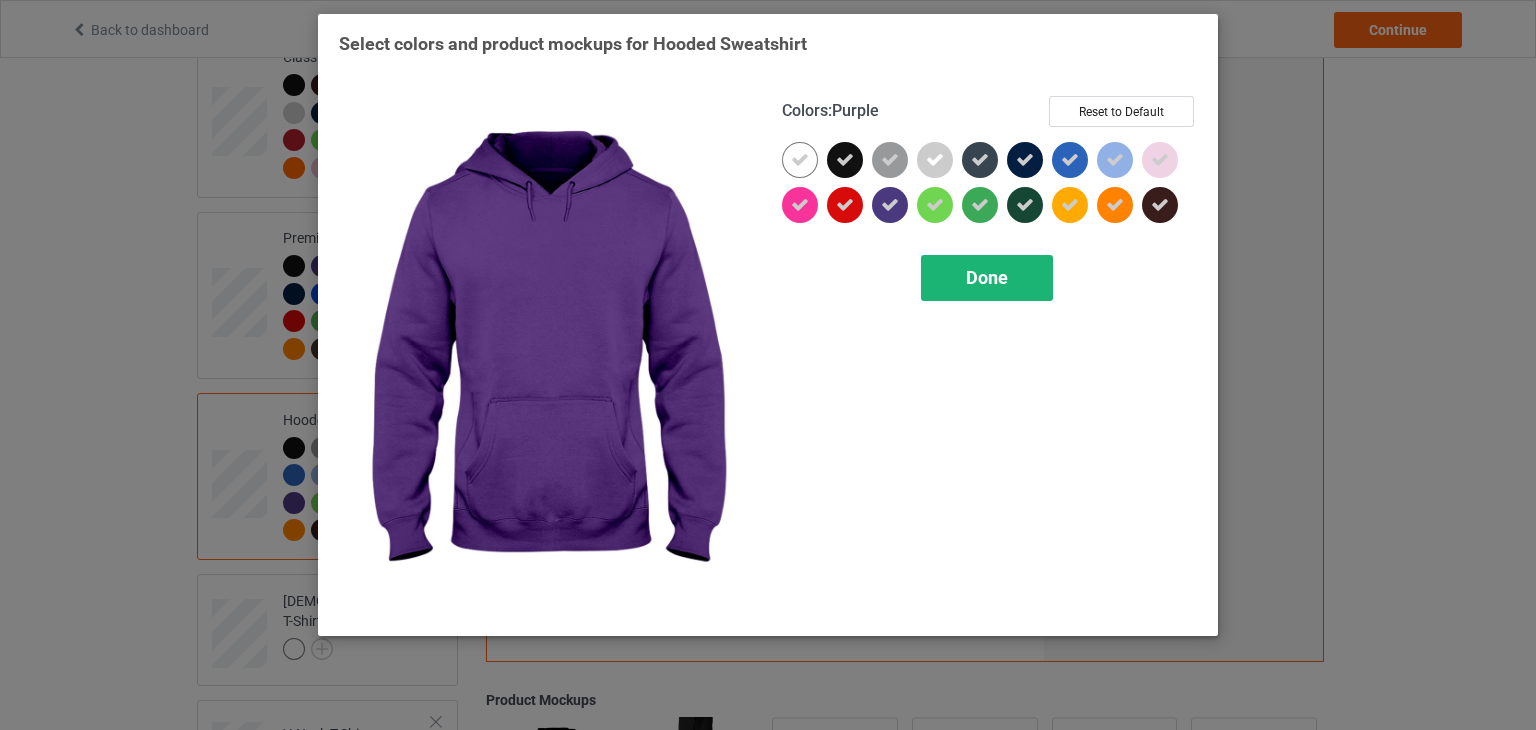 click on "Done" at bounding box center (987, 278) 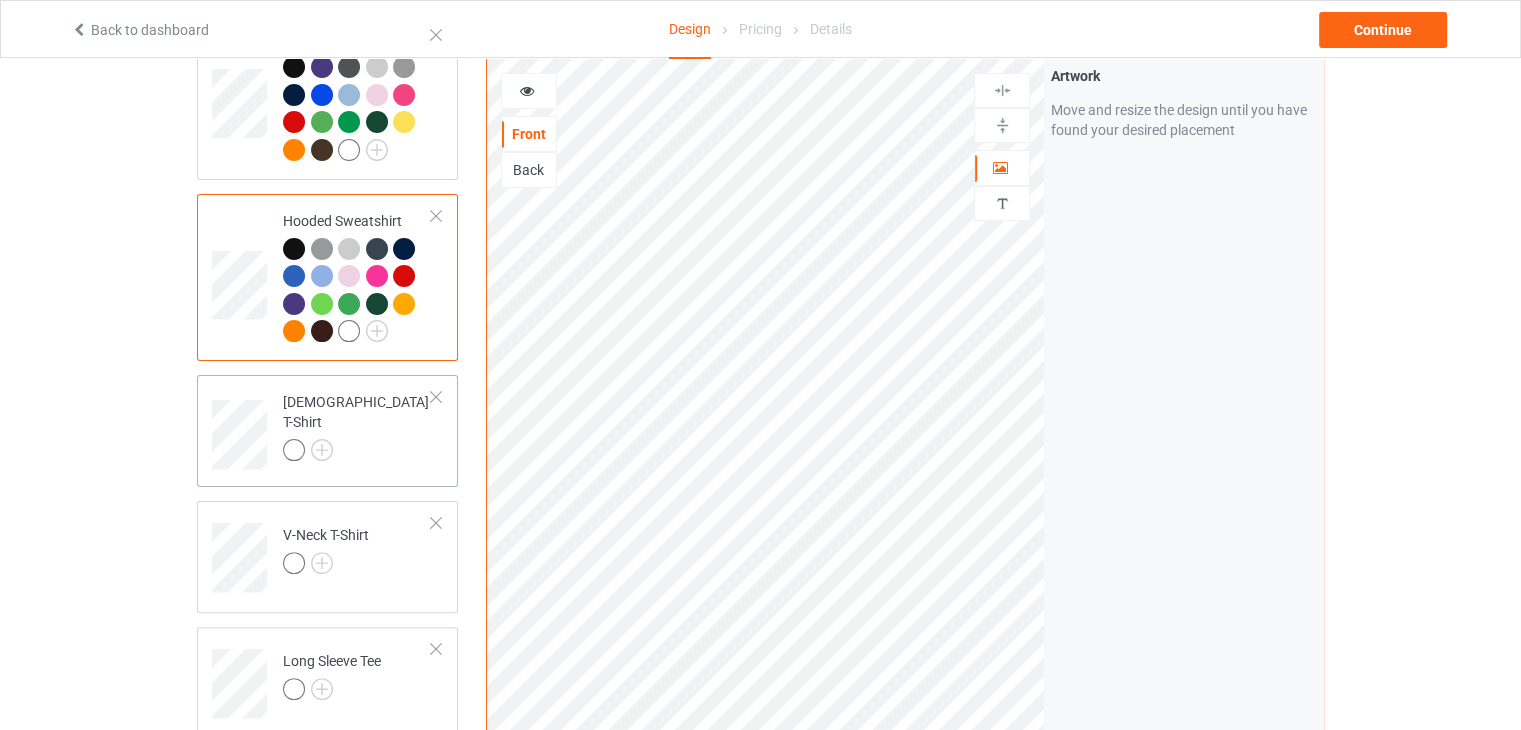 scroll, scrollTop: 400, scrollLeft: 0, axis: vertical 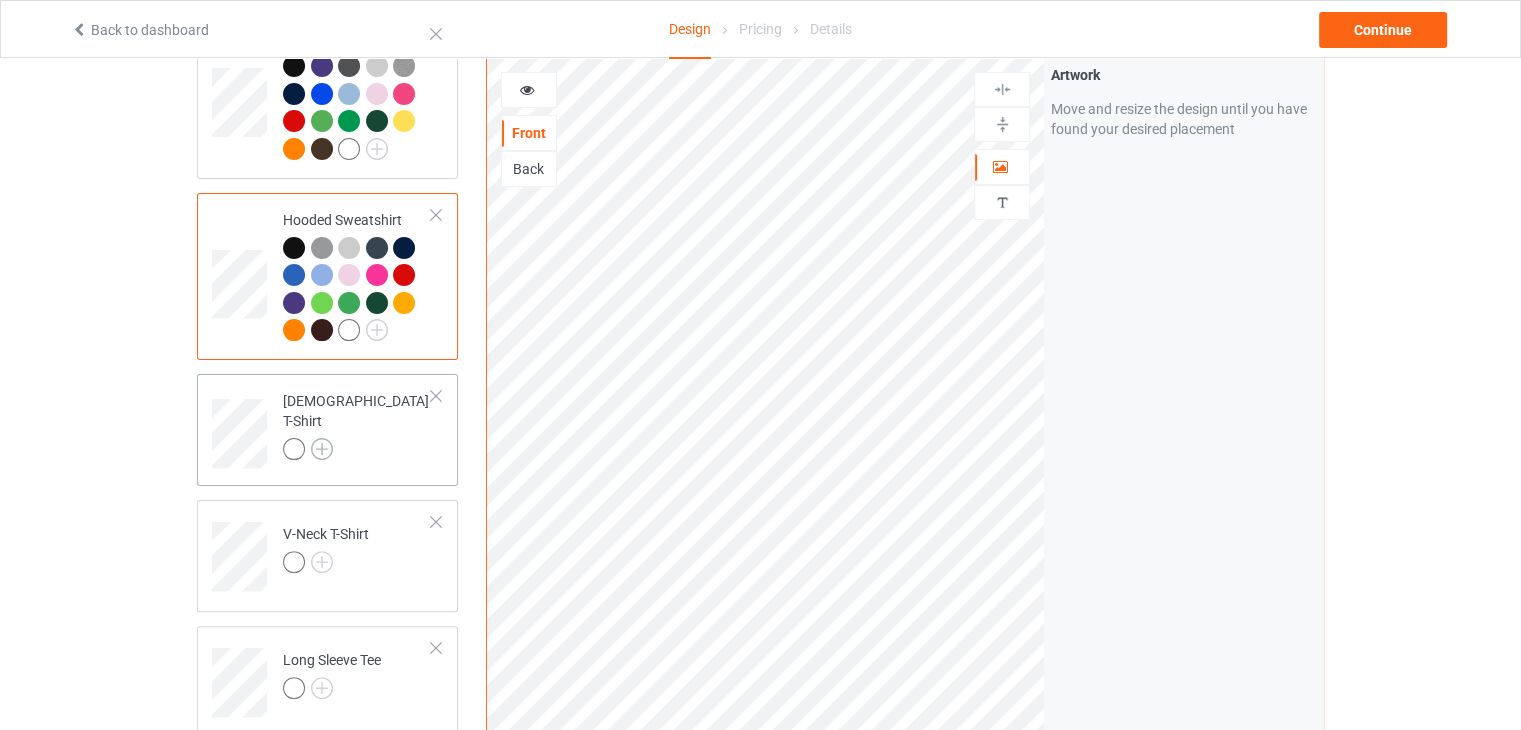 click at bounding box center [322, 449] 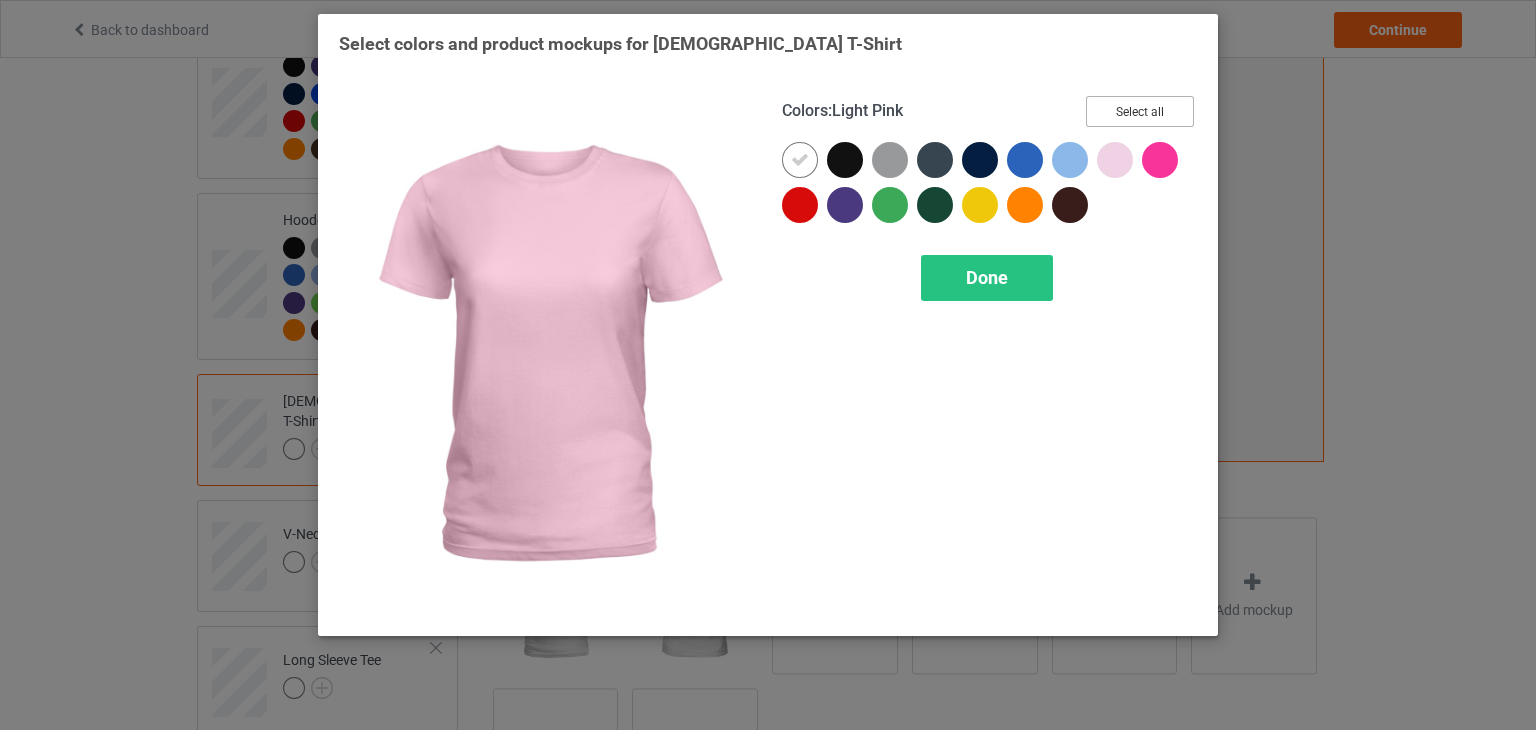 click on "Select all" at bounding box center [1140, 111] 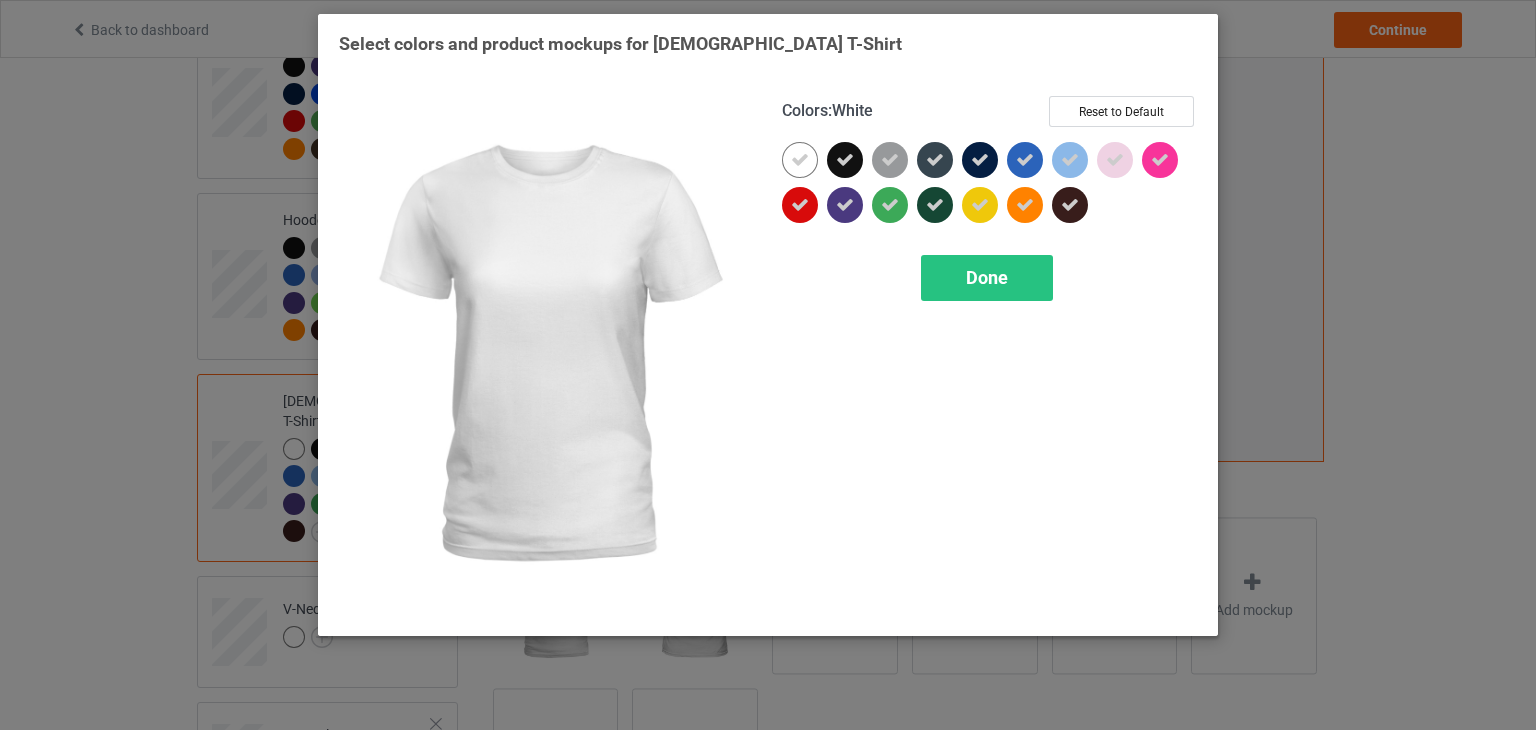 click at bounding box center (800, 160) 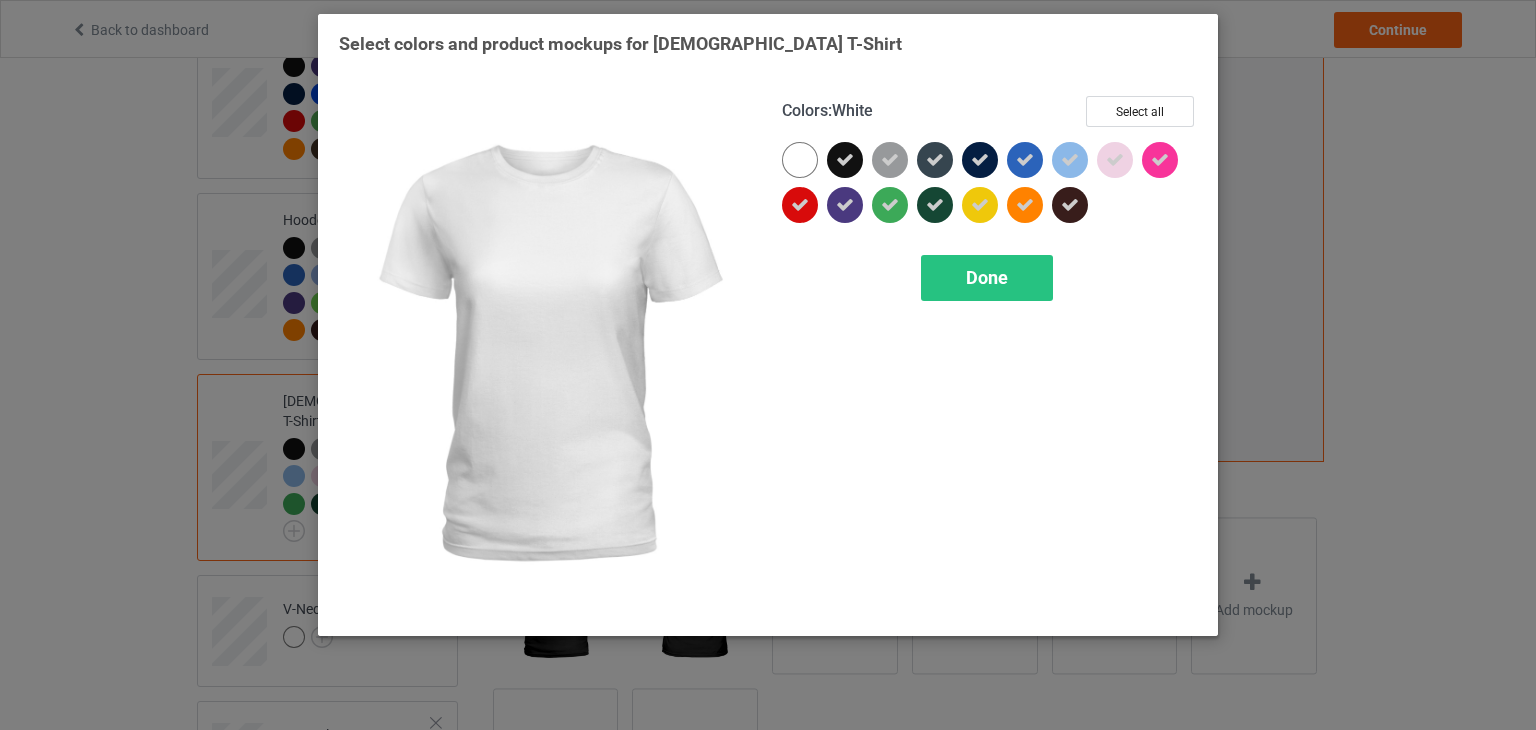 click at bounding box center (800, 160) 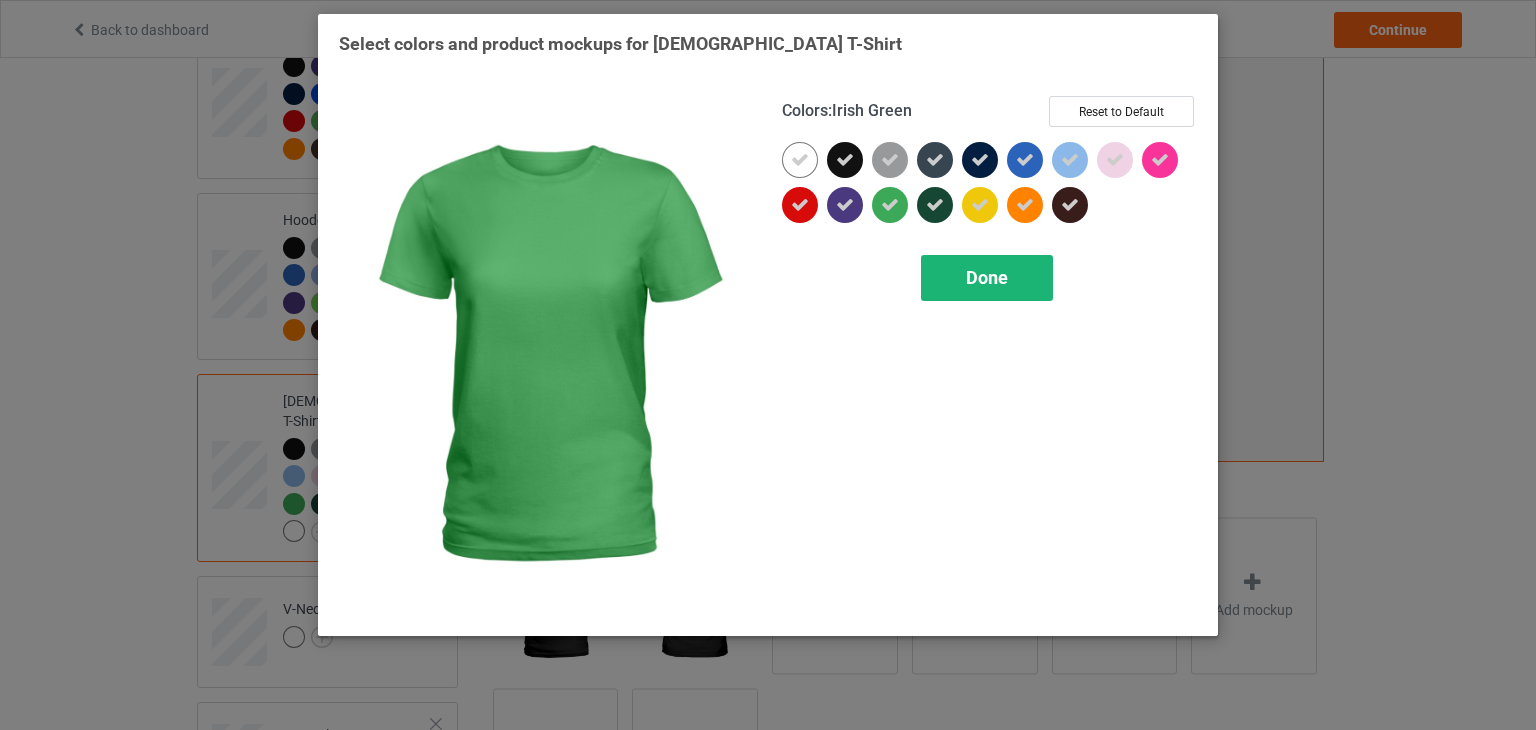 click on "Done" at bounding box center [987, 278] 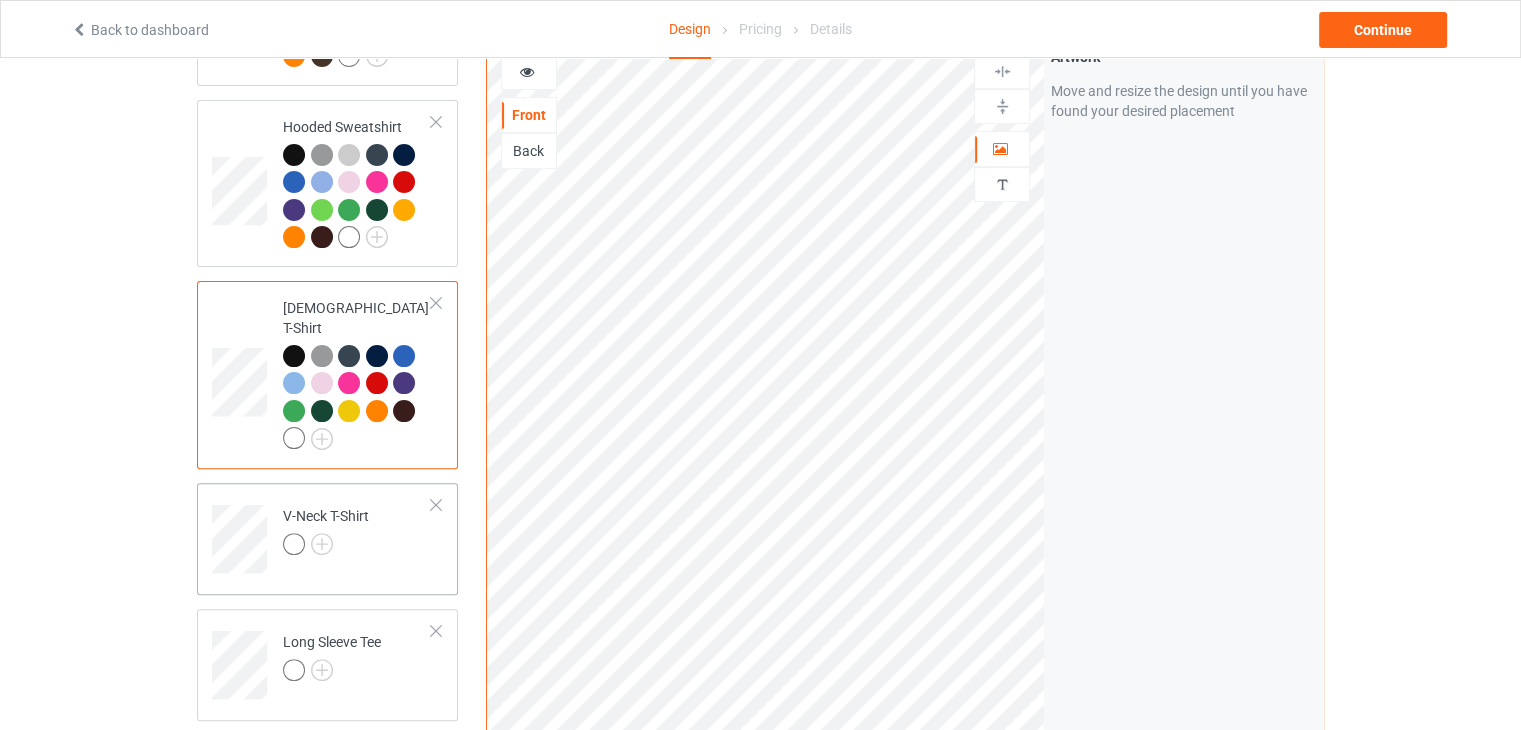 scroll, scrollTop: 600, scrollLeft: 0, axis: vertical 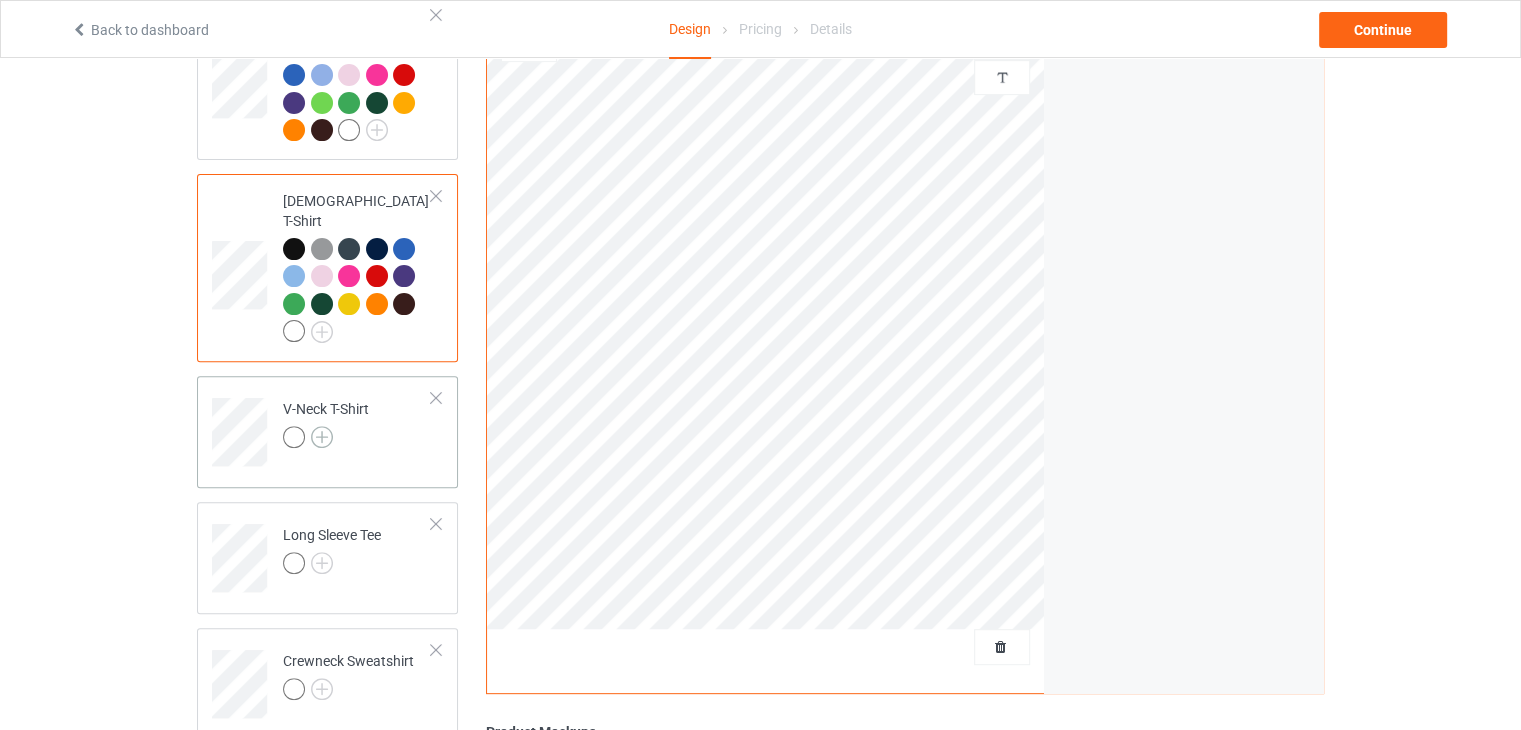 click at bounding box center [322, 437] 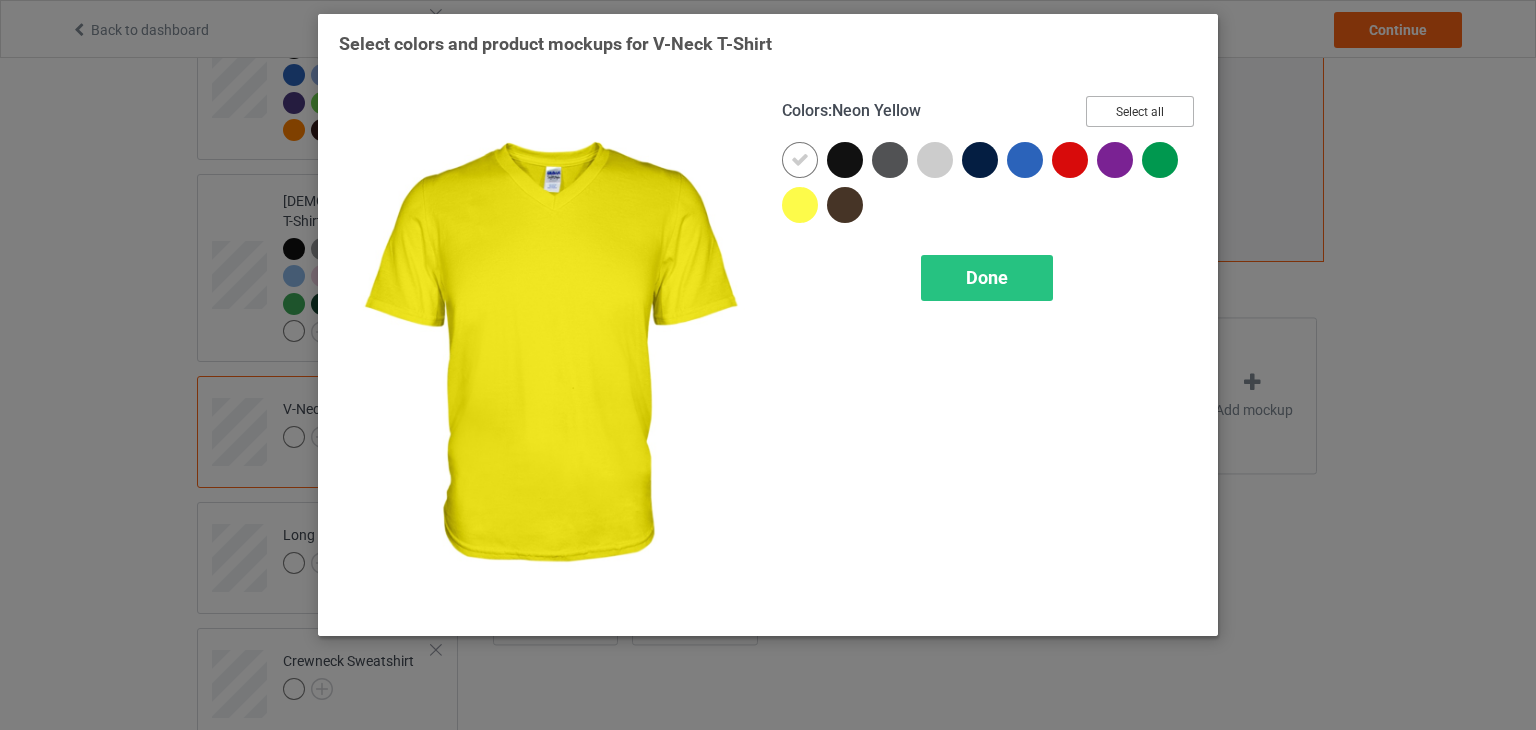 click on "Select all" at bounding box center [1140, 111] 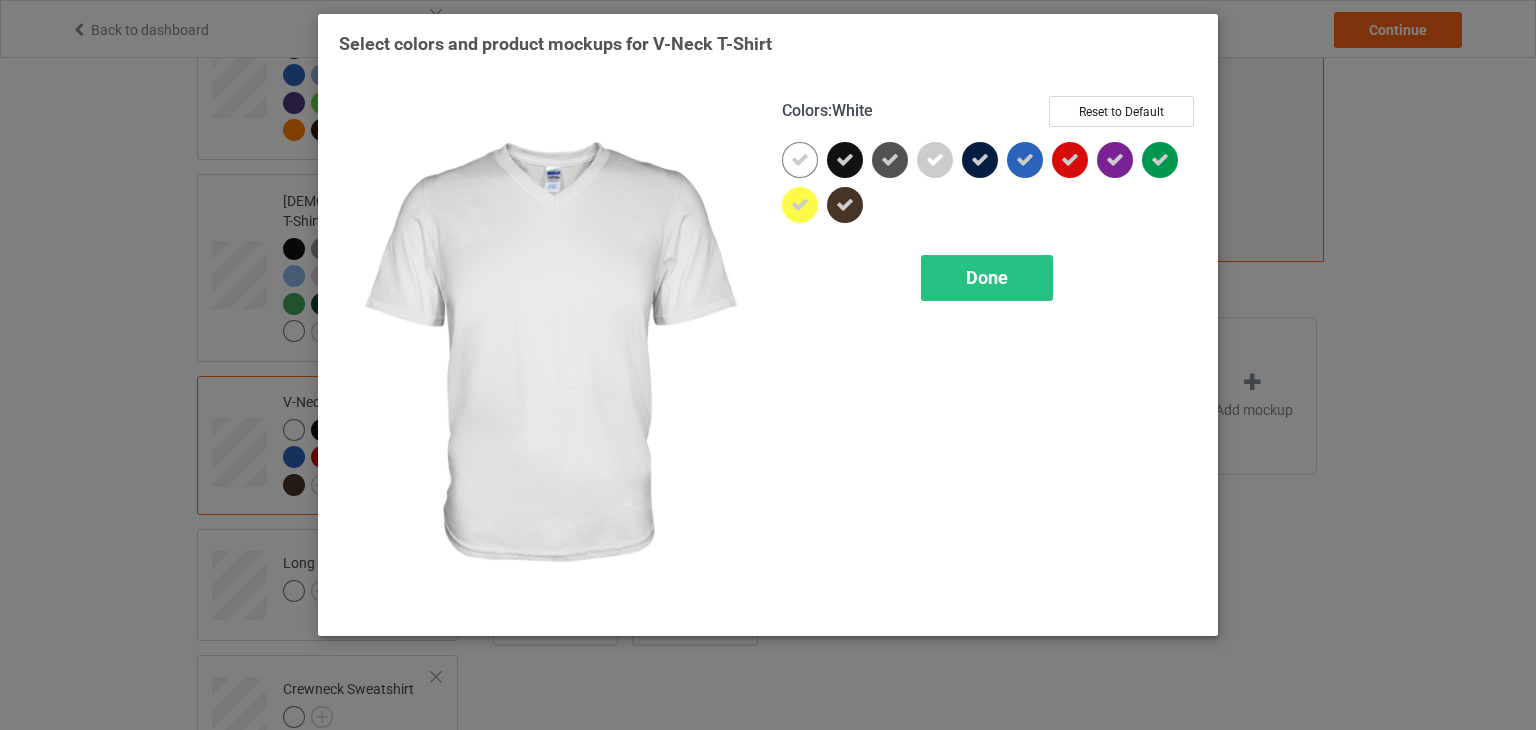 click at bounding box center (800, 160) 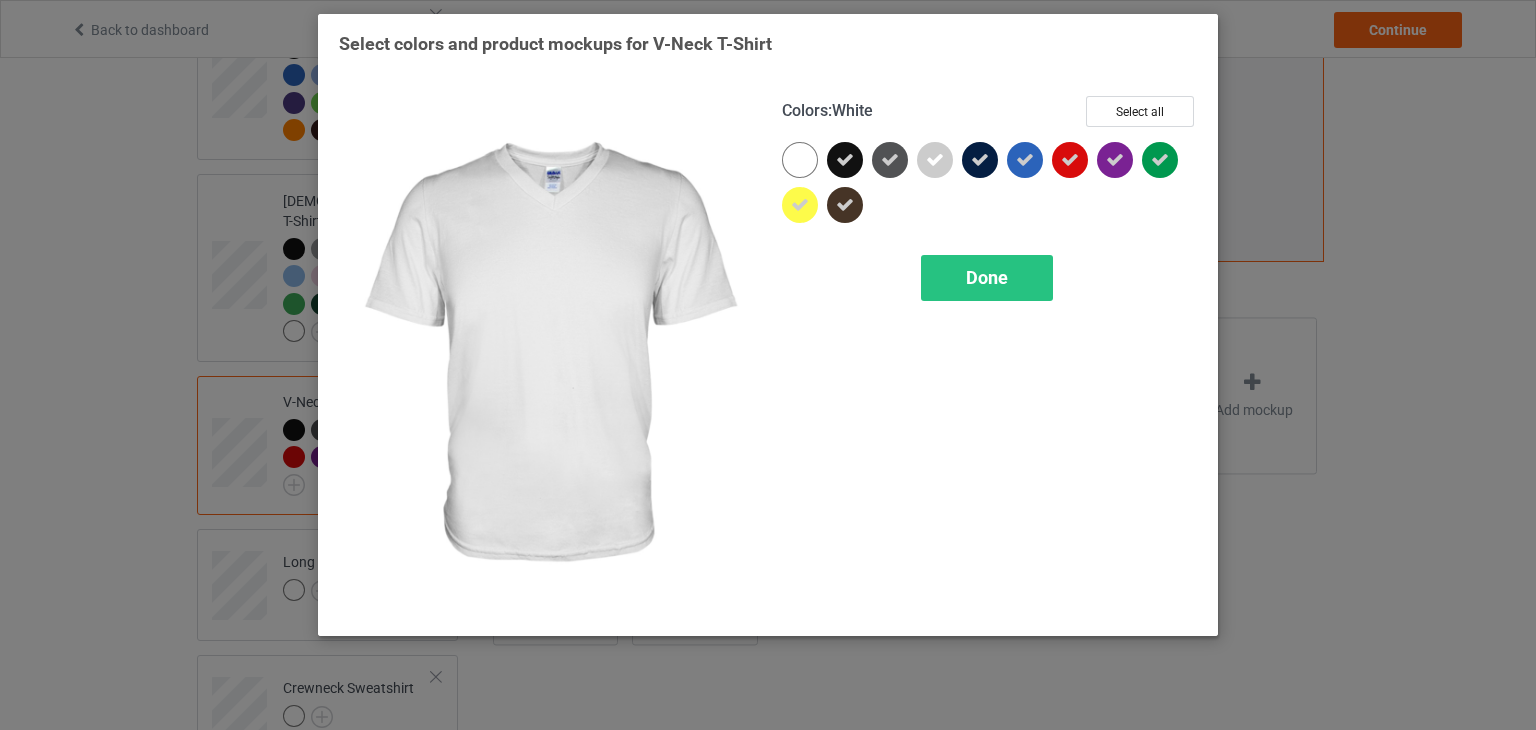 click at bounding box center [800, 160] 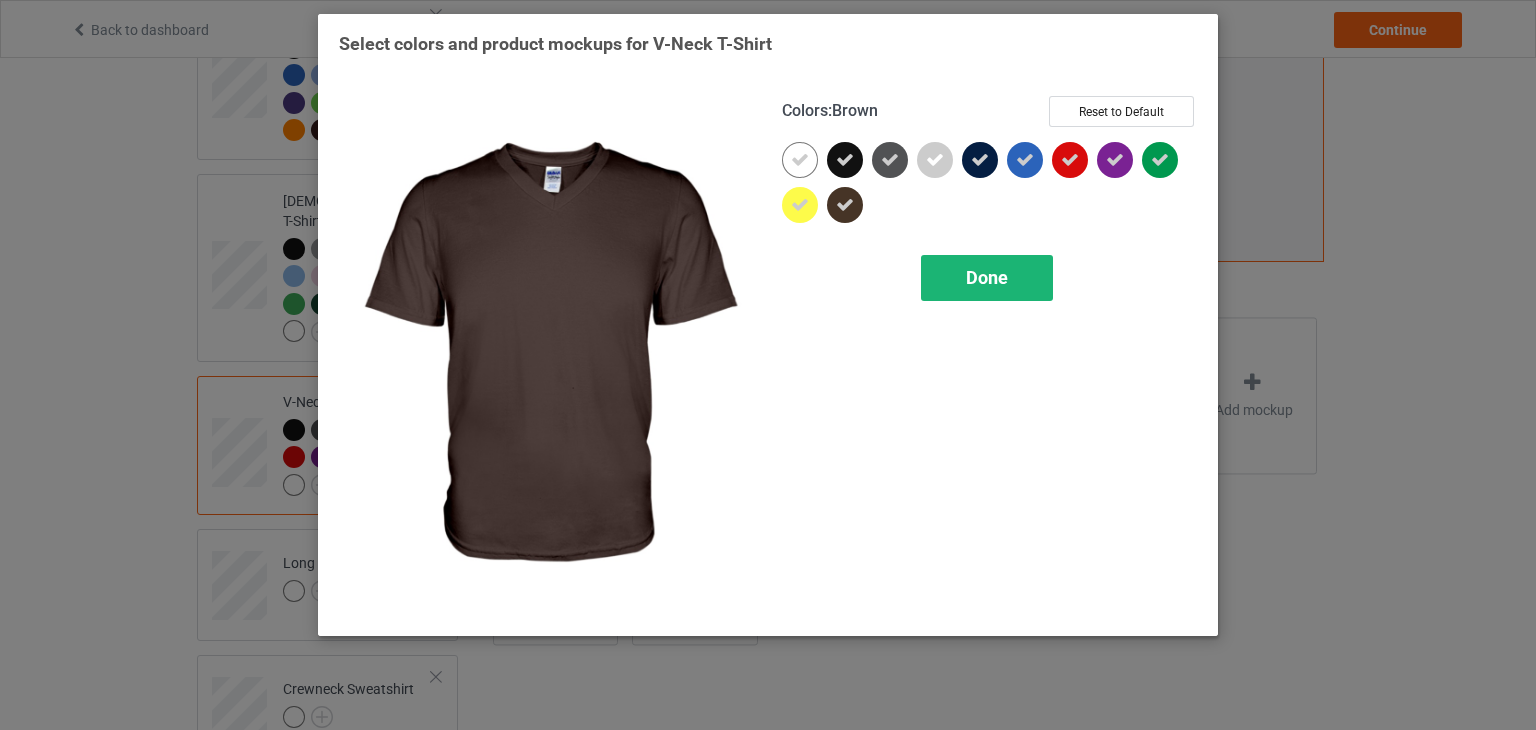 click on "Done" at bounding box center (987, 277) 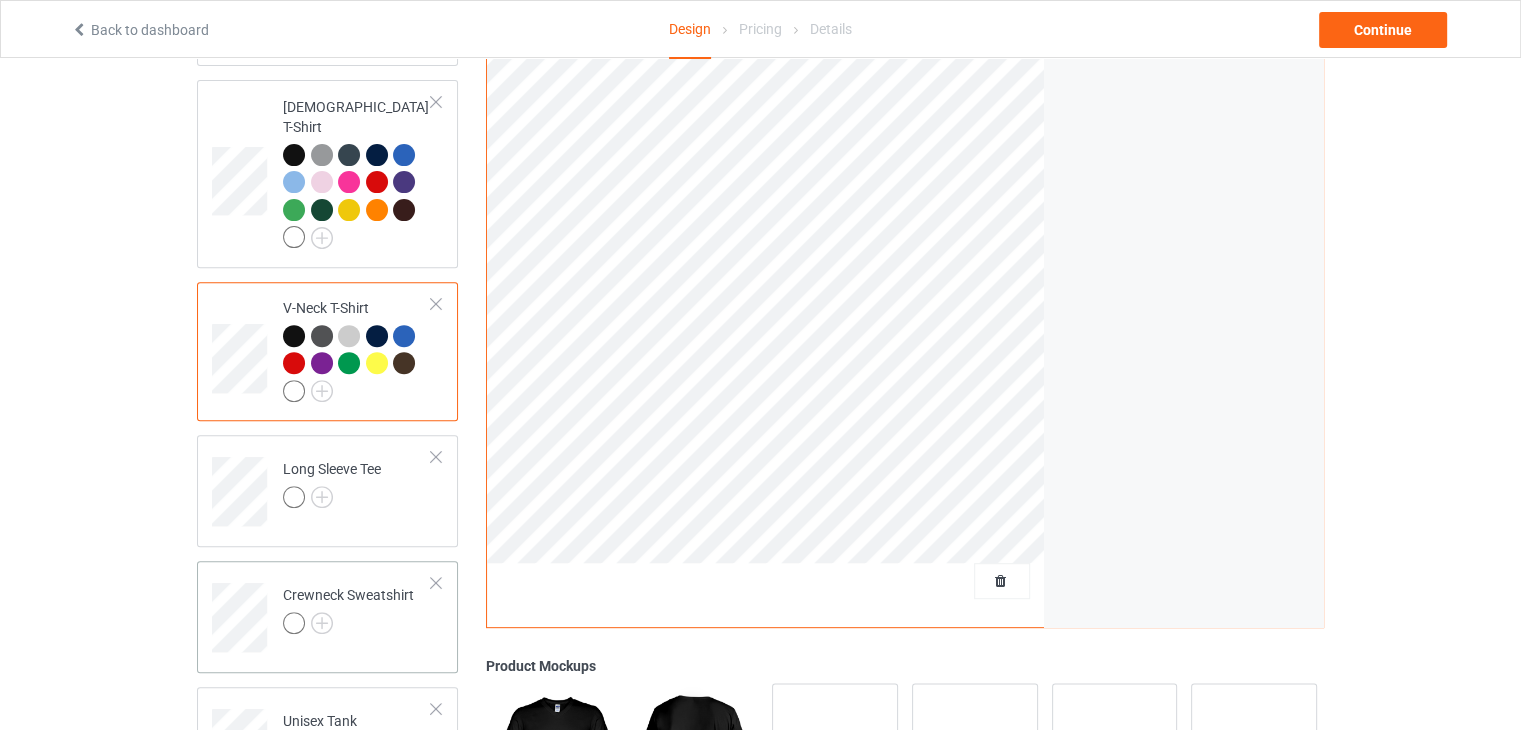 scroll, scrollTop: 800, scrollLeft: 0, axis: vertical 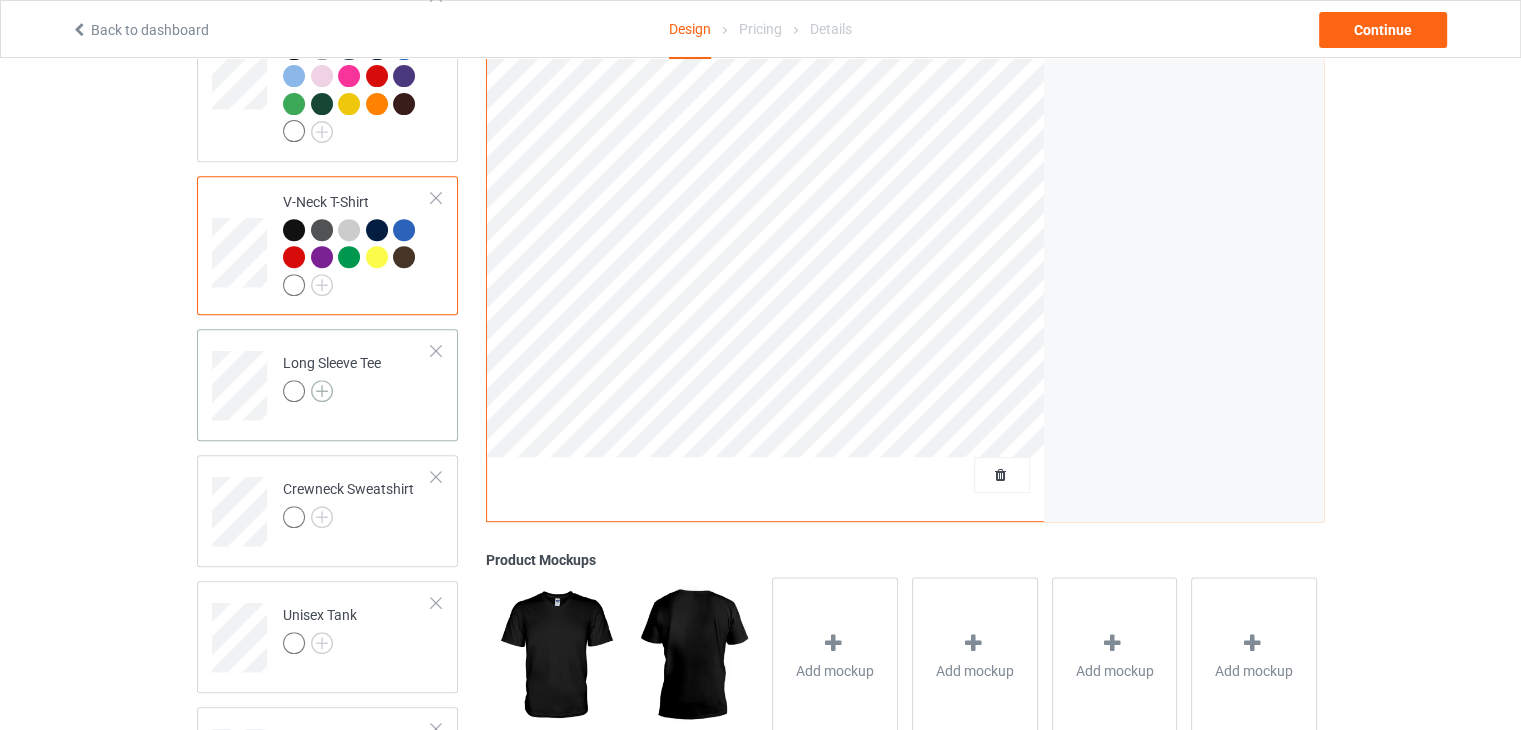 click at bounding box center (322, 391) 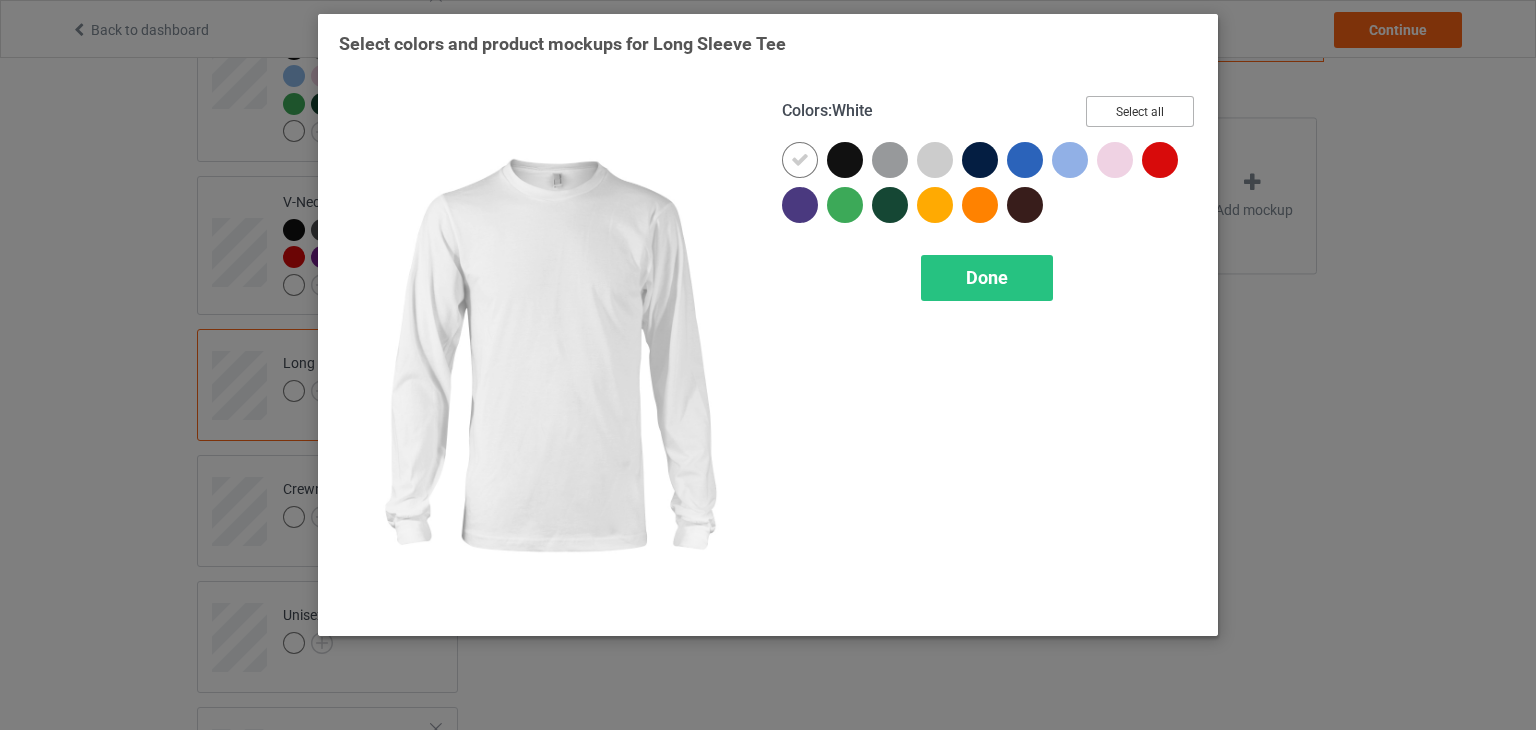 click on "Select all" at bounding box center (1140, 111) 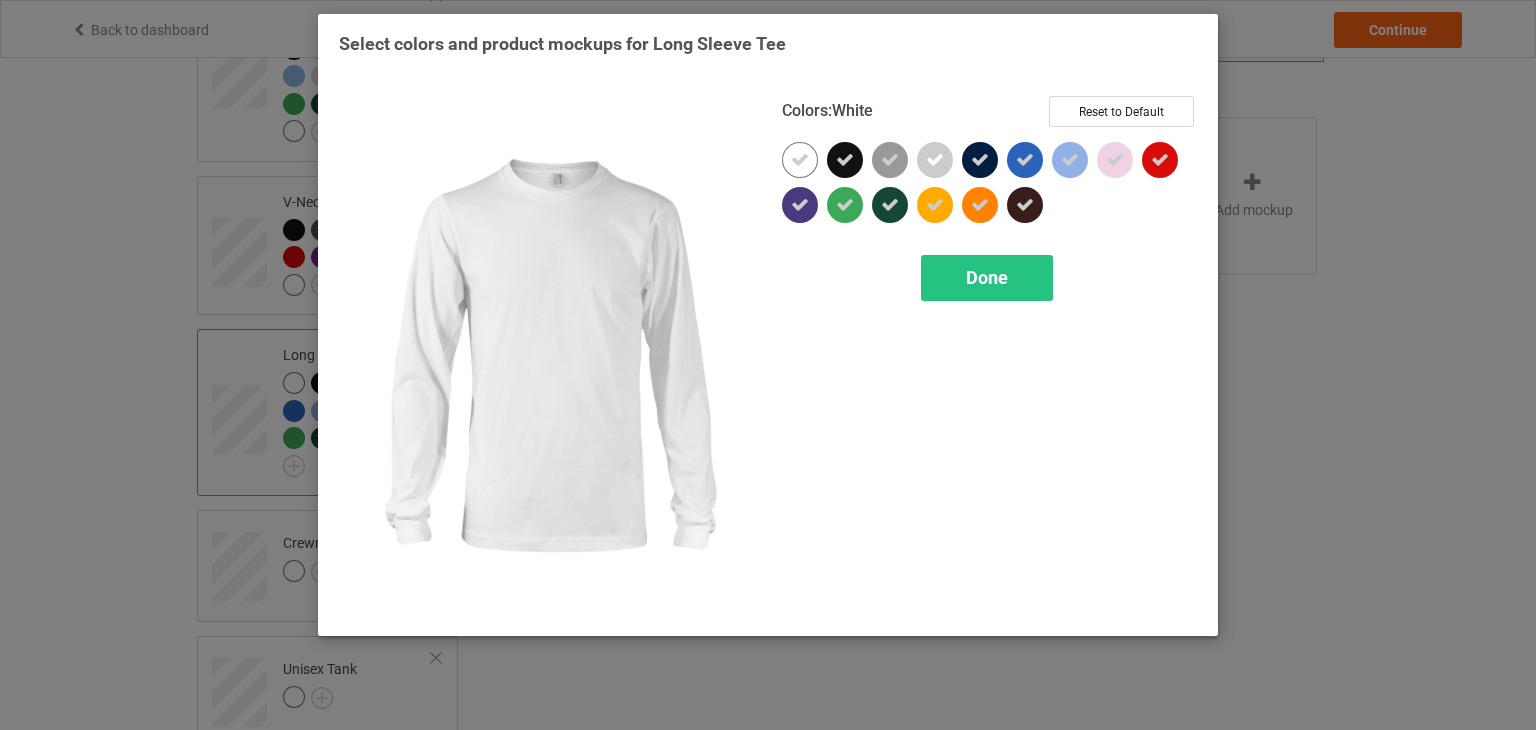 click at bounding box center [800, 160] 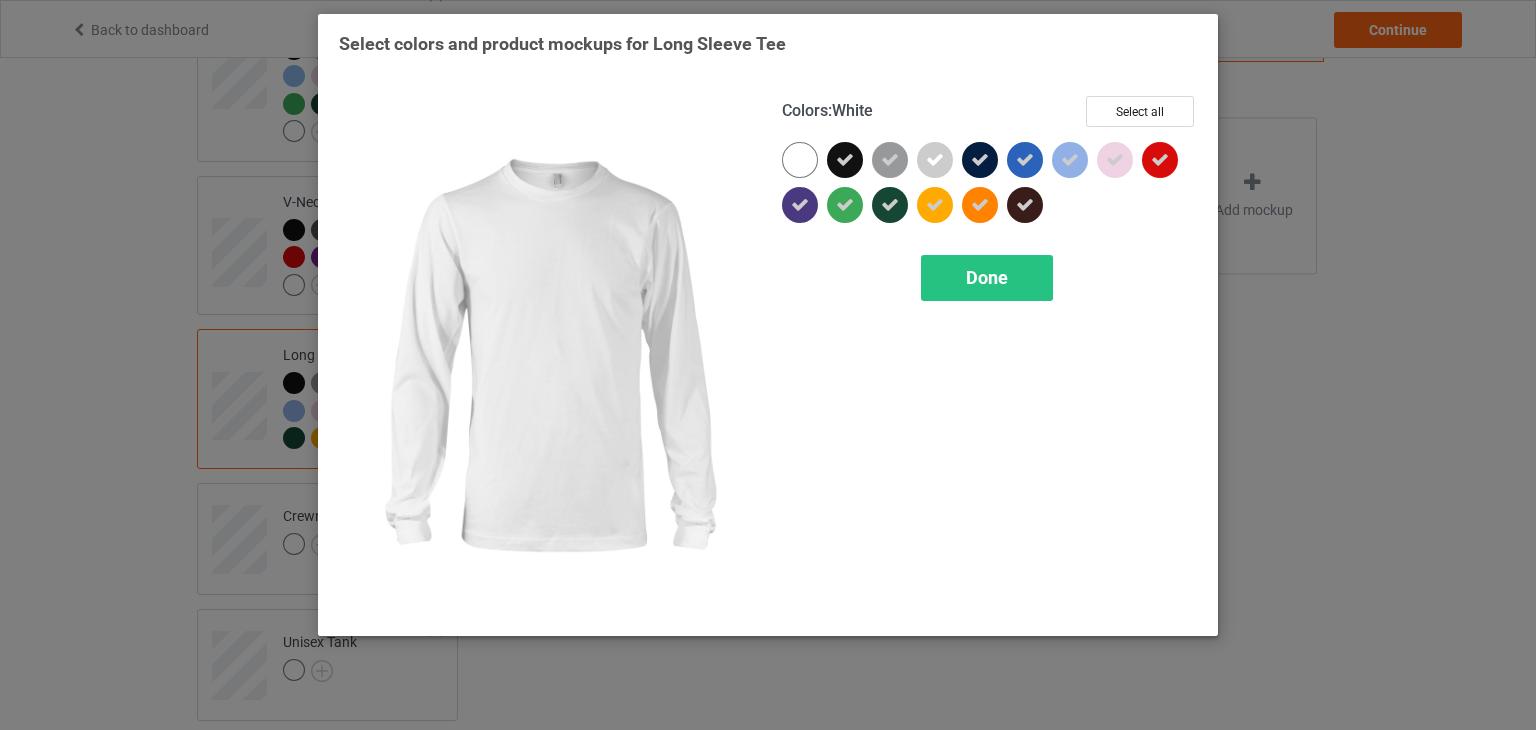 click at bounding box center (800, 160) 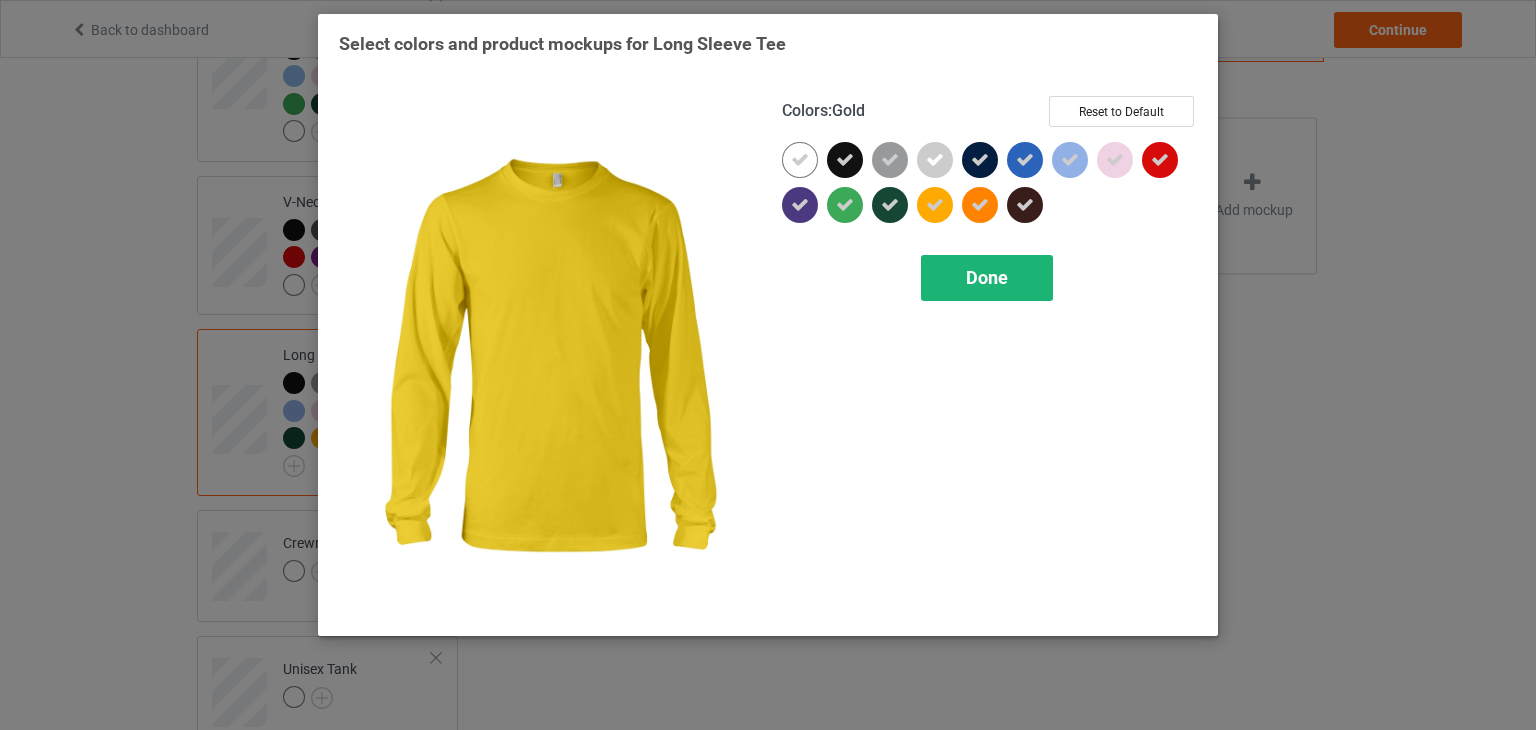 click on "Done" at bounding box center (987, 278) 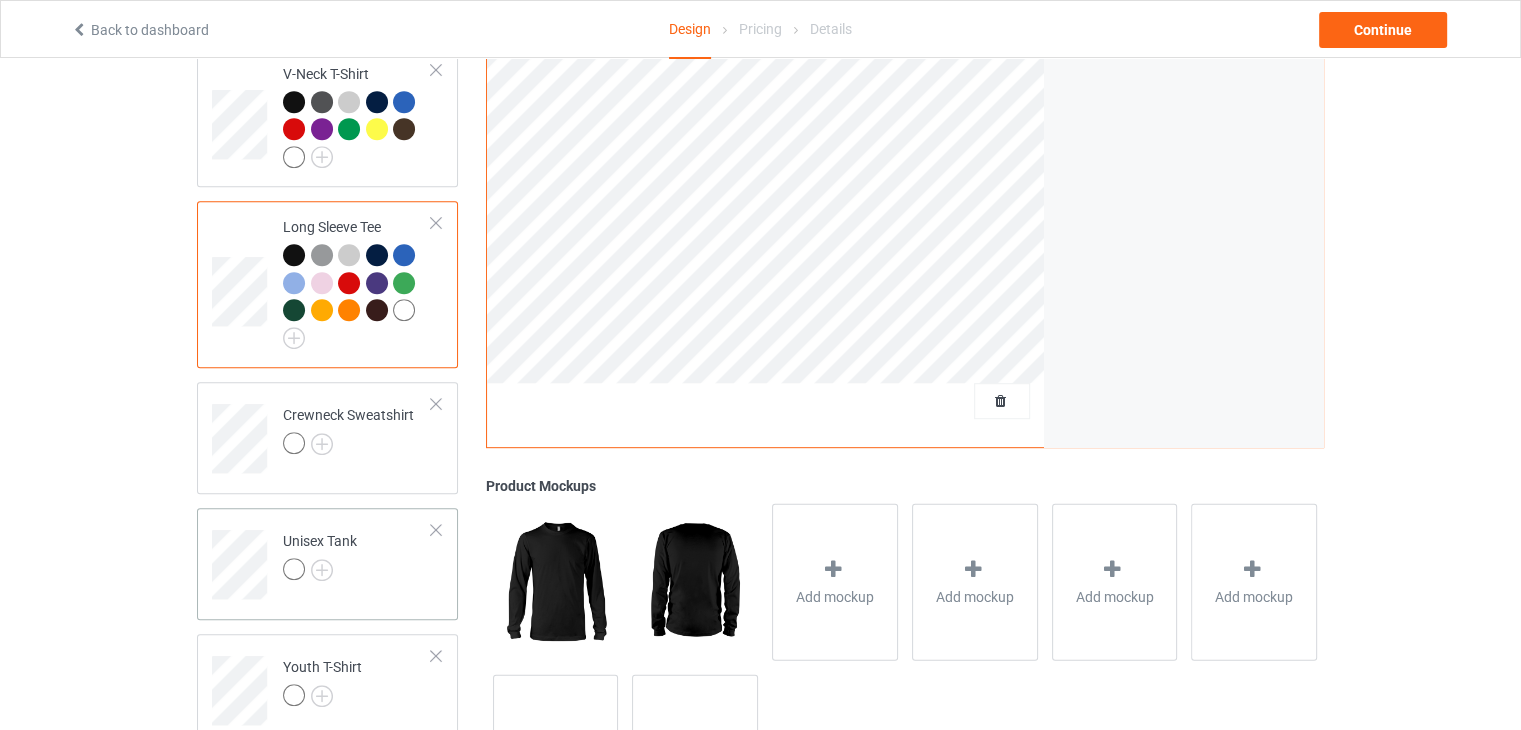 scroll, scrollTop: 1000, scrollLeft: 0, axis: vertical 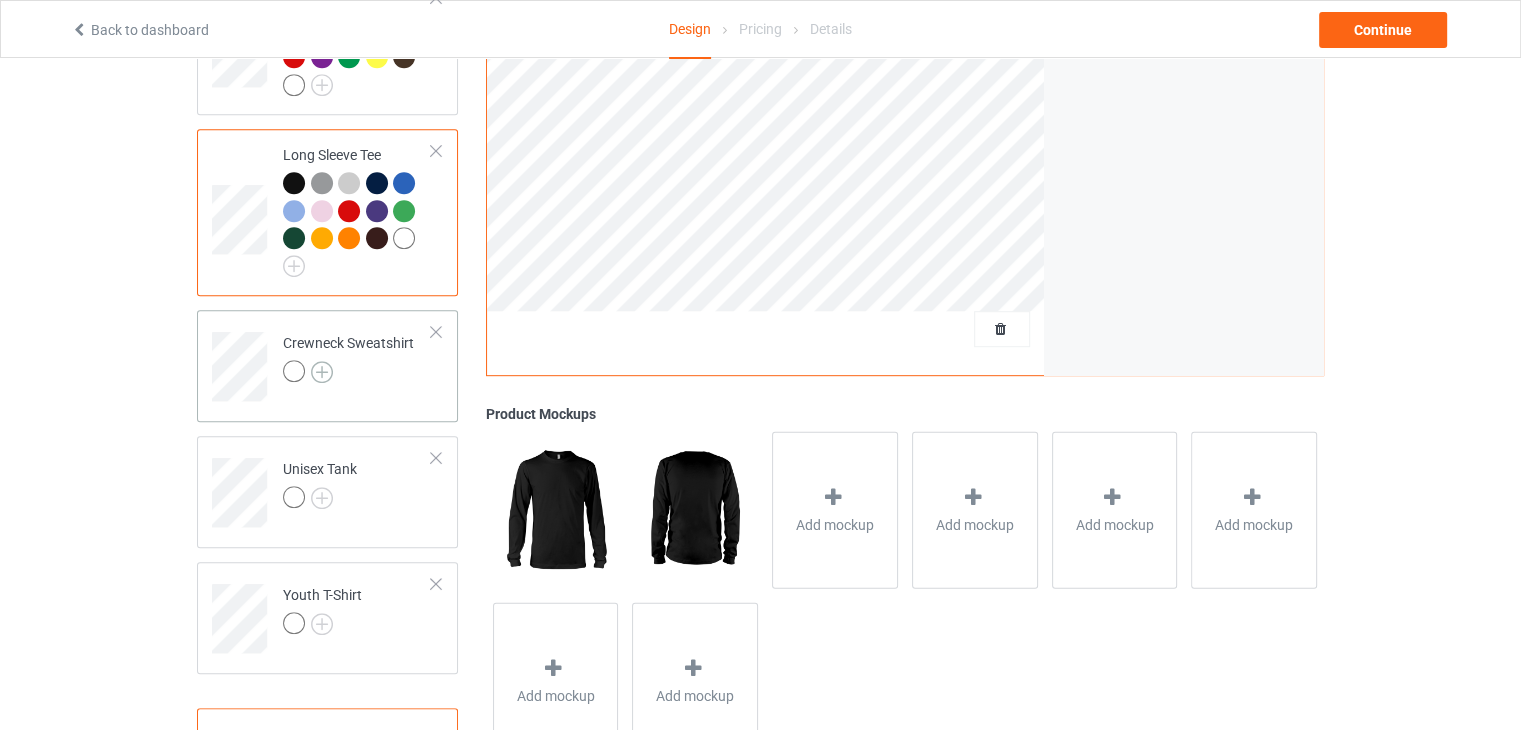 click at bounding box center (322, 372) 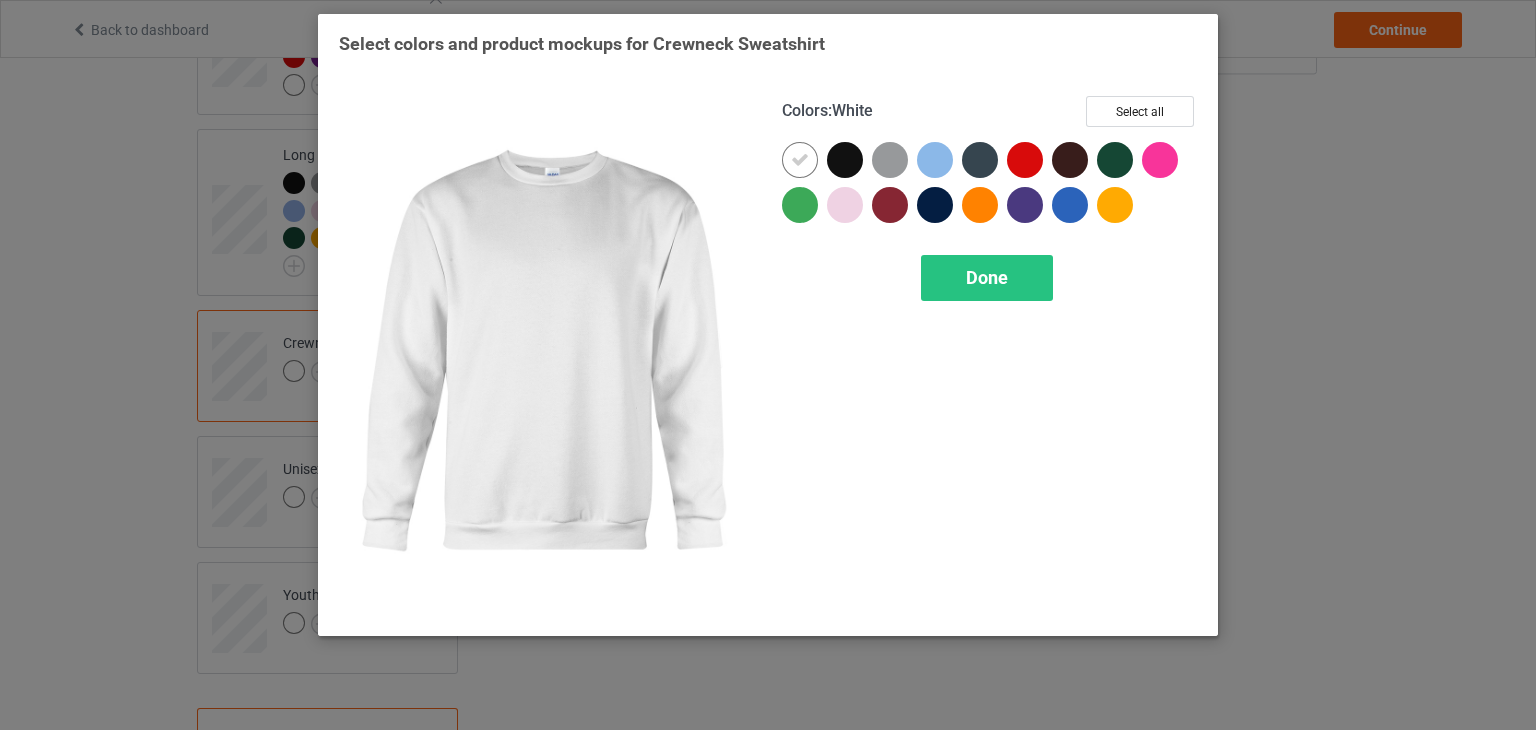 click at bounding box center [800, 160] 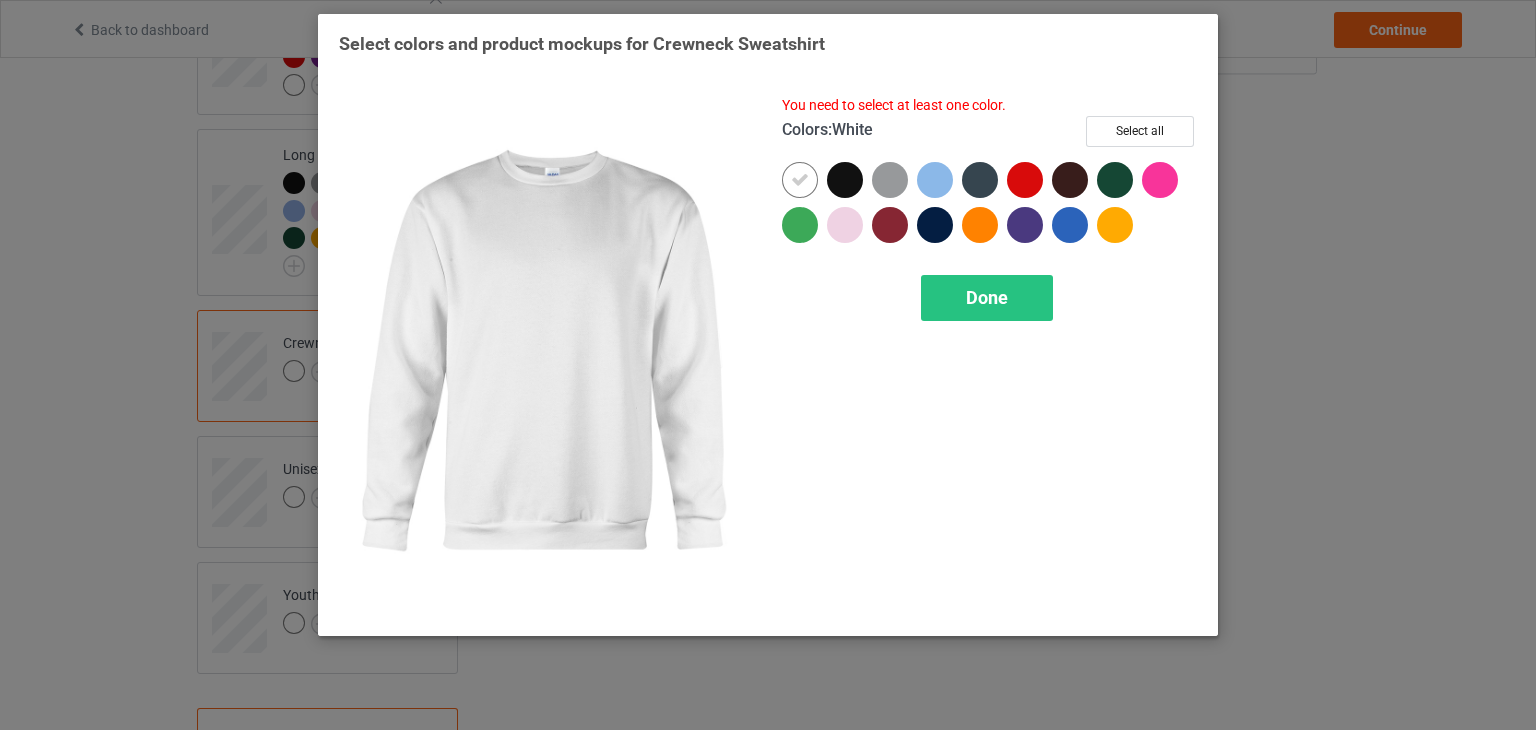 click at bounding box center [800, 180] 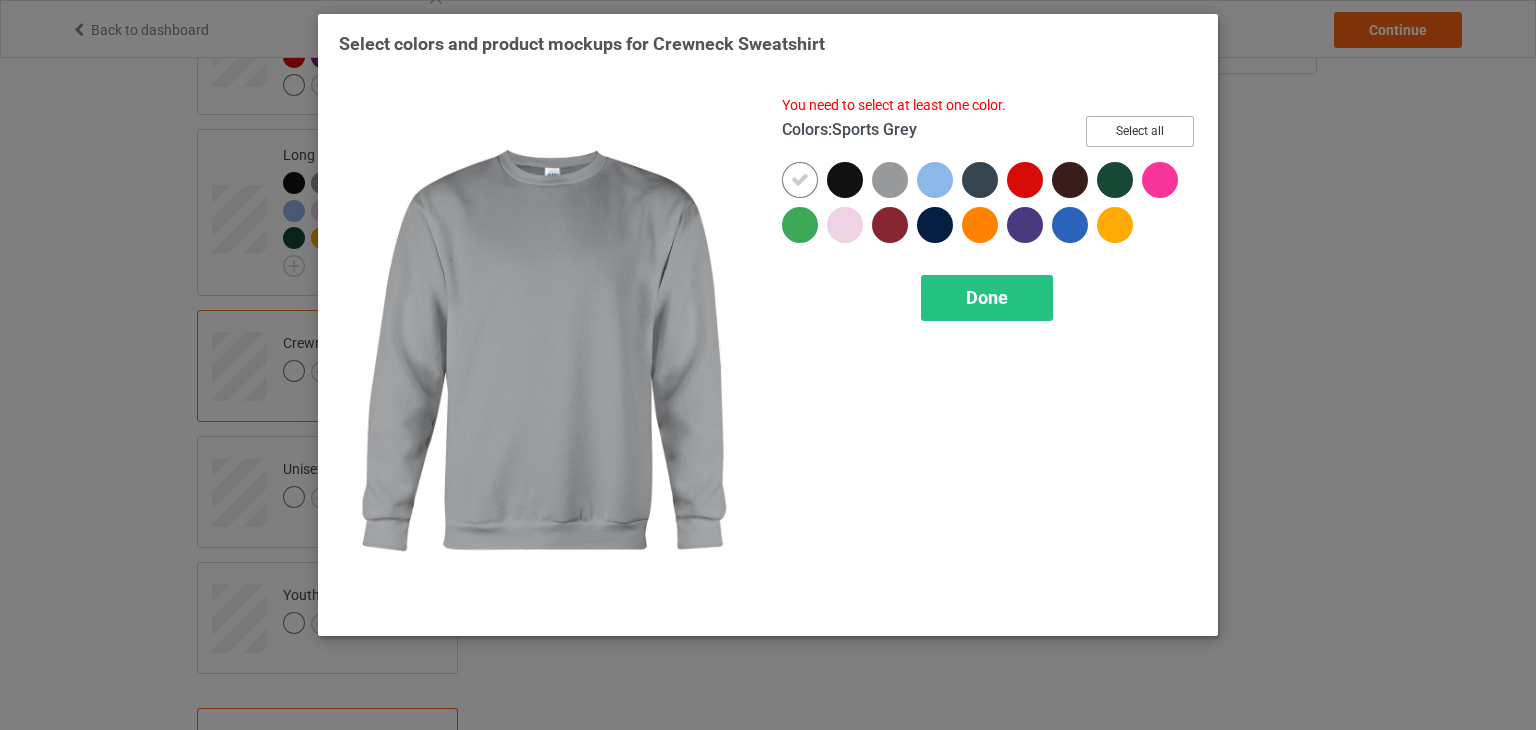 click on "Select all" at bounding box center (1140, 131) 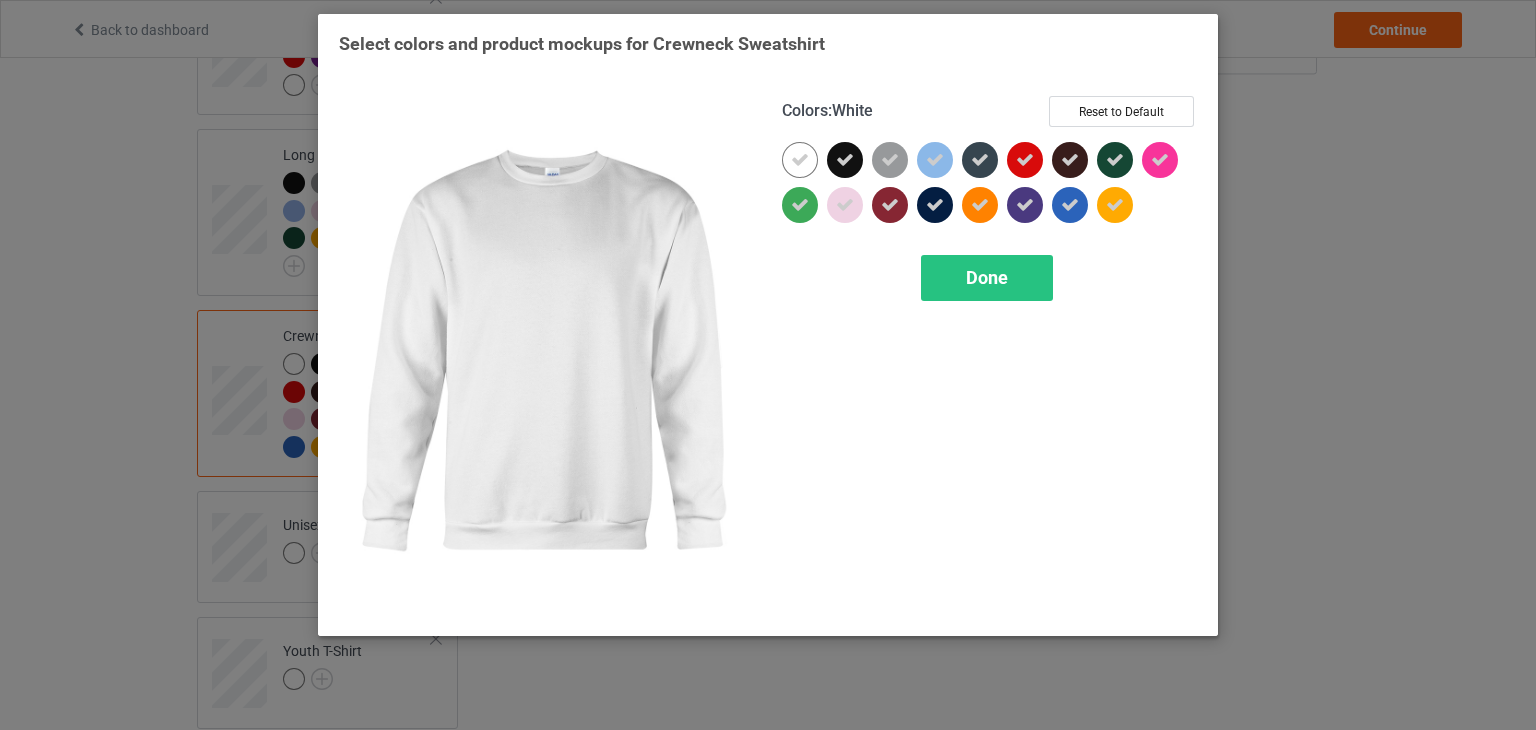 click at bounding box center (800, 160) 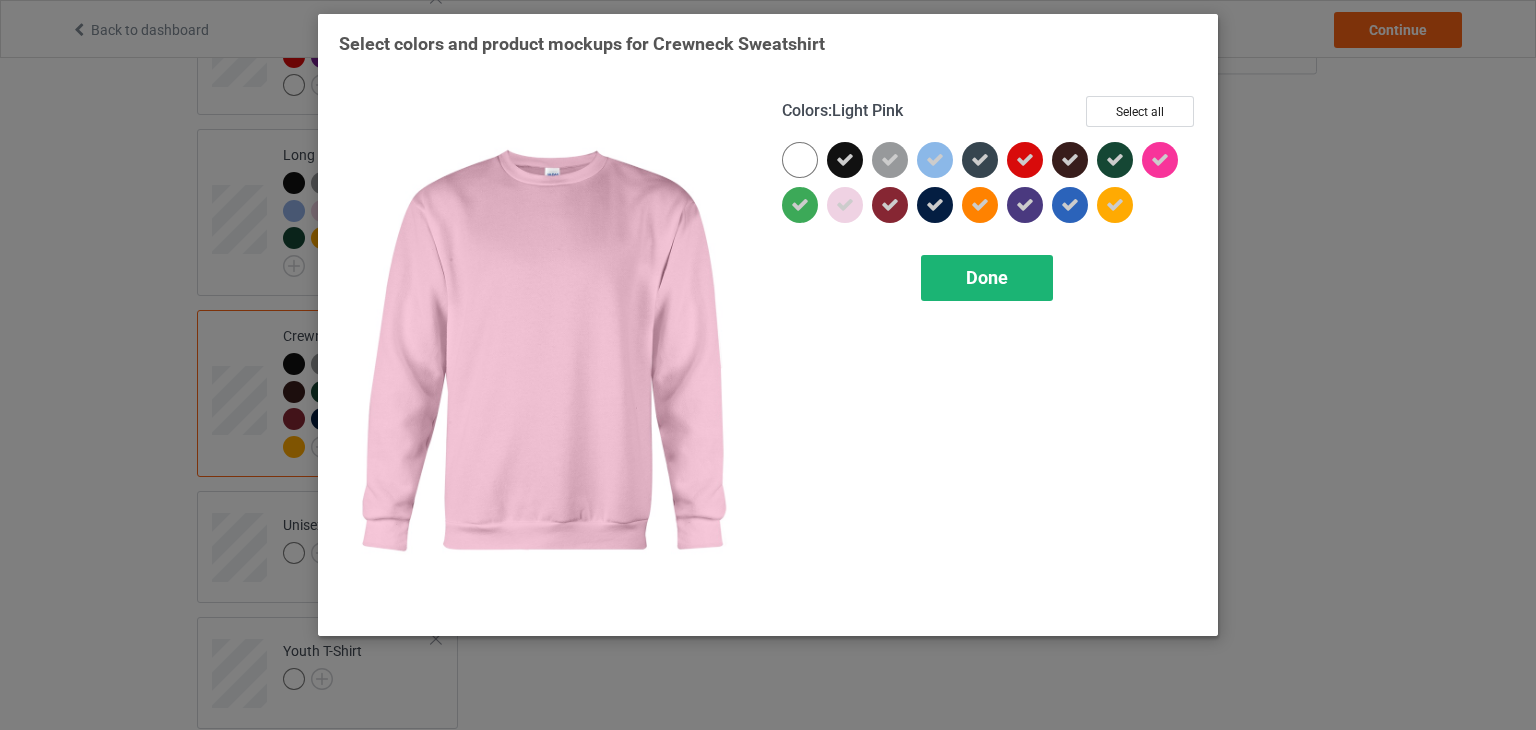 click on "Done" at bounding box center [987, 278] 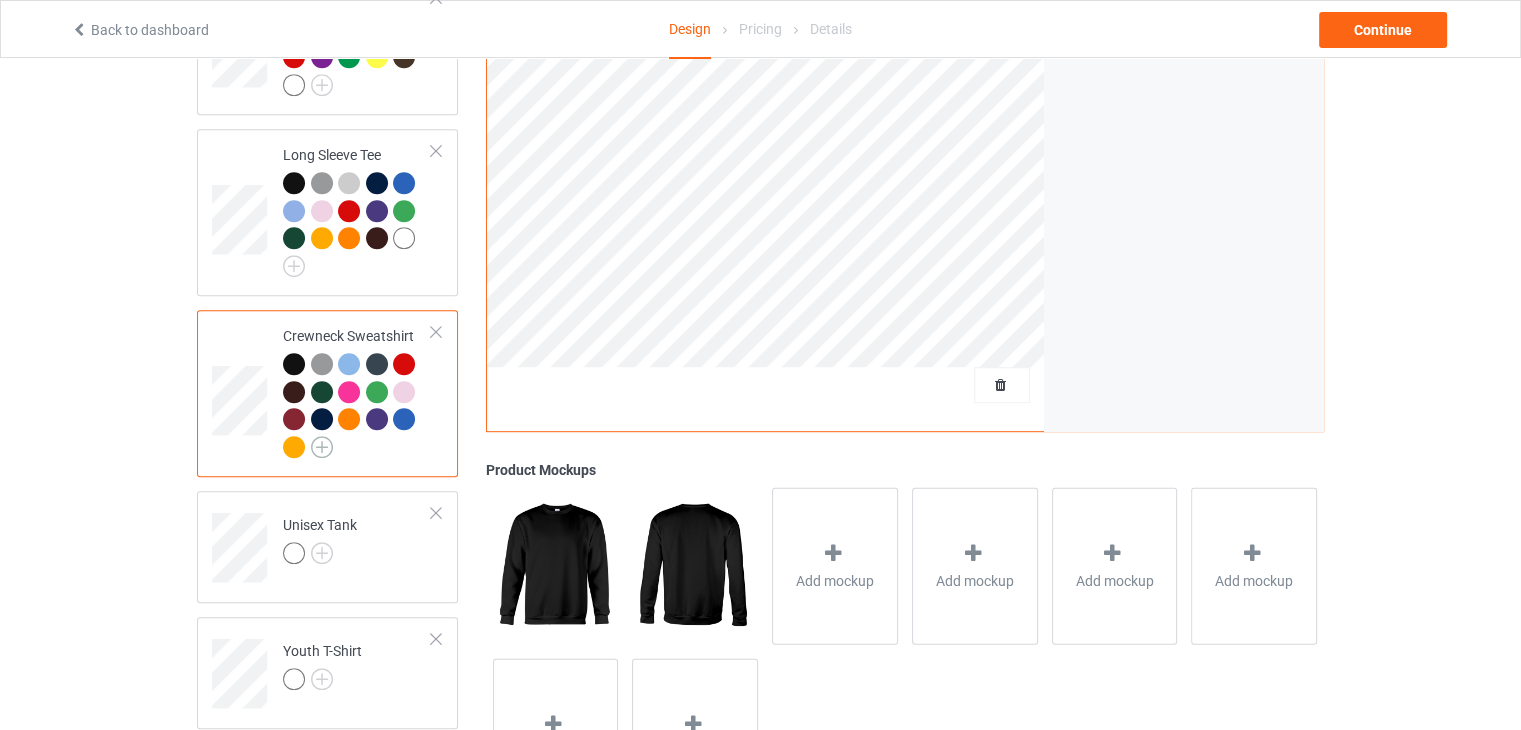 click at bounding box center (322, 447) 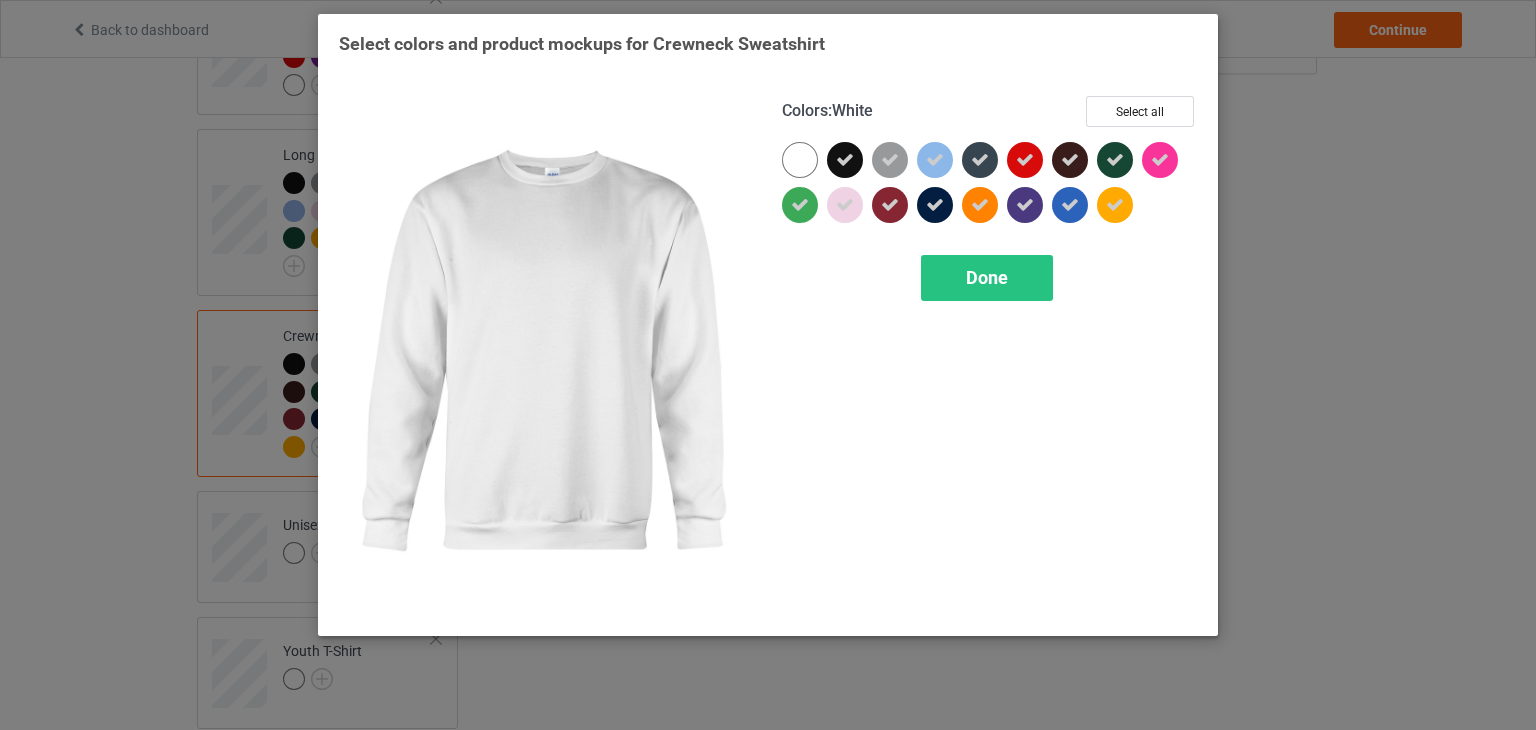 click at bounding box center (800, 160) 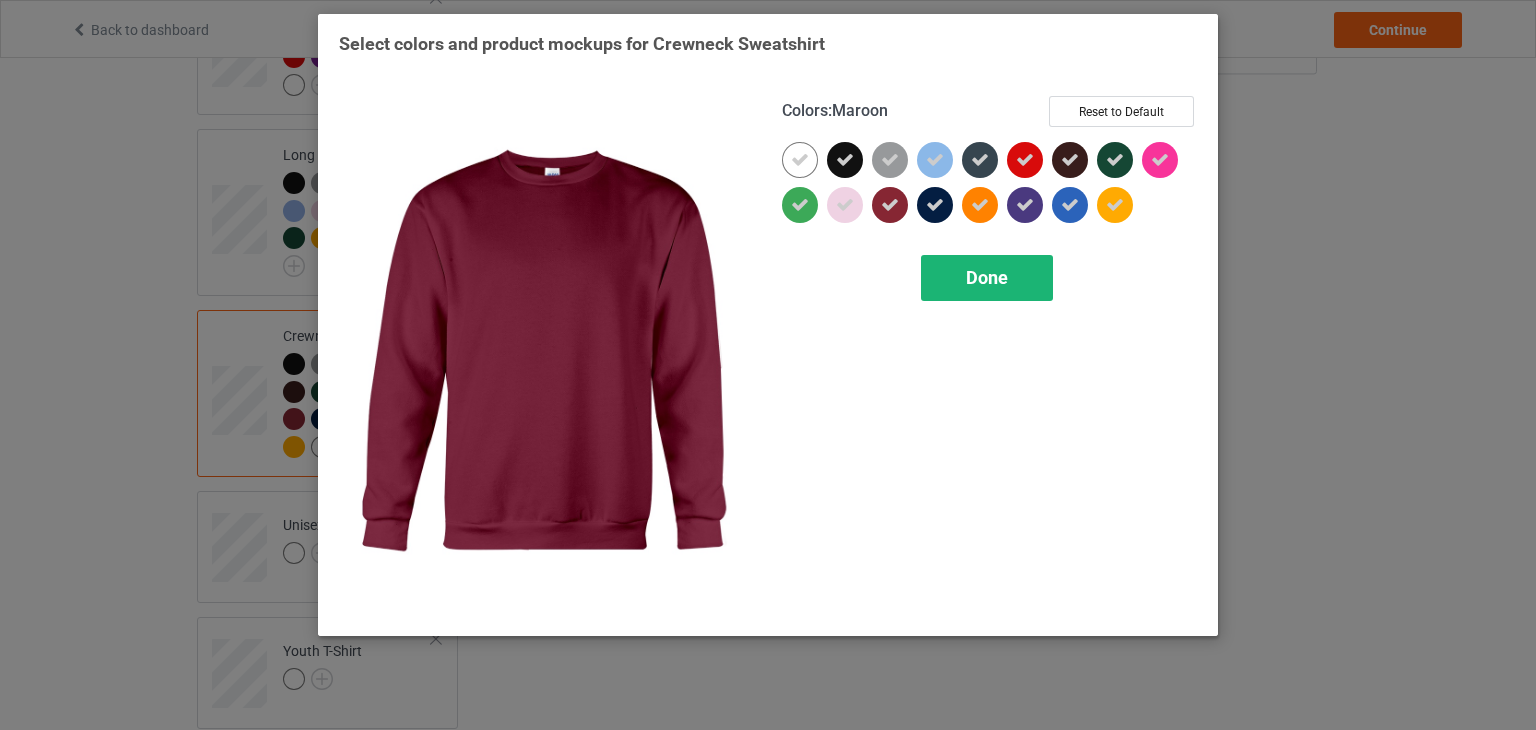 click on "Done" at bounding box center [987, 278] 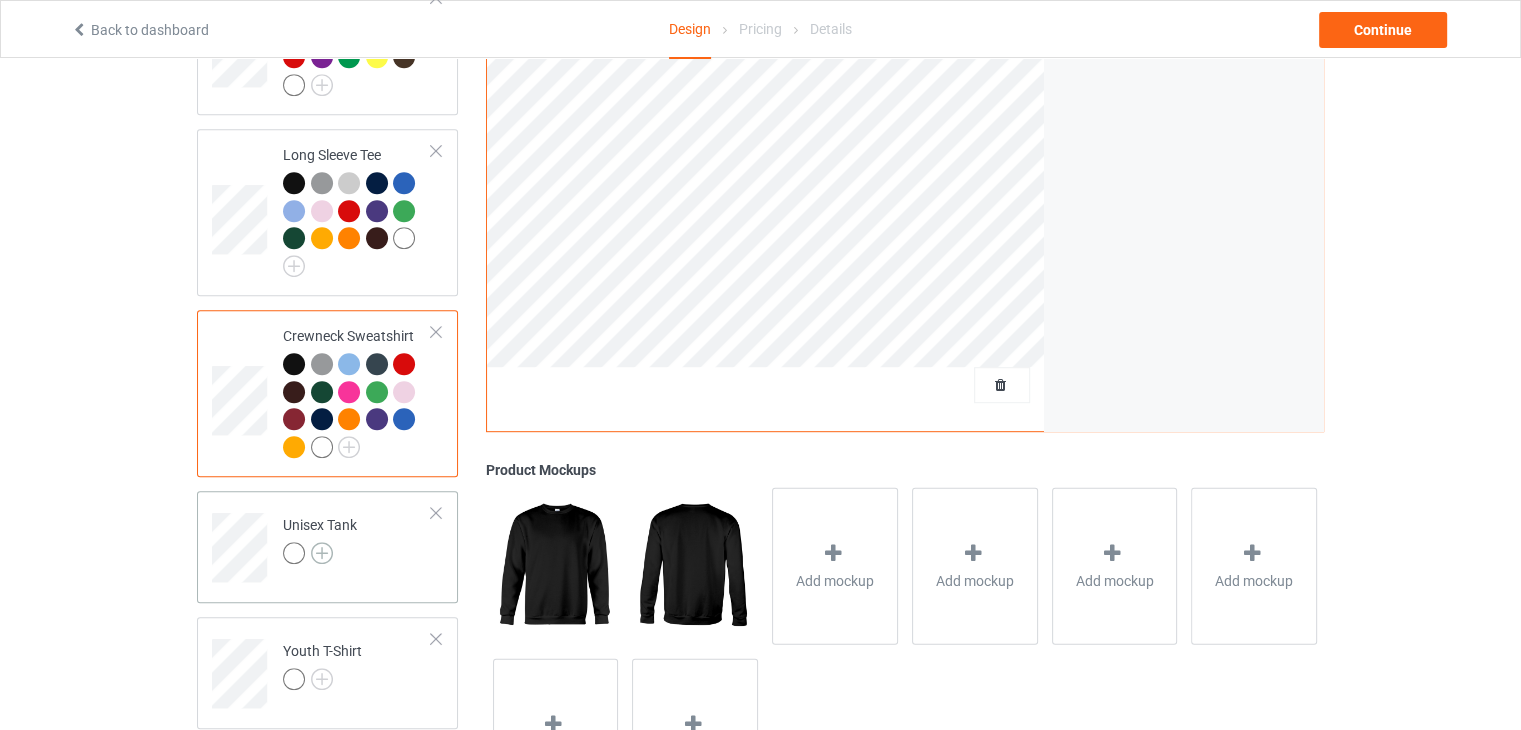 click at bounding box center [322, 553] 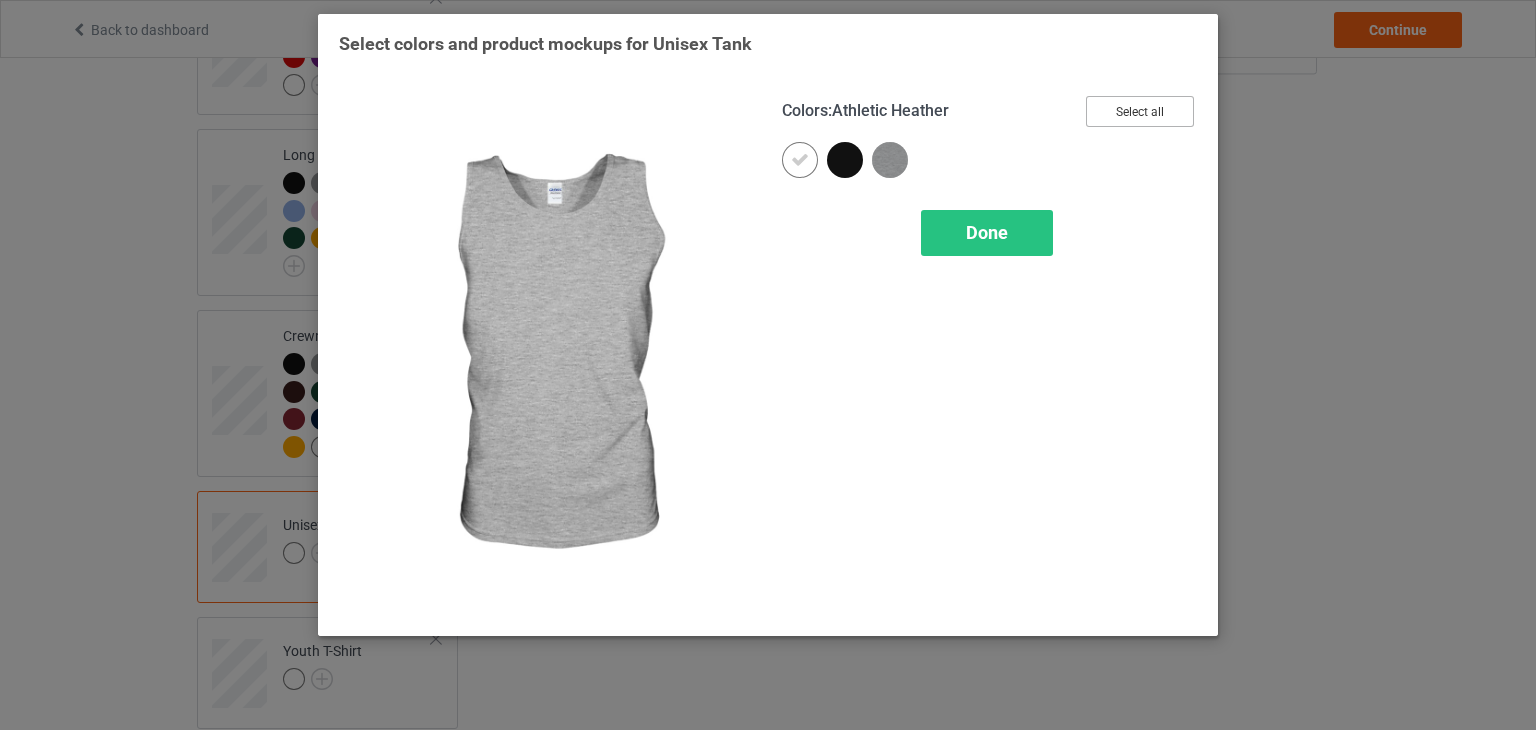 drag, startPoint x: 1125, startPoint y: 113, endPoint x: 1105, endPoint y: 114, distance: 20.024984 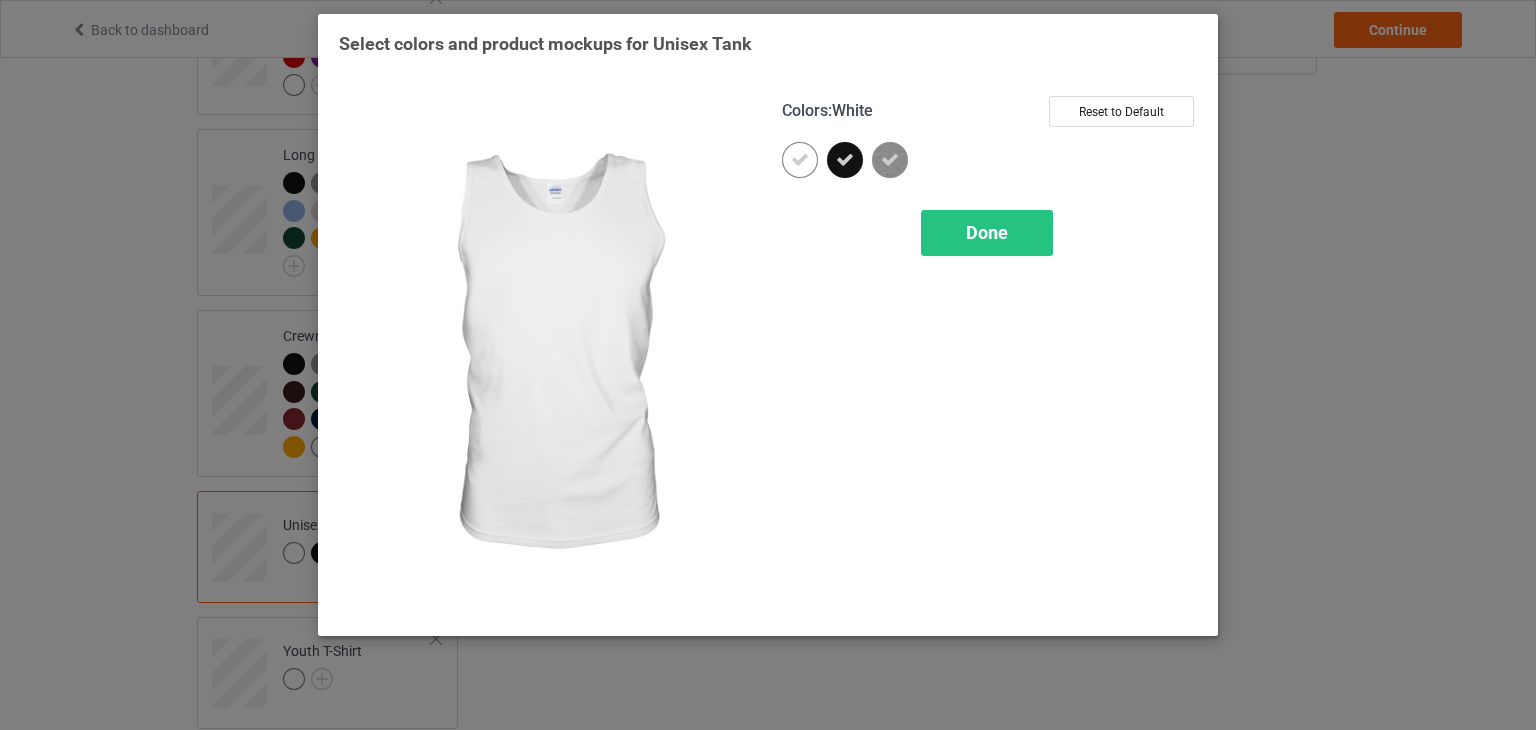click at bounding box center (800, 160) 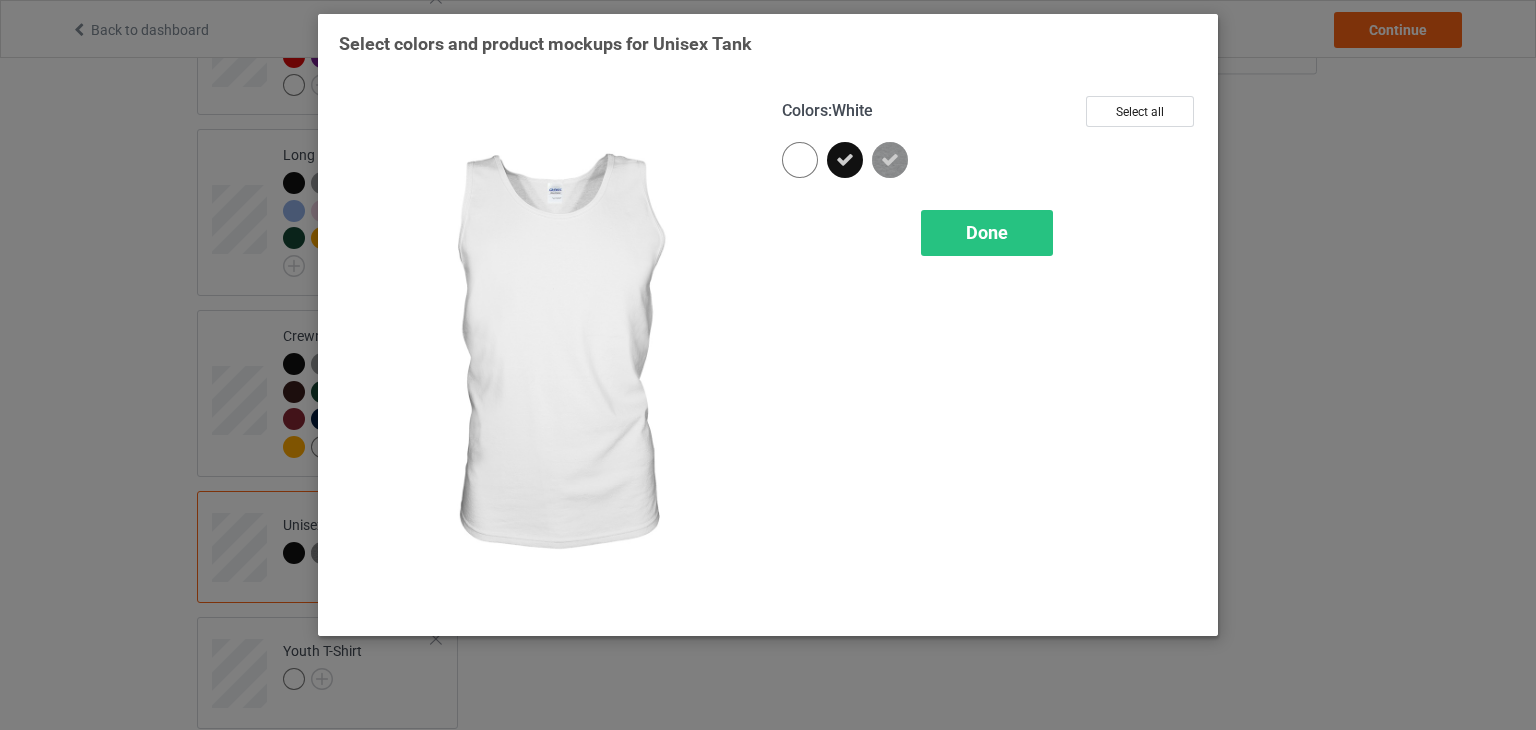 click at bounding box center [800, 160] 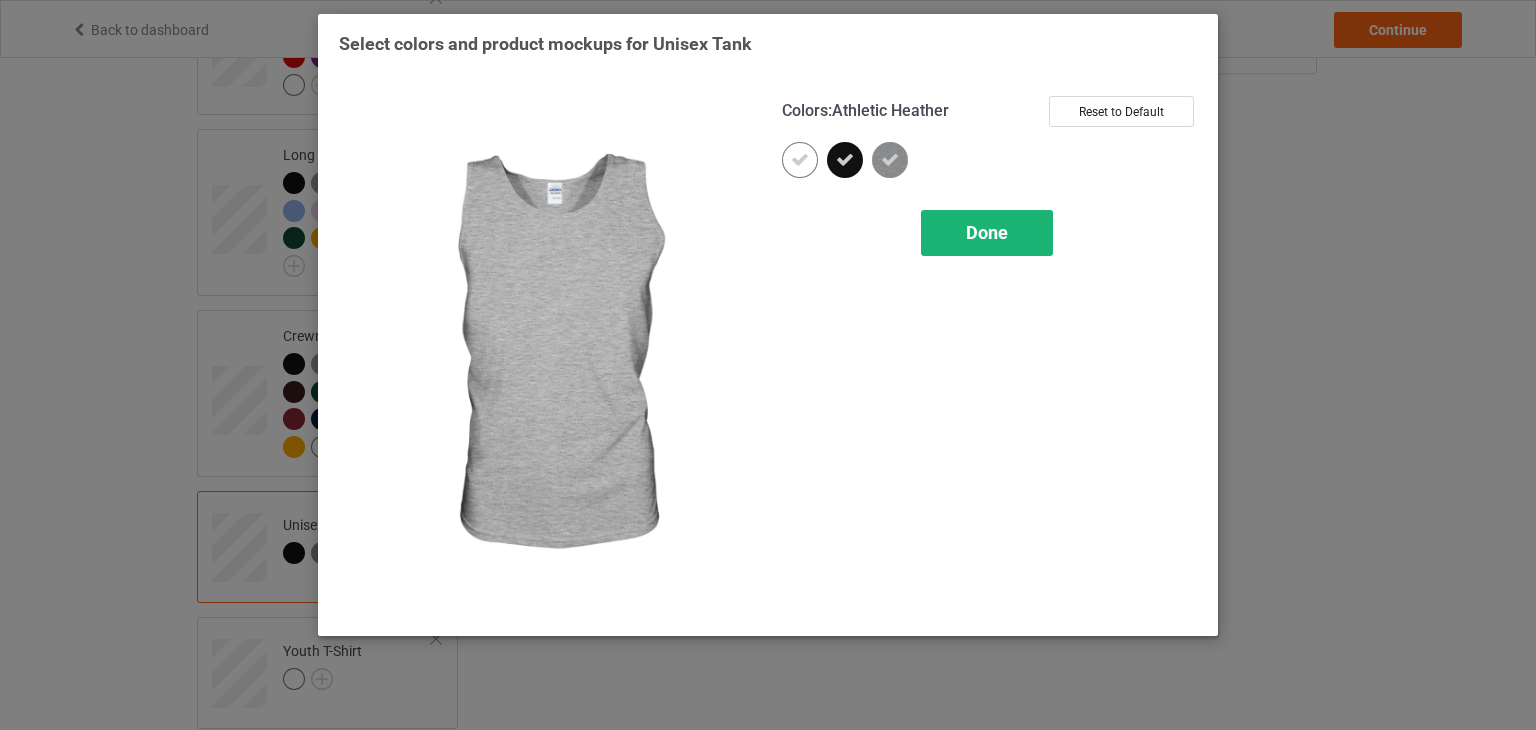 click on "Done" at bounding box center (987, 232) 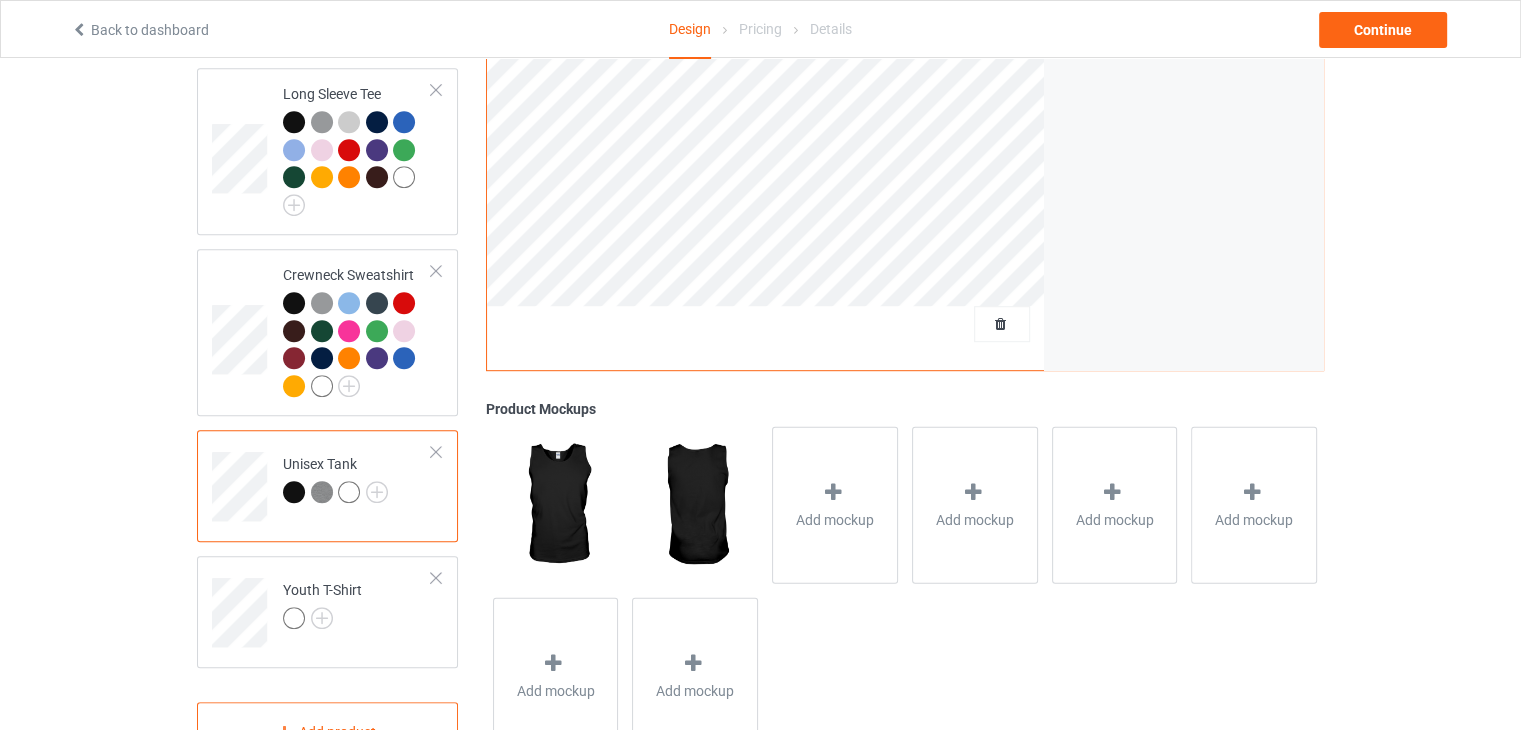 scroll, scrollTop: 1110, scrollLeft: 0, axis: vertical 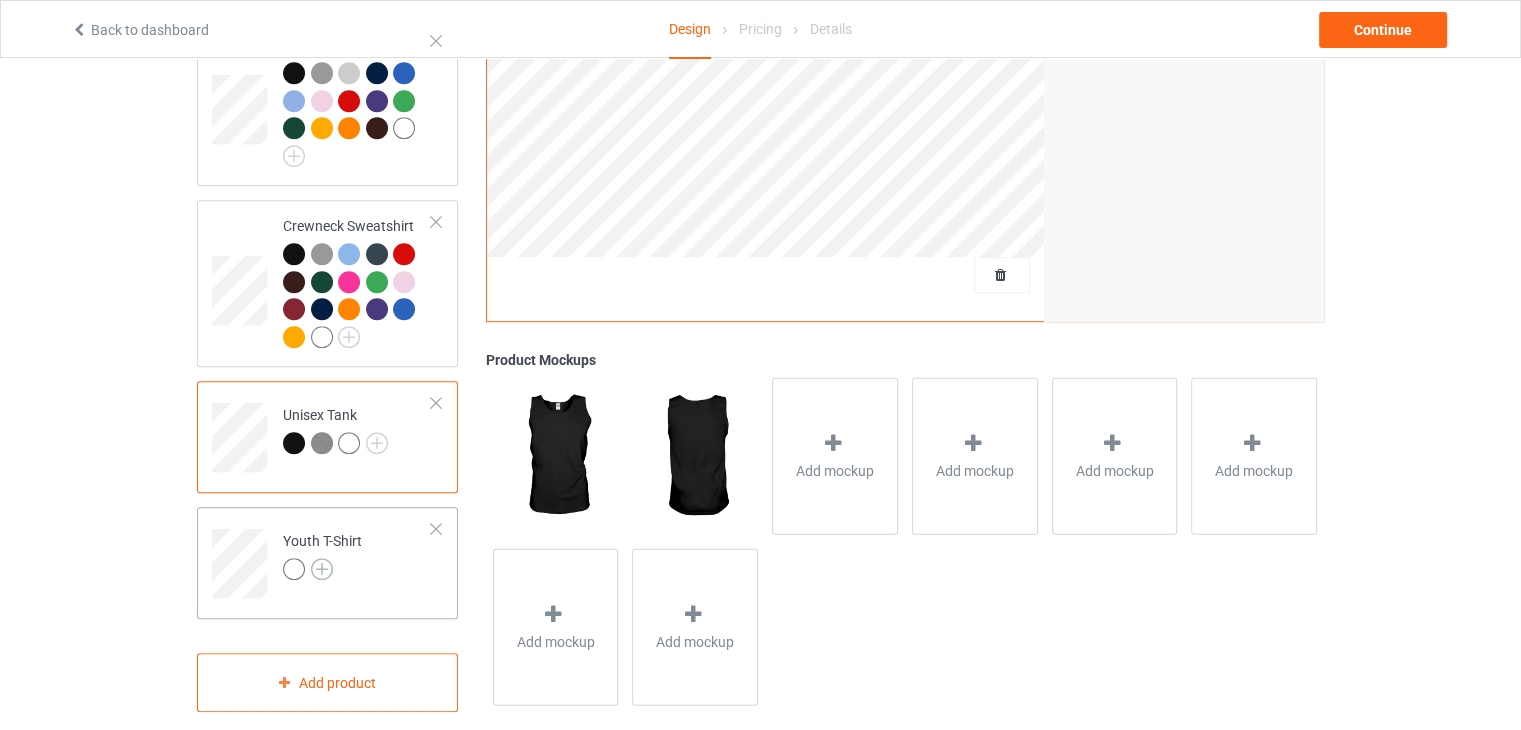click at bounding box center (322, 569) 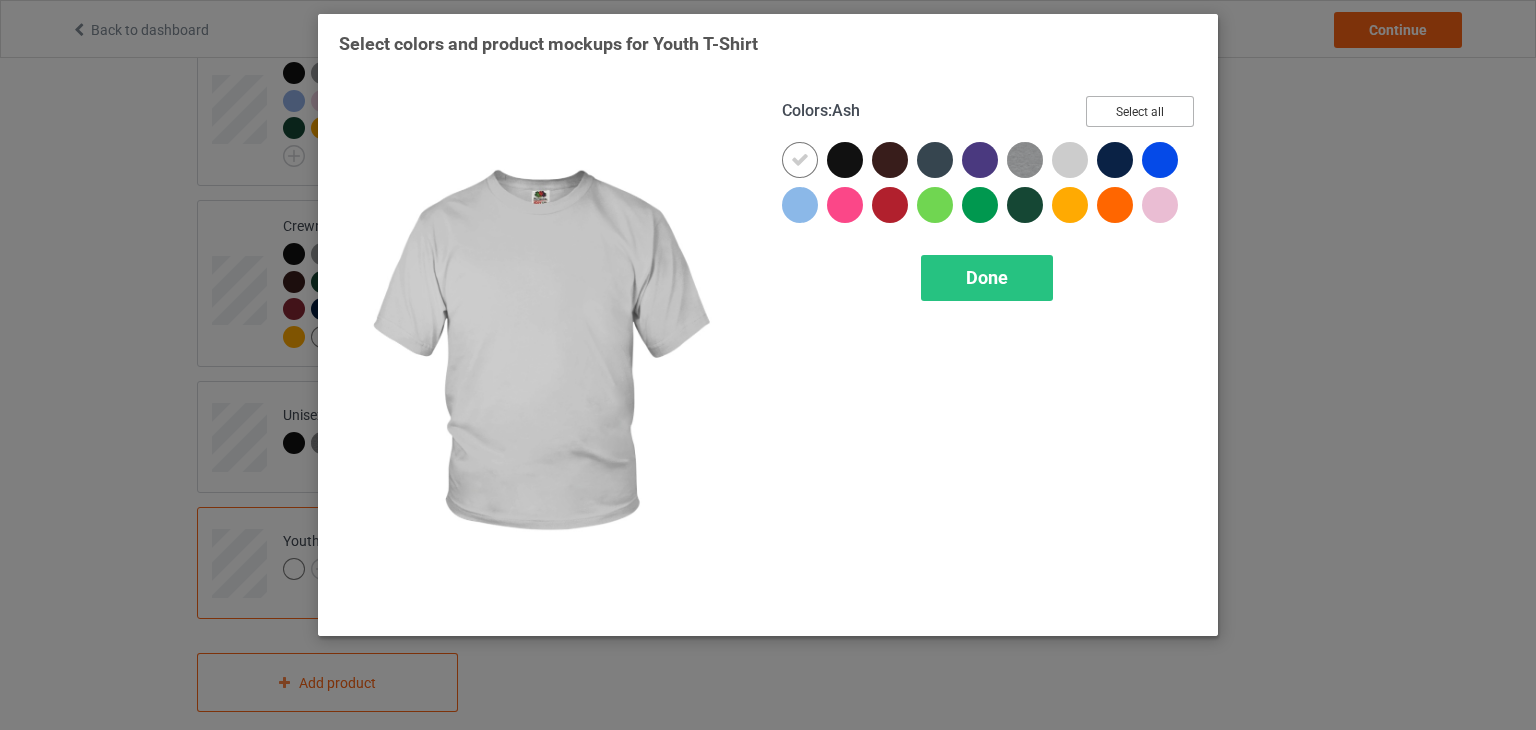 click on "Select all" at bounding box center (1140, 111) 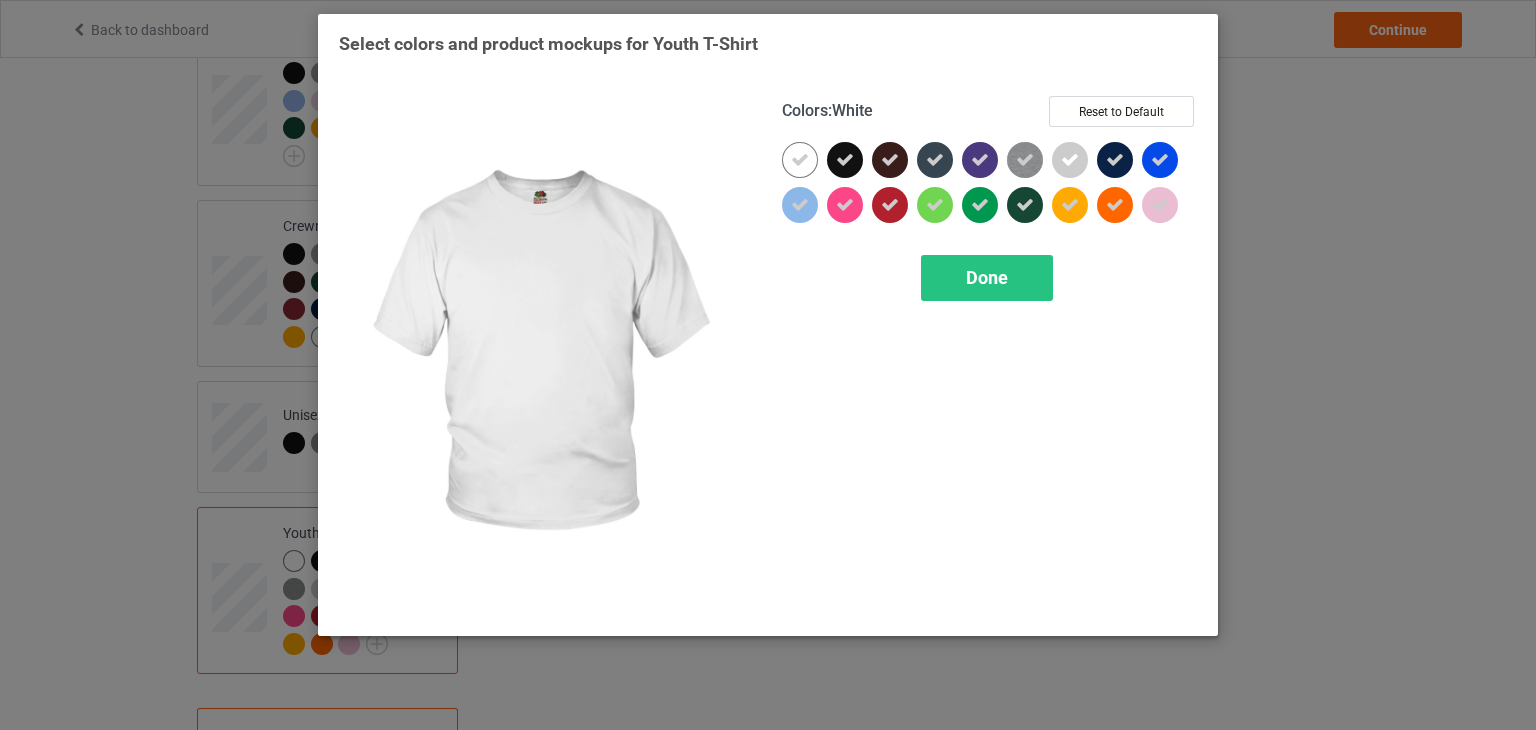 click at bounding box center (800, 160) 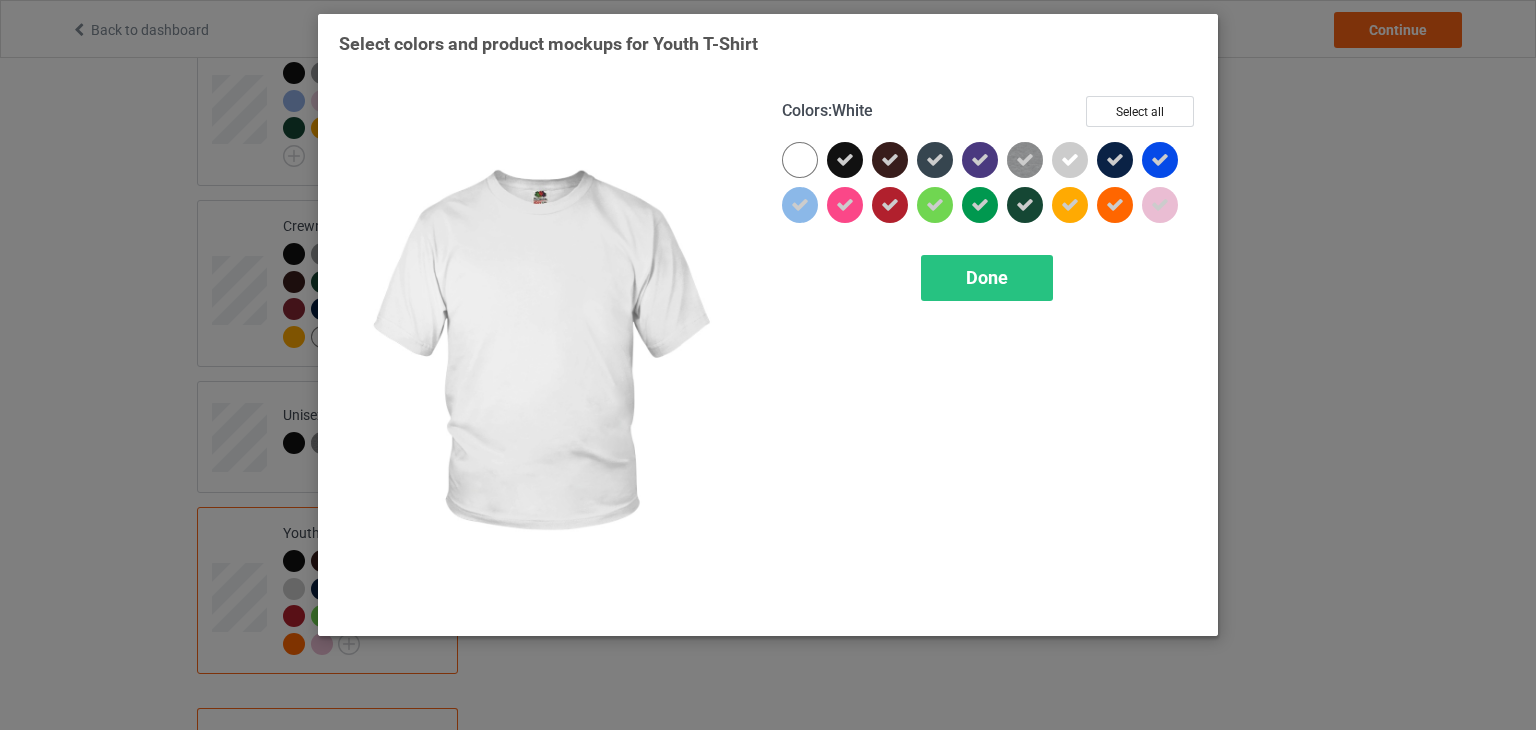 click at bounding box center [800, 160] 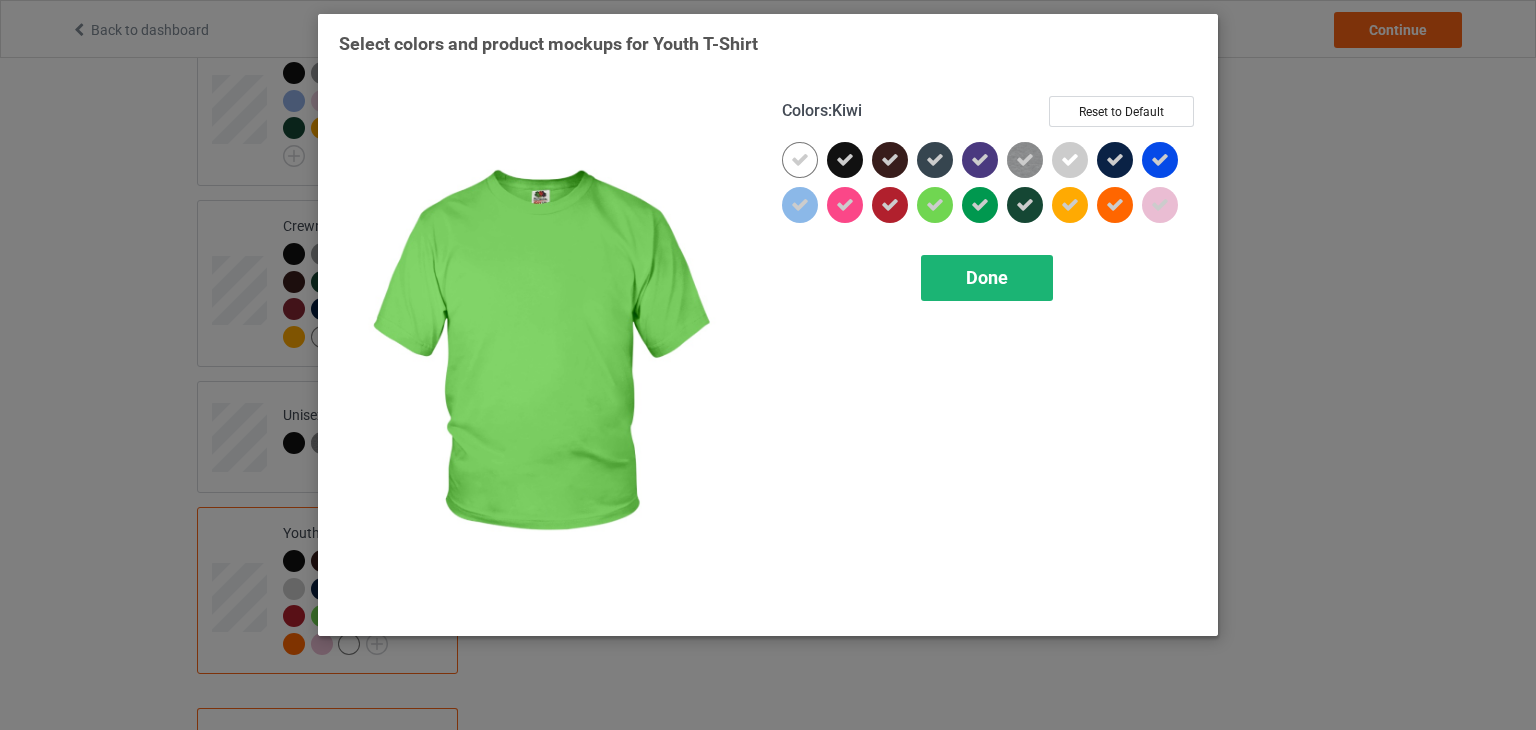 click on "Done" at bounding box center (987, 278) 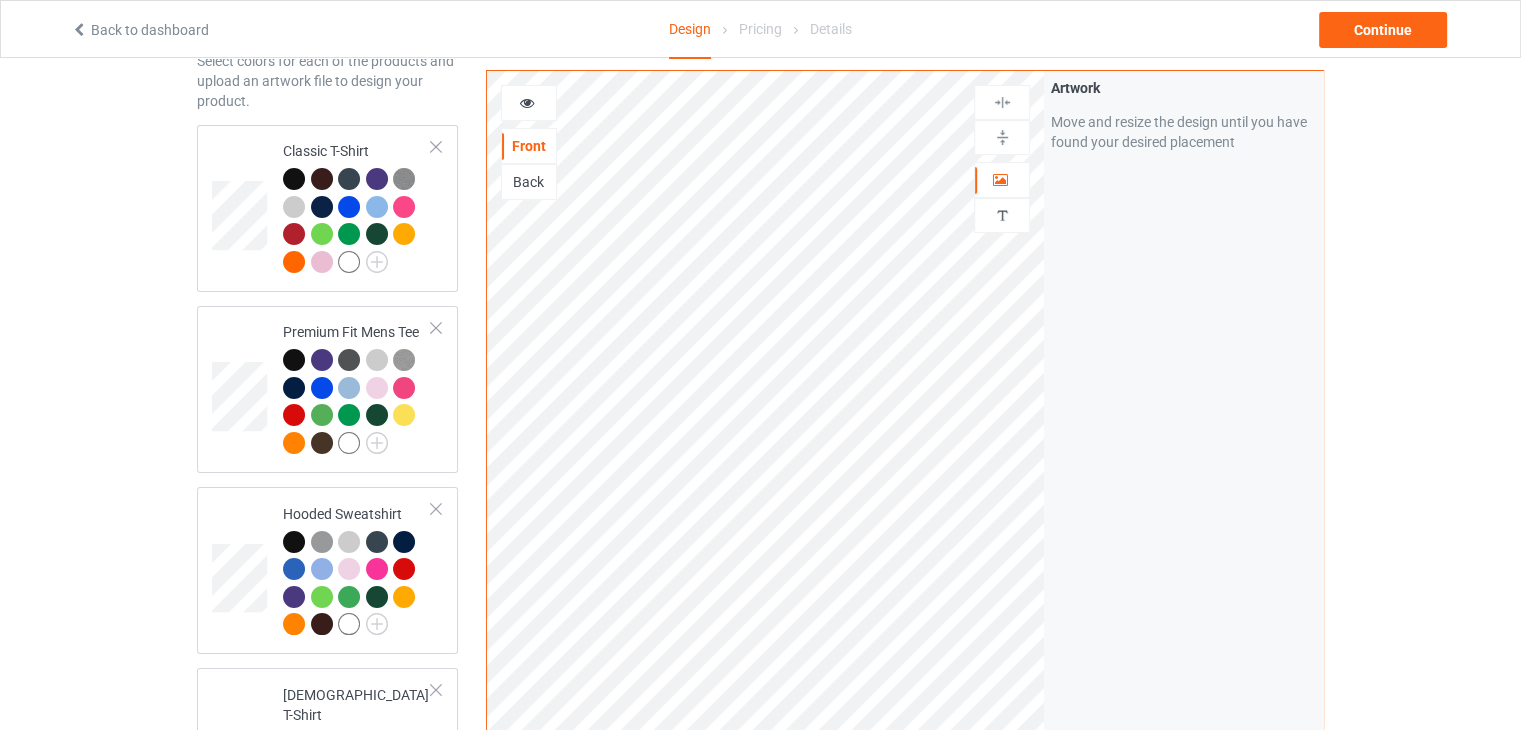 scroll, scrollTop: 0, scrollLeft: 0, axis: both 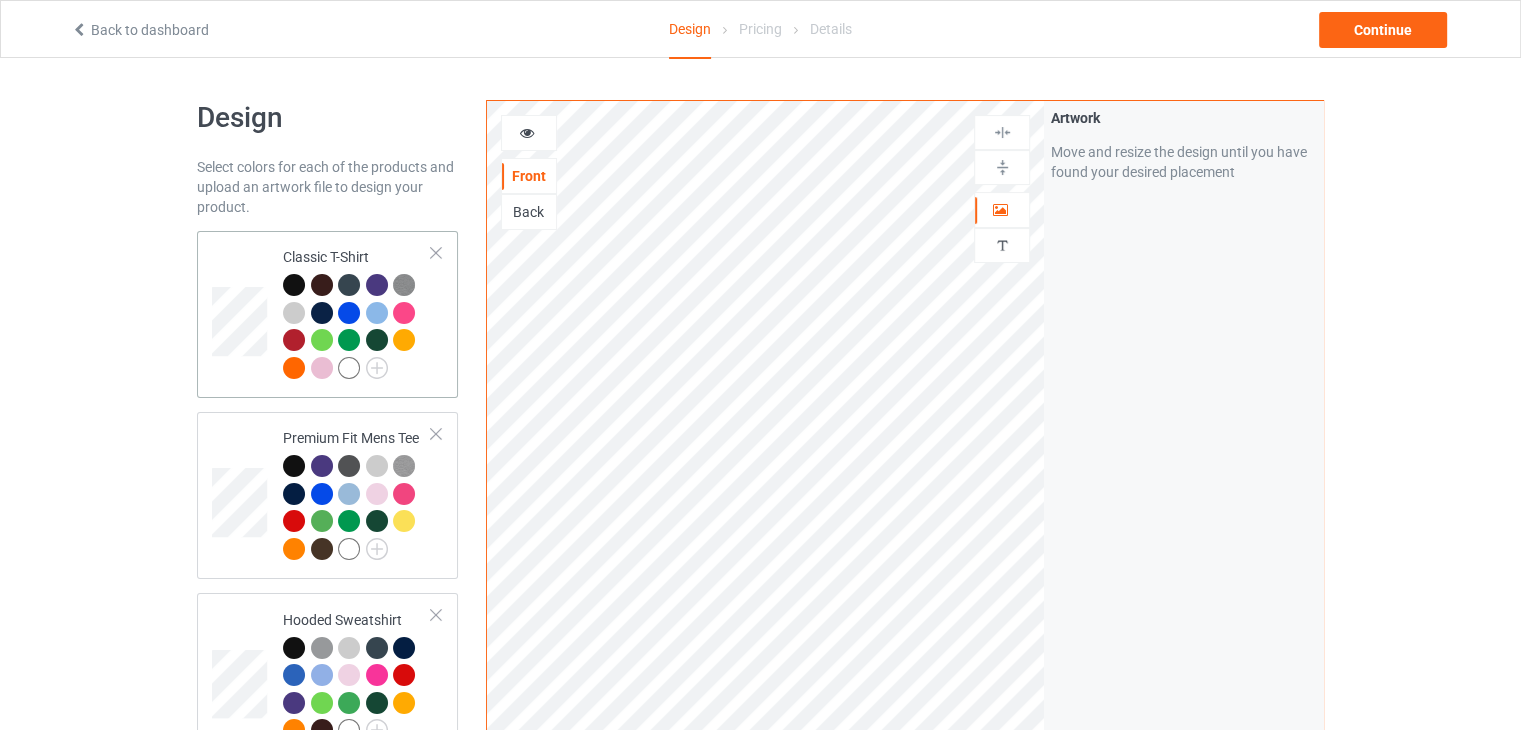 click on "Classic T-Shirt" at bounding box center (327, 314) 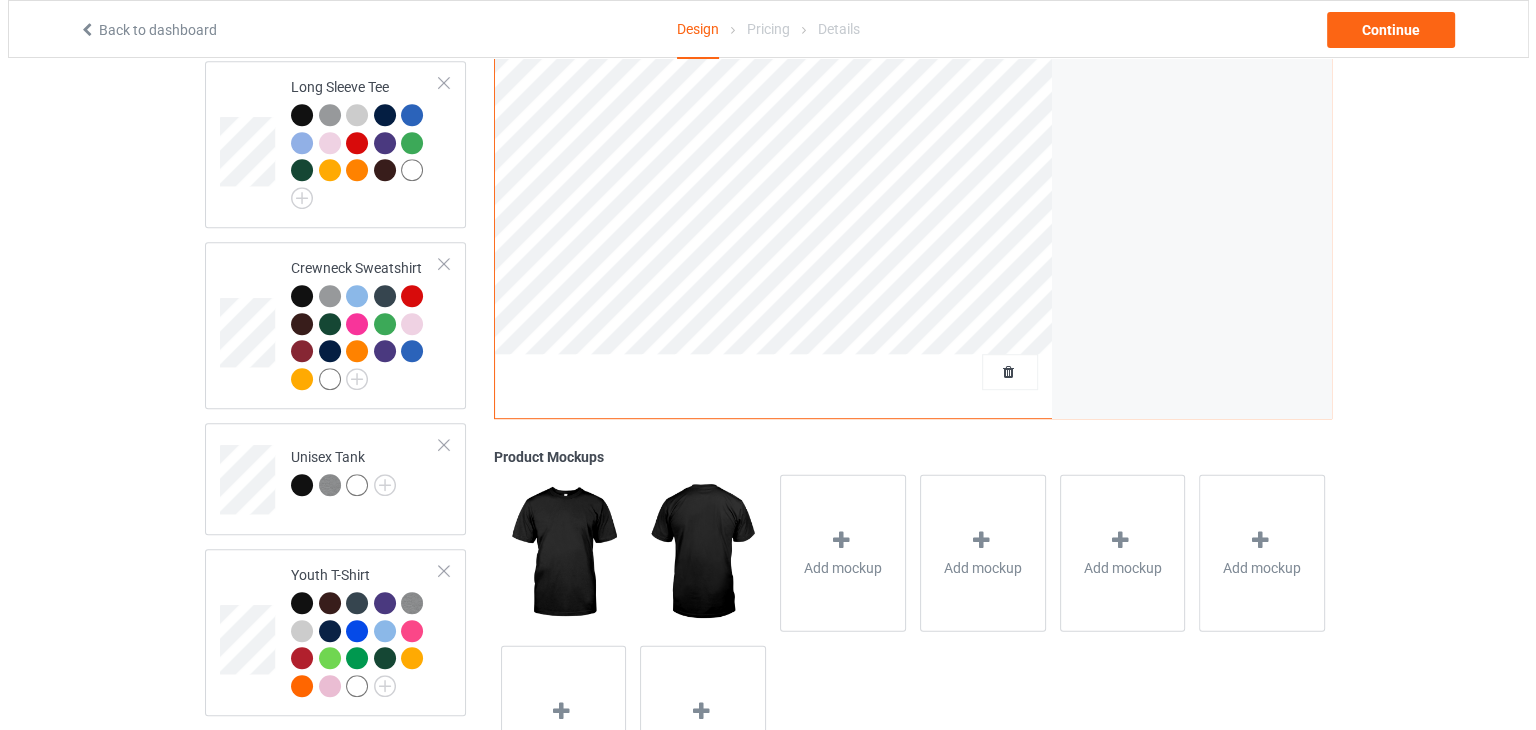 scroll, scrollTop: 1164, scrollLeft: 0, axis: vertical 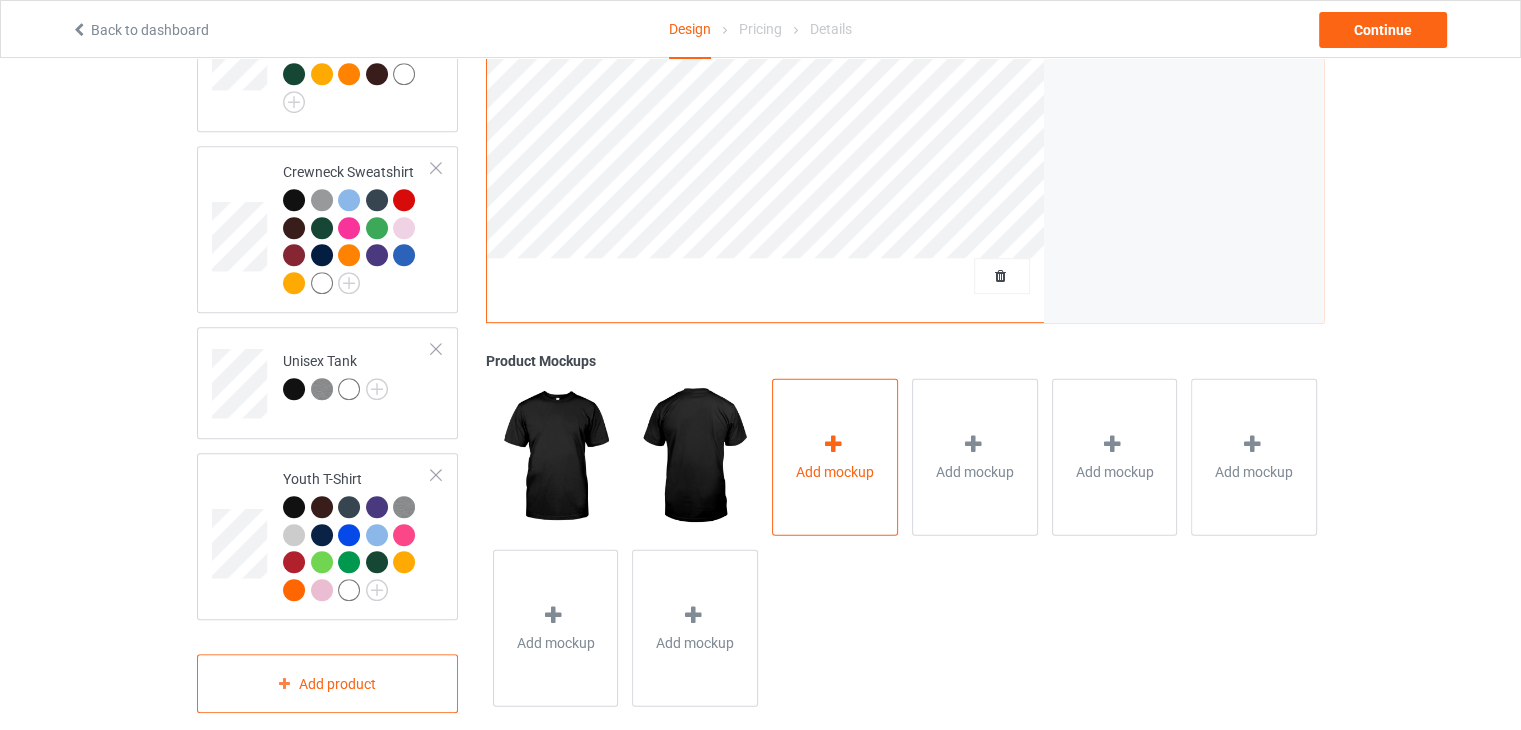 click on "Add mockup" at bounding box center [835, 456] 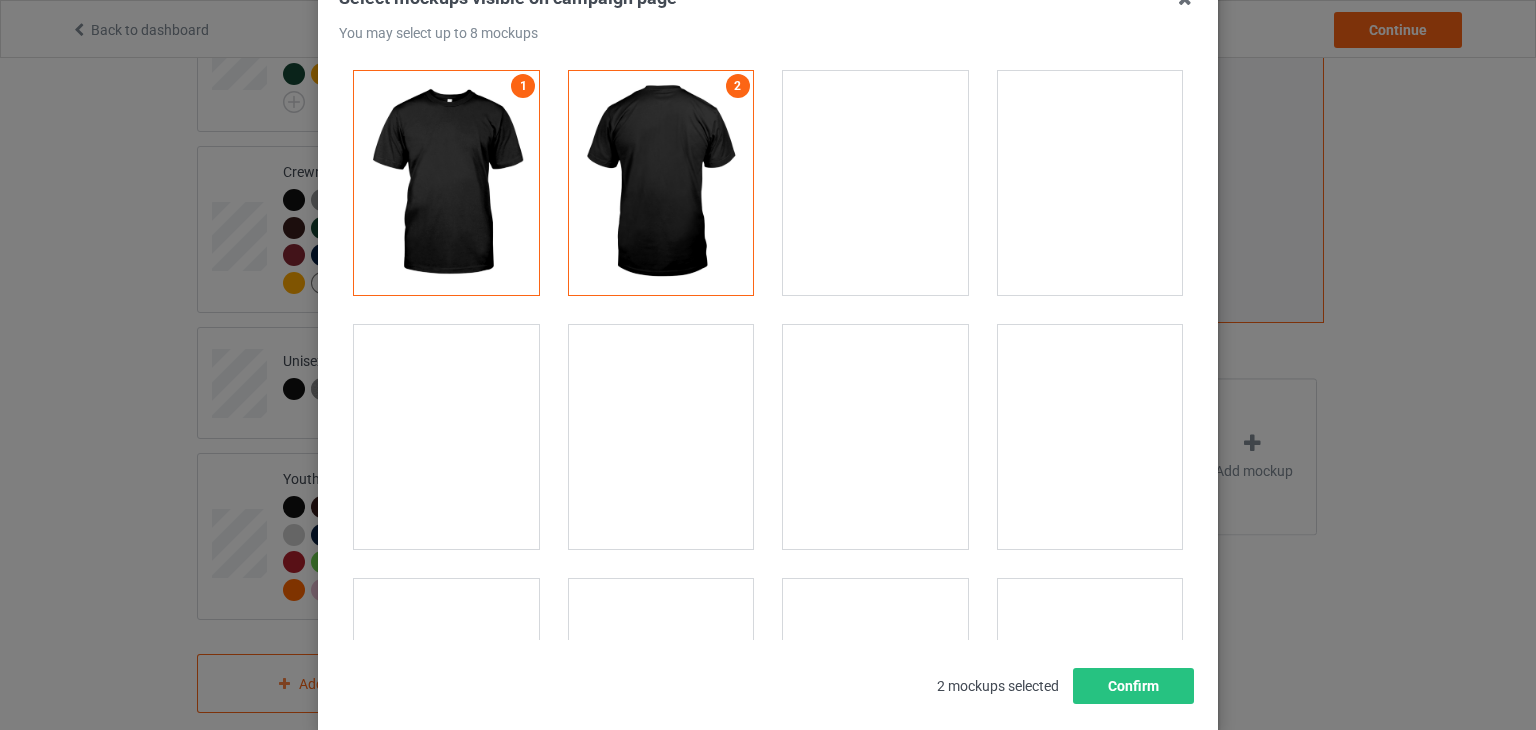 scroll, scrollTop: 145, scrollLeft: 0, axis: vertical 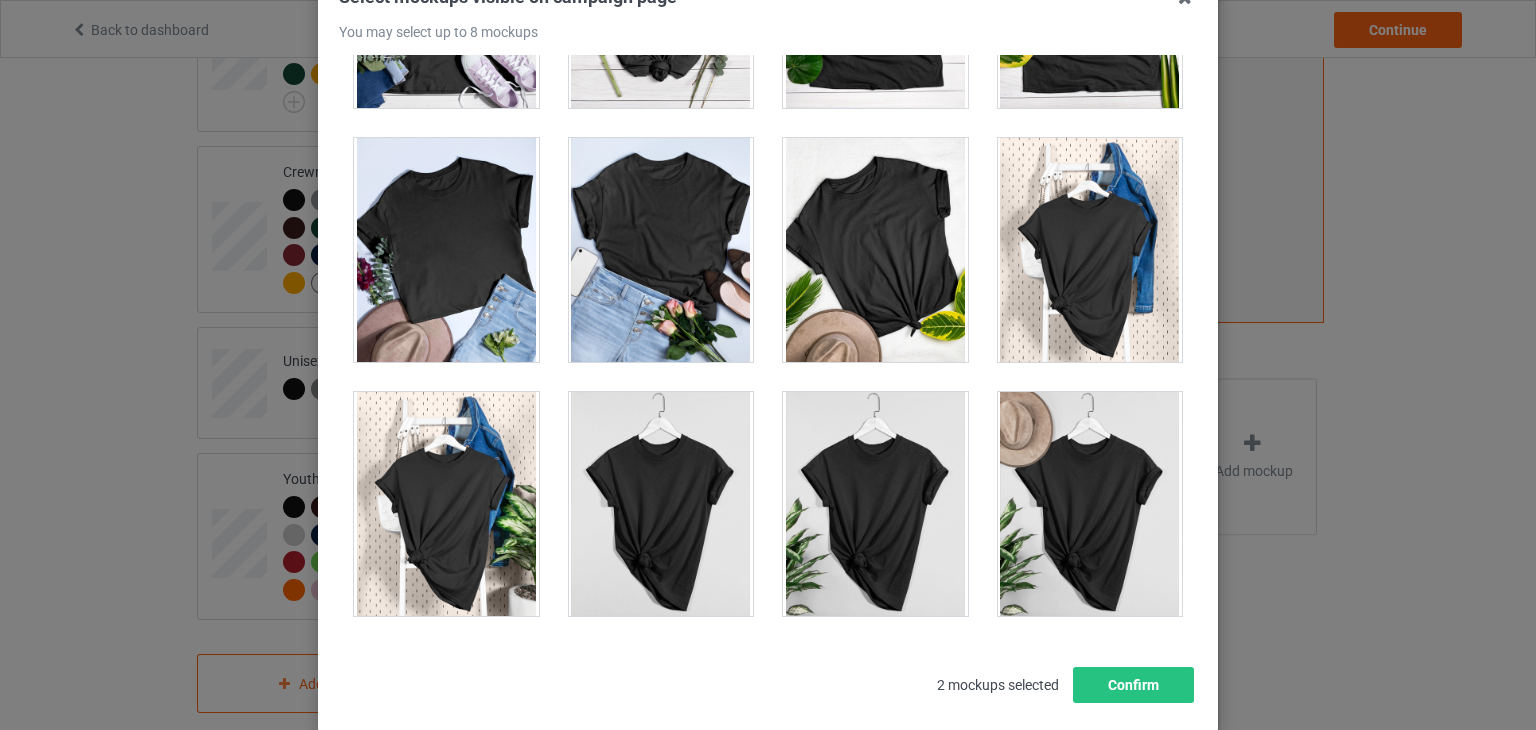 click at bounding box center (446, 504) 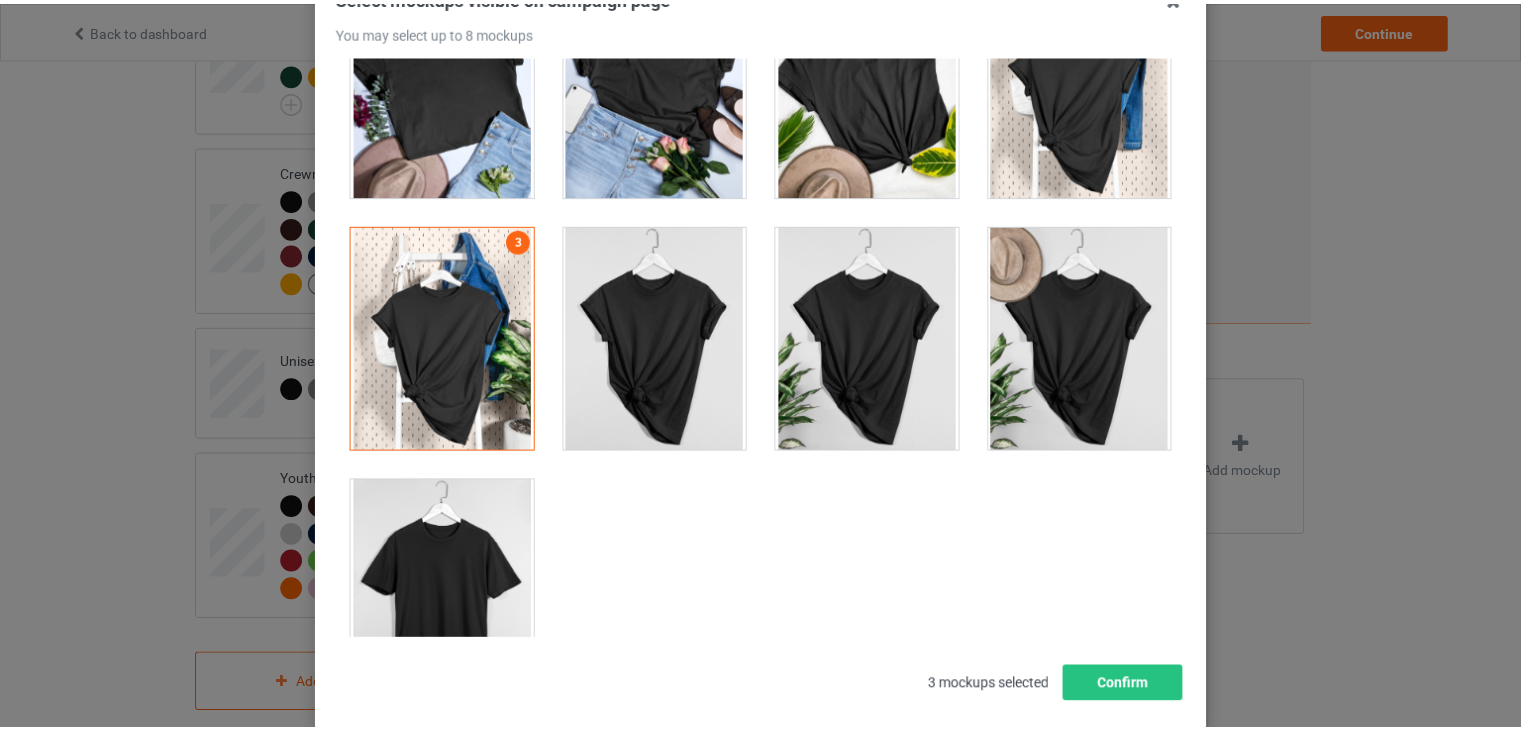 scroll, scrollTop: 28580, scrollLeft: 0, axis: vertical 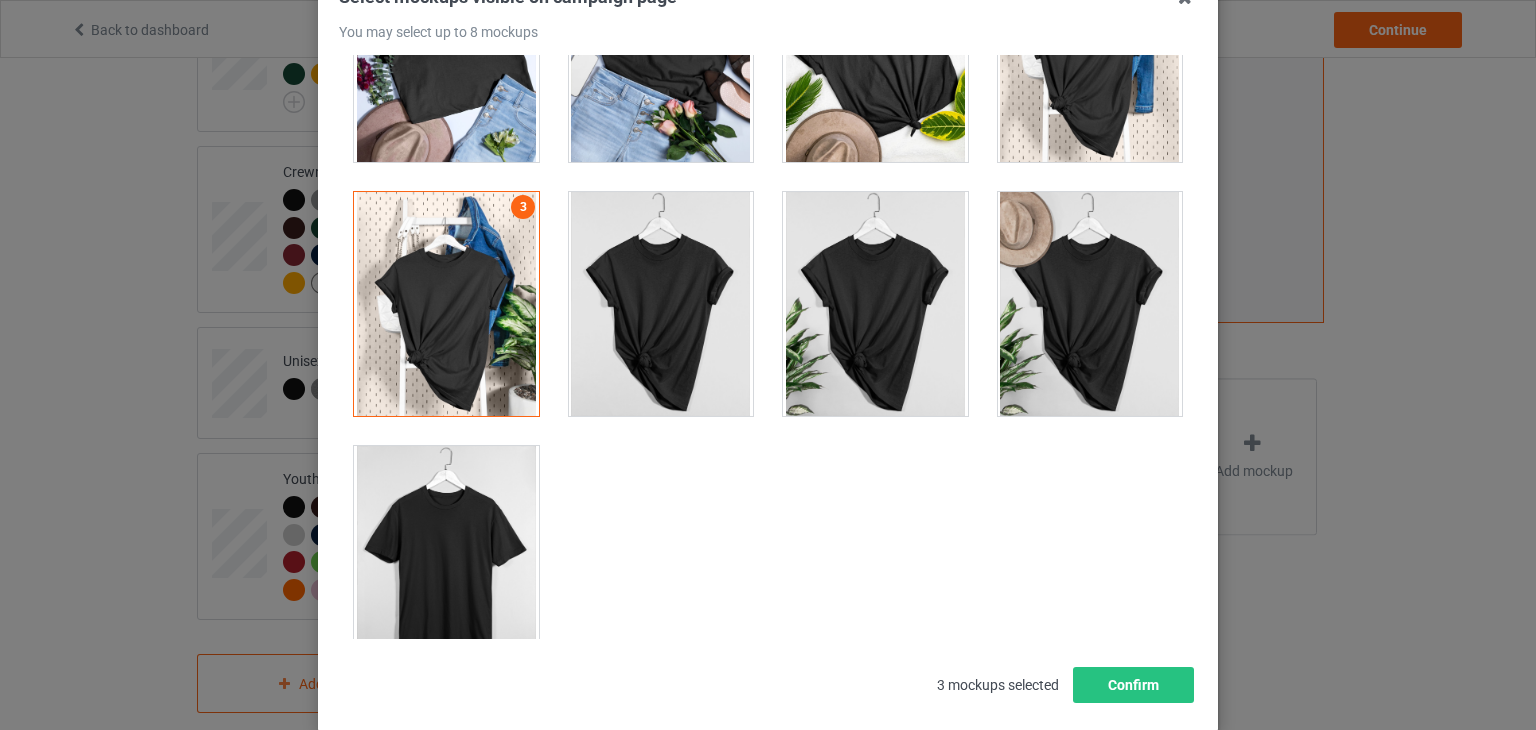 click at bounding box center (446, 558) 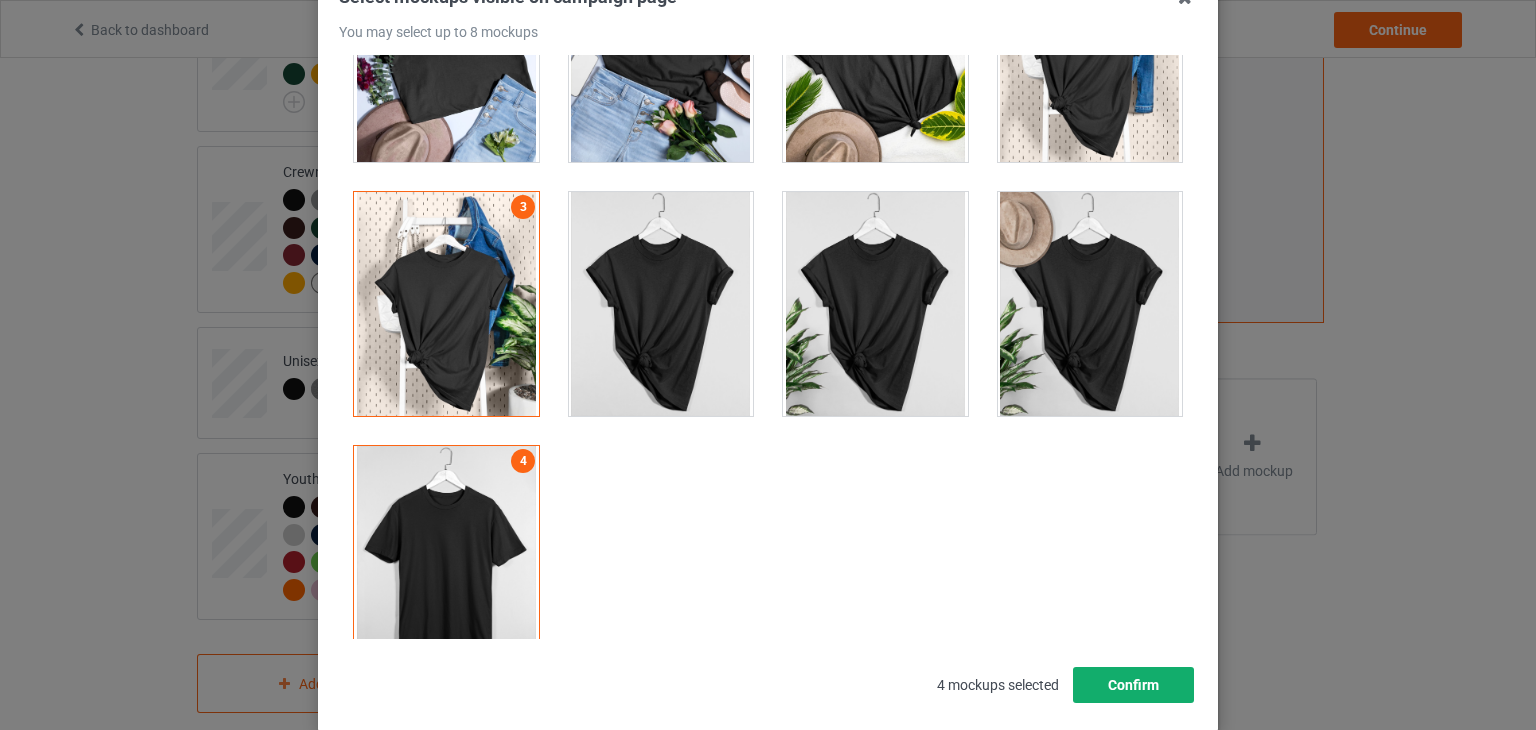 click on "Confirm" at bounding box center (1133, 685) 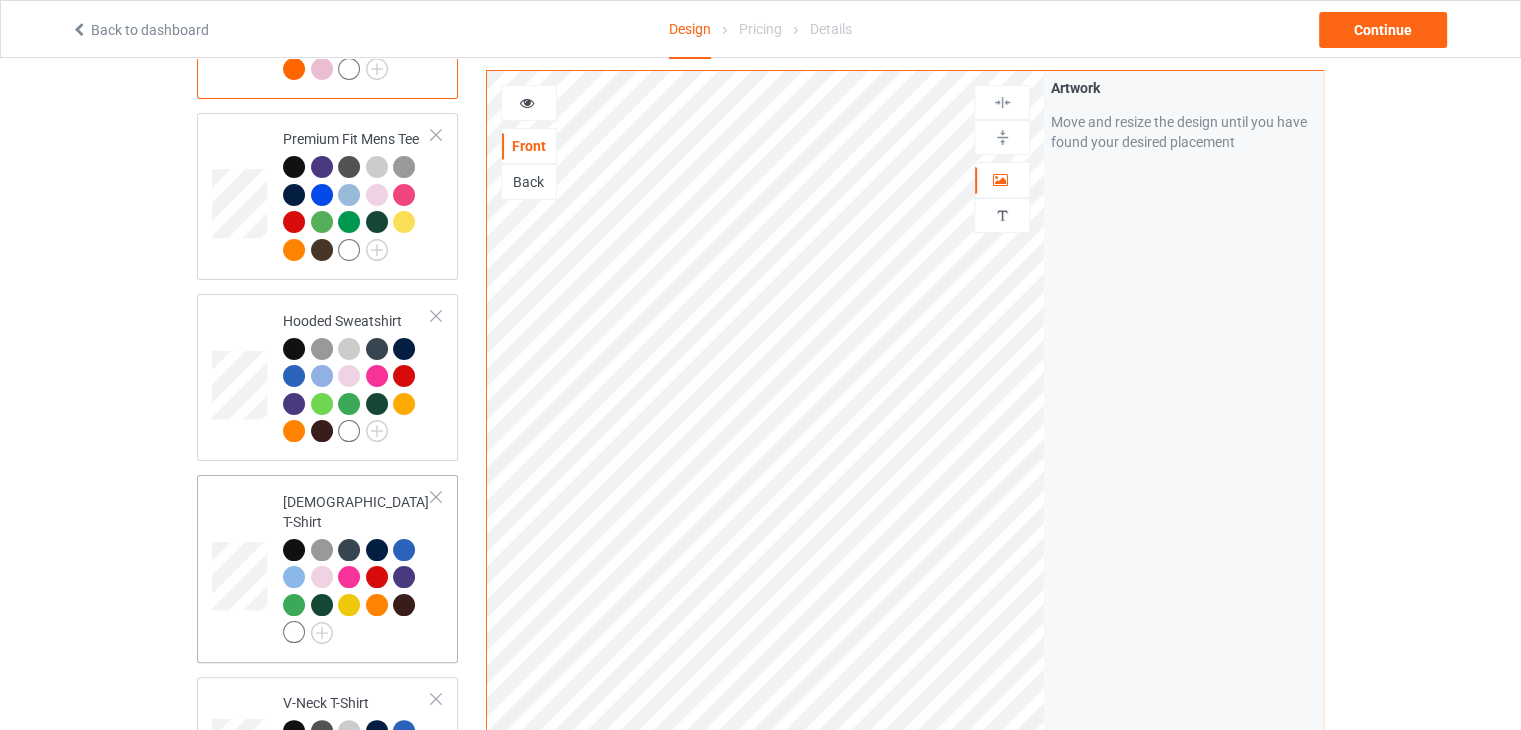 scroll, scrollTop: 300, scrollLeft: 0, axis: vertical 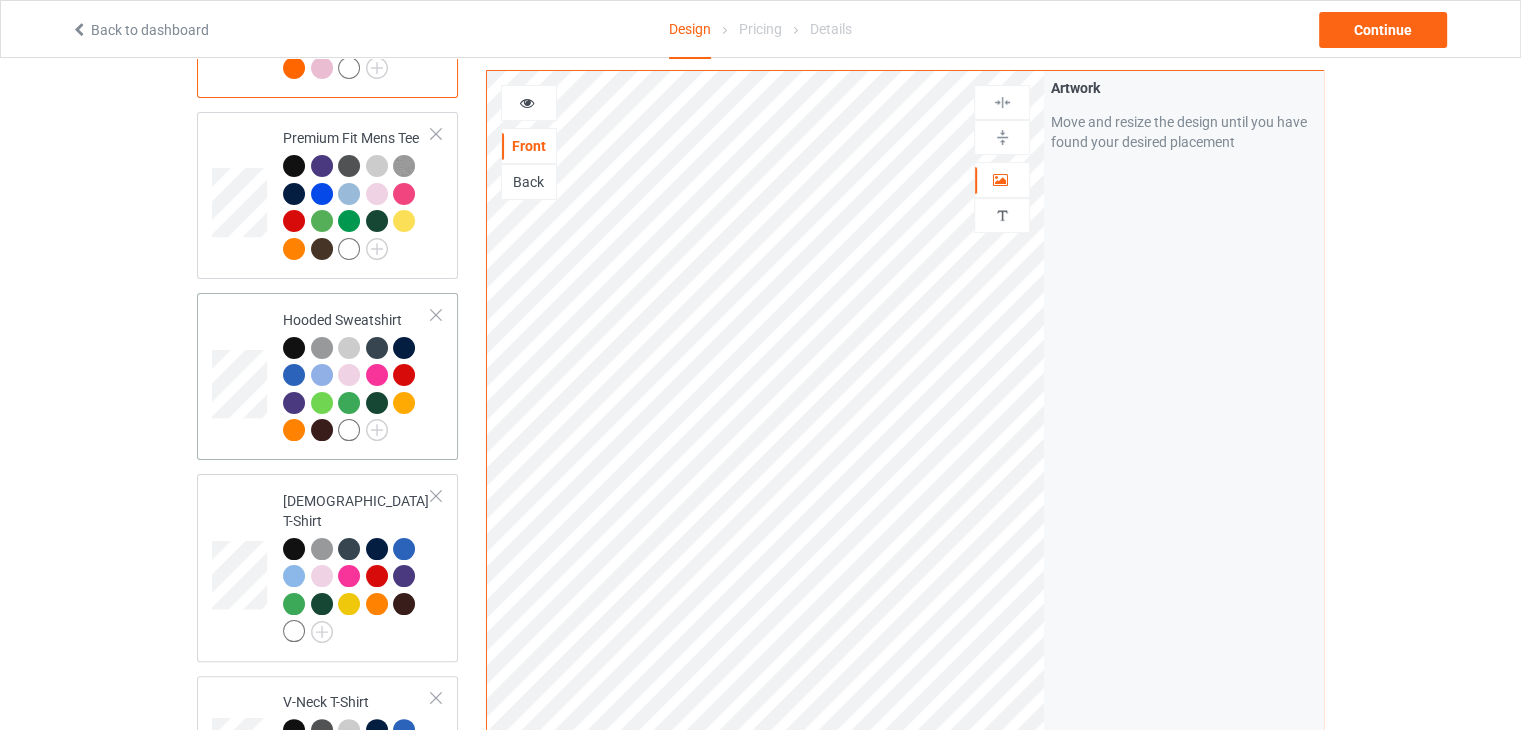 click at bounding box center [357, 392] 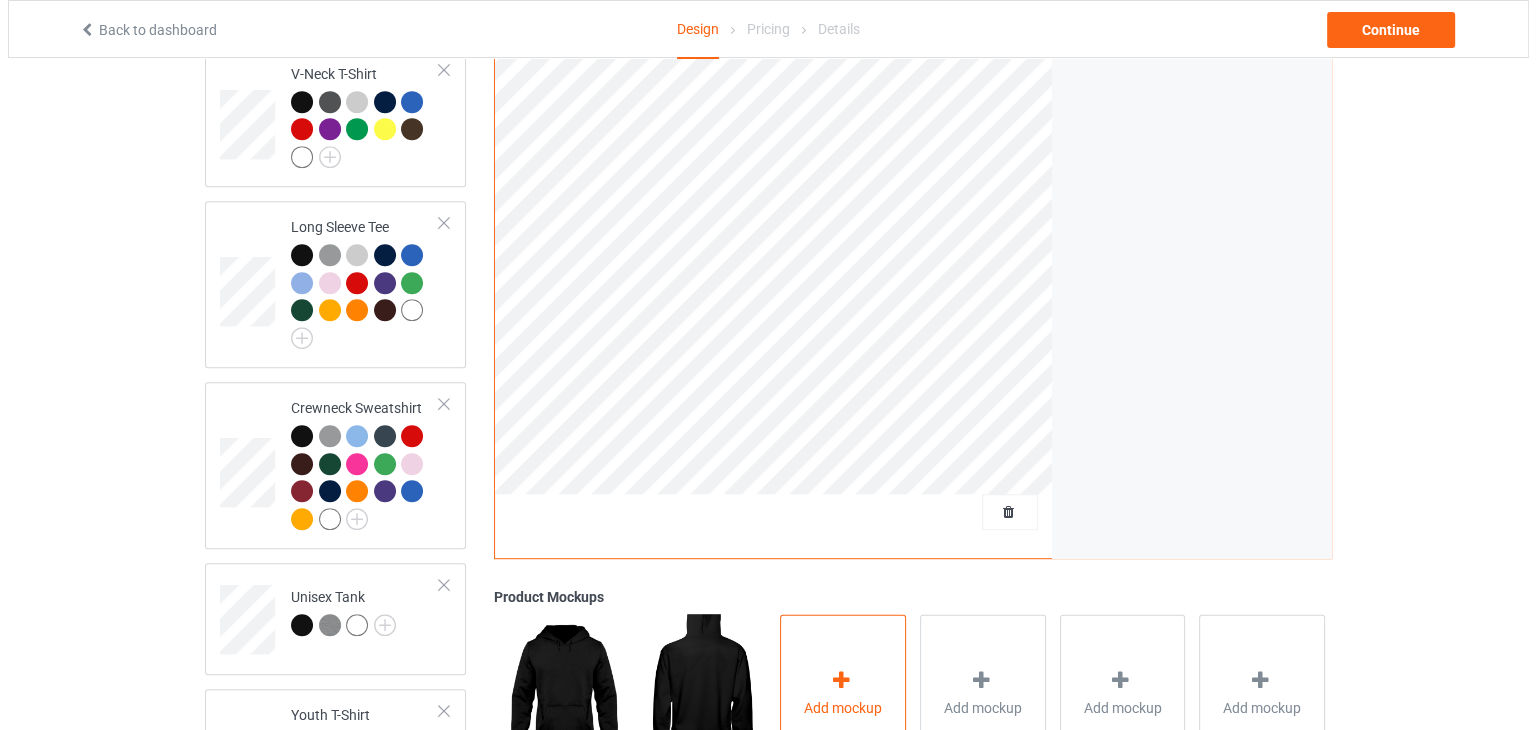 scroll, scrollTop: 1100, scrollLeft: 0, axis: vertical 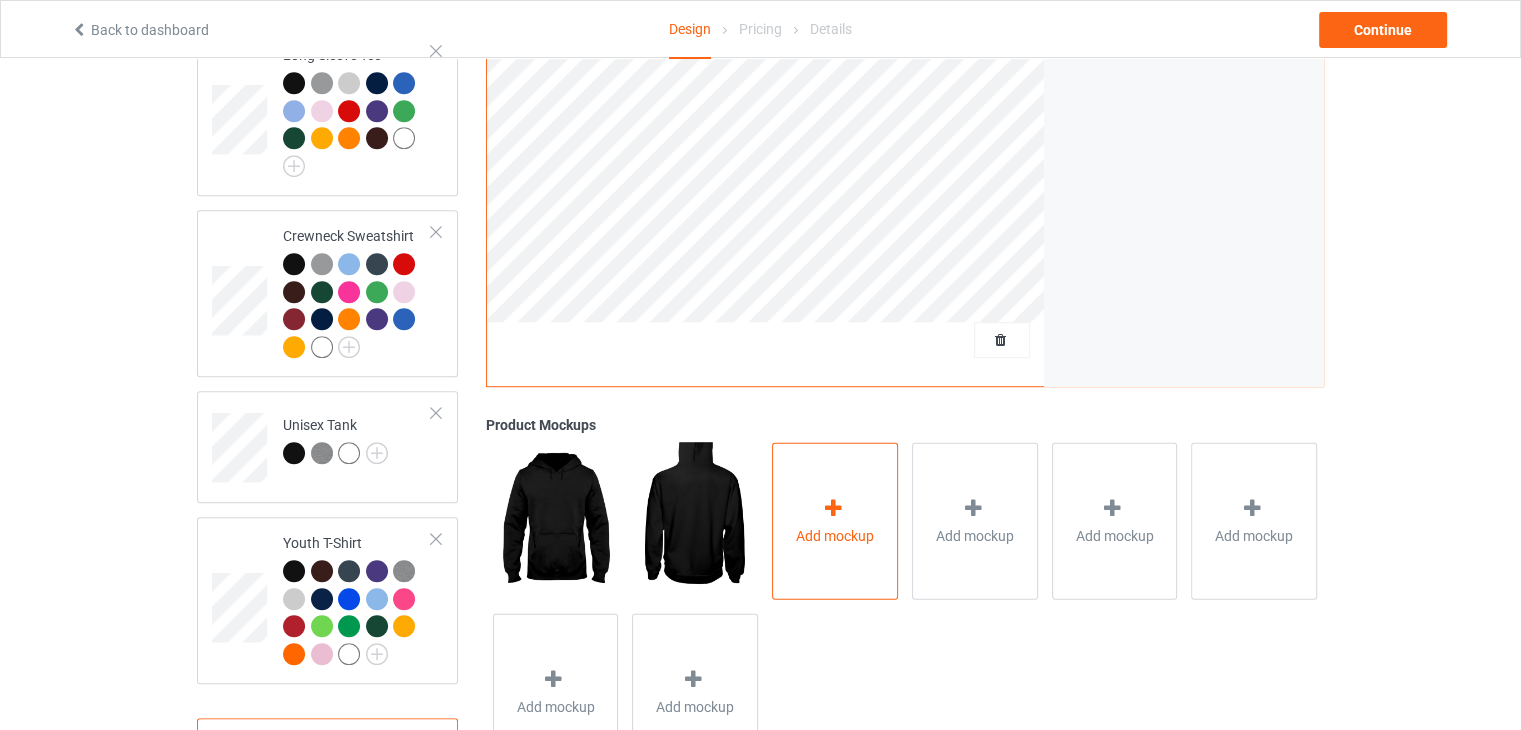 click on "Add mockup" at bounding box center [835, 535] 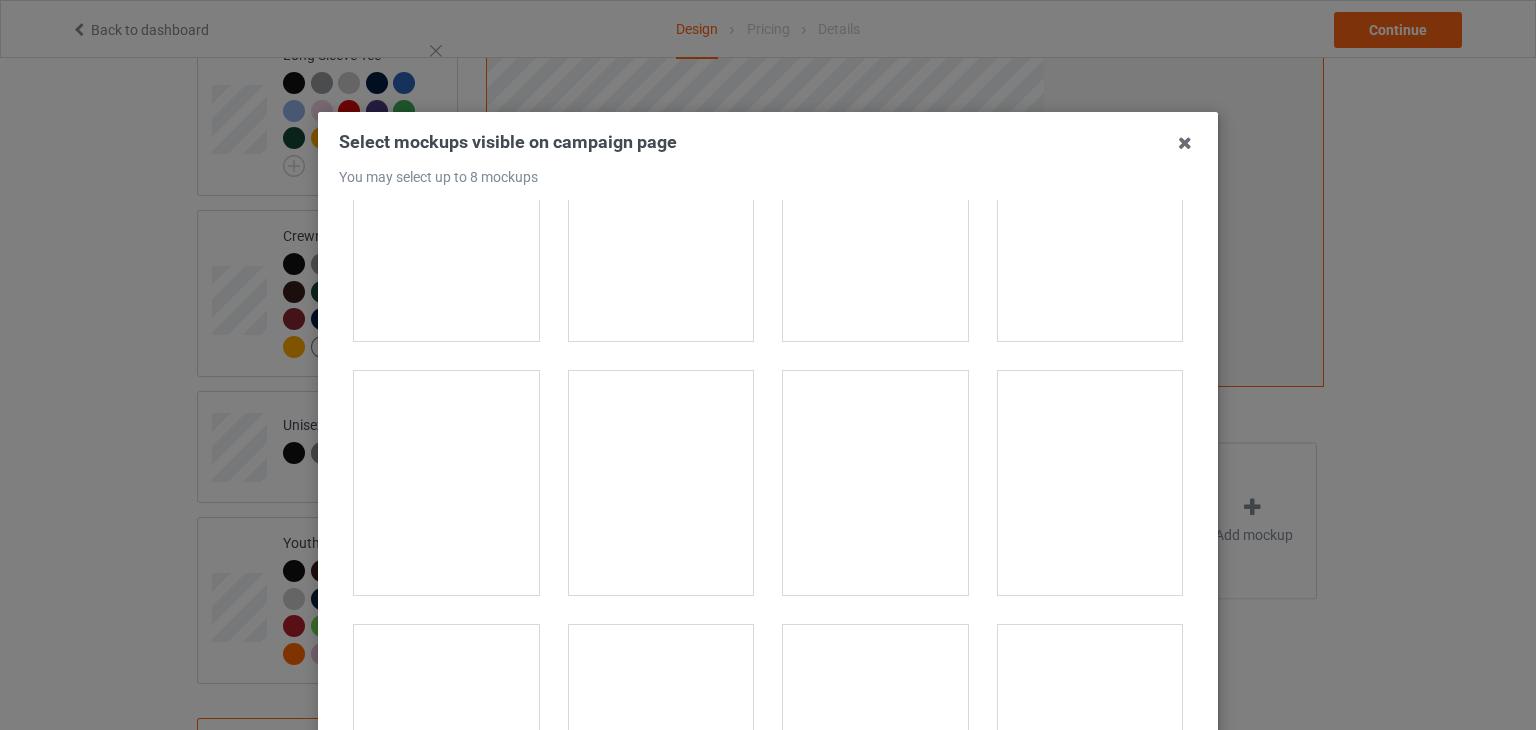 scroll, scrollTop: 17168, scrollLeft: 0, axis: vertical 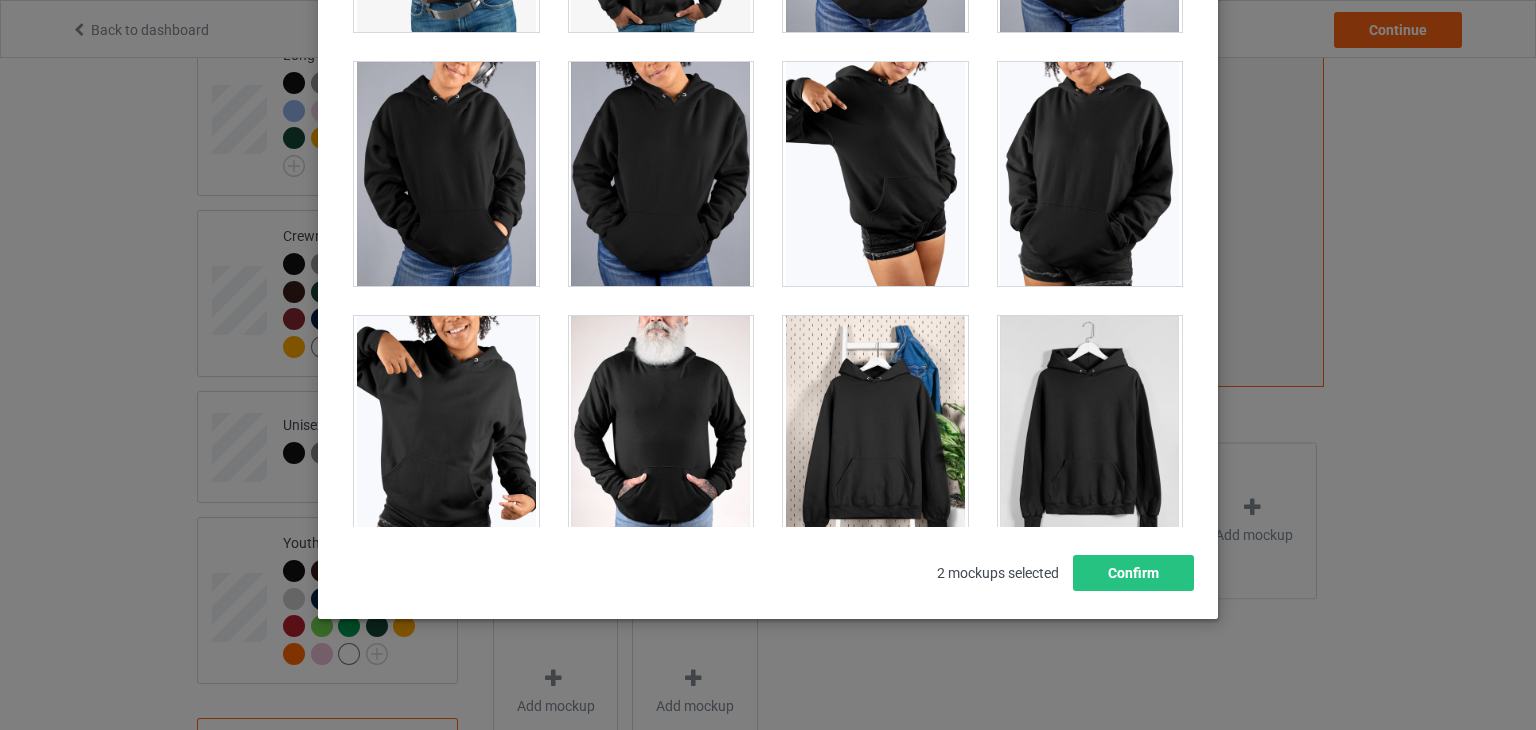 click at bounding box center [875, 428] 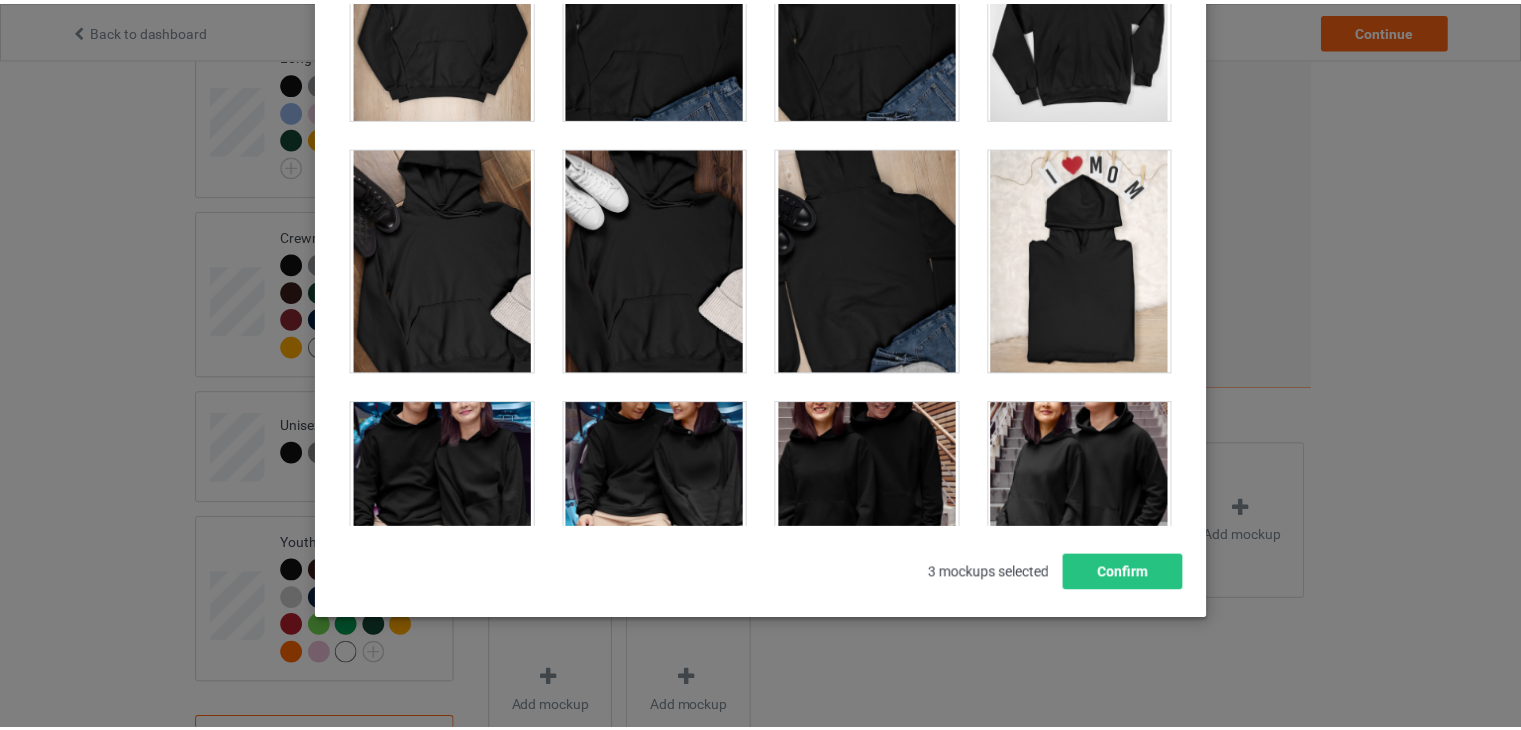 scroll, scrollTop: 8668, scrollLeft: 0, axis: vertical 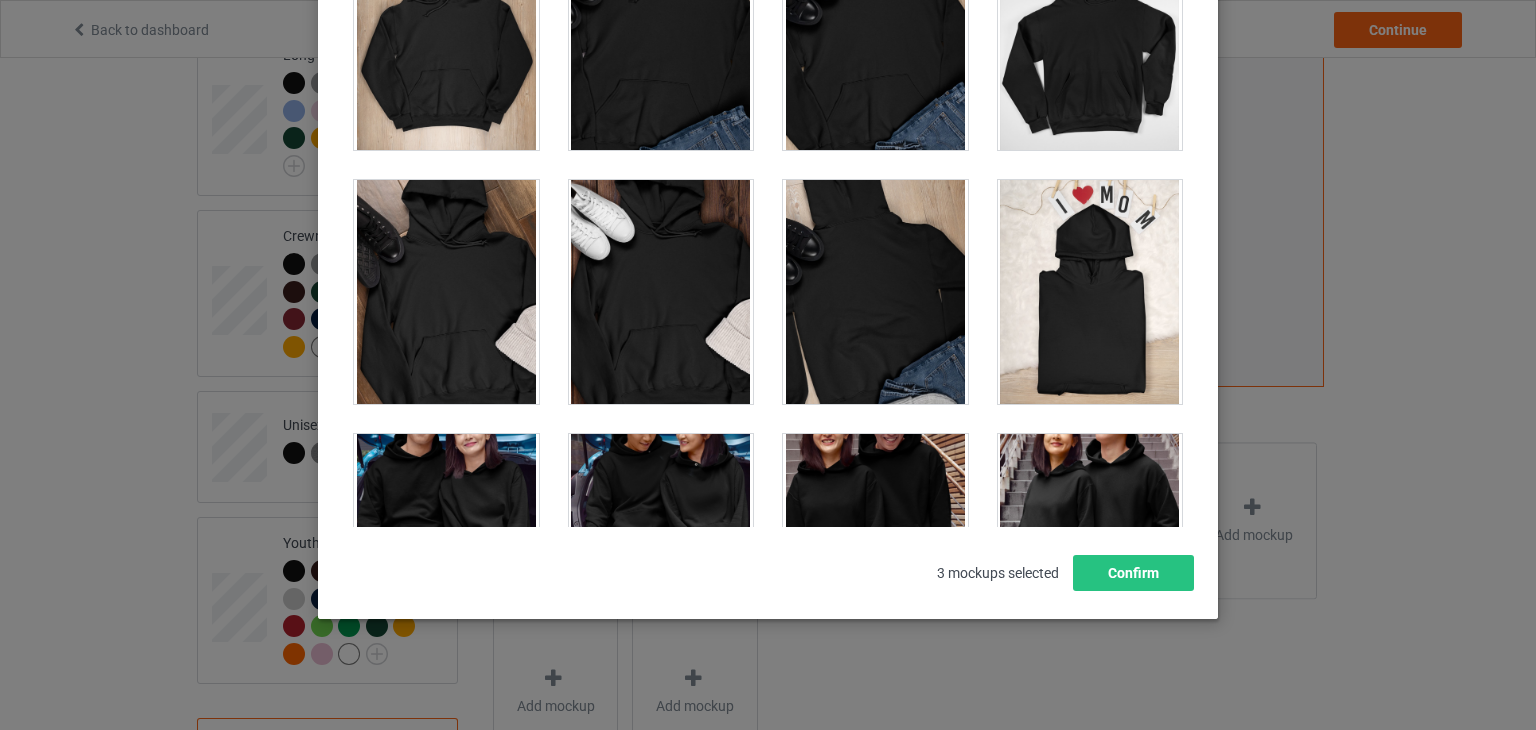 click at bounding box center (661, 292) 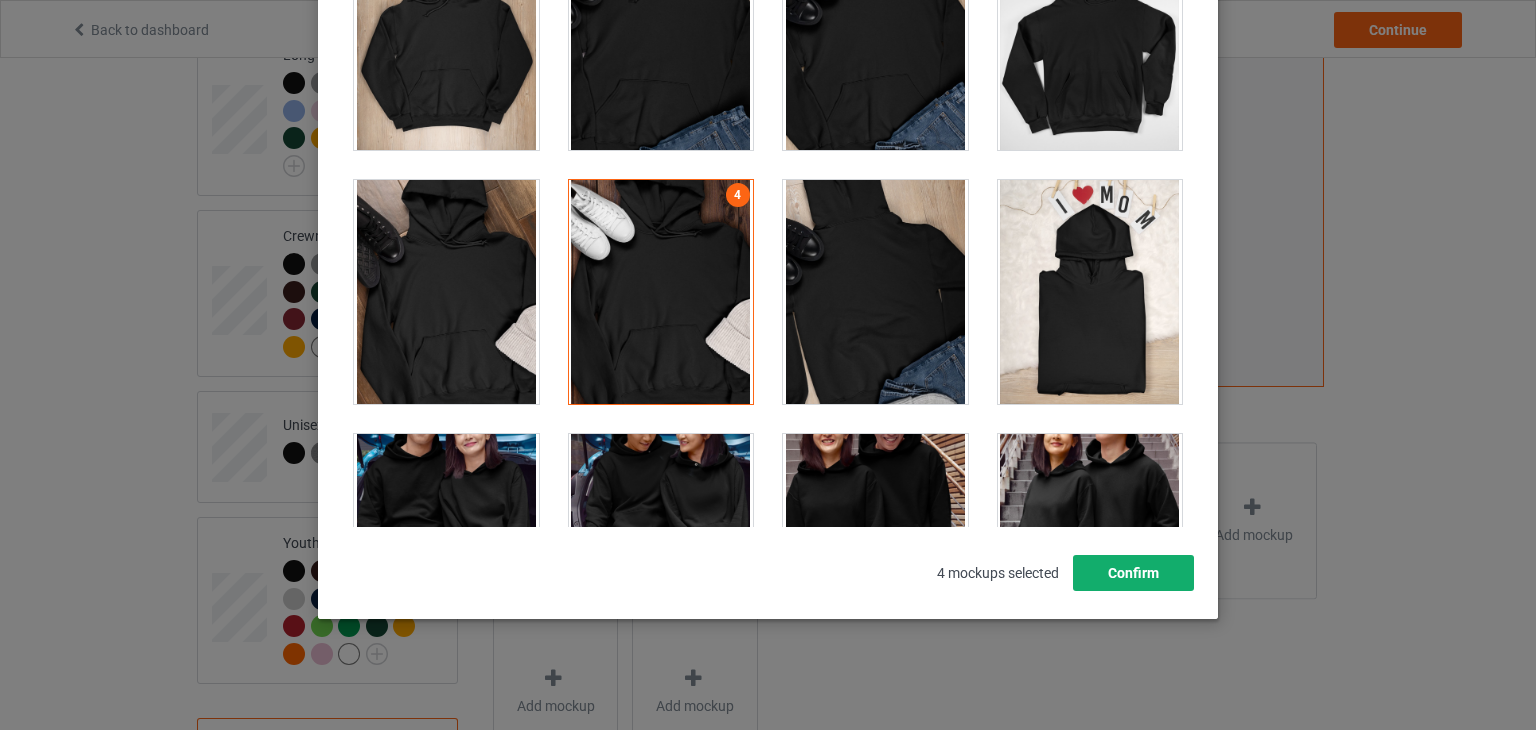 click on "Confirm" at bounding box center [1133, 573] 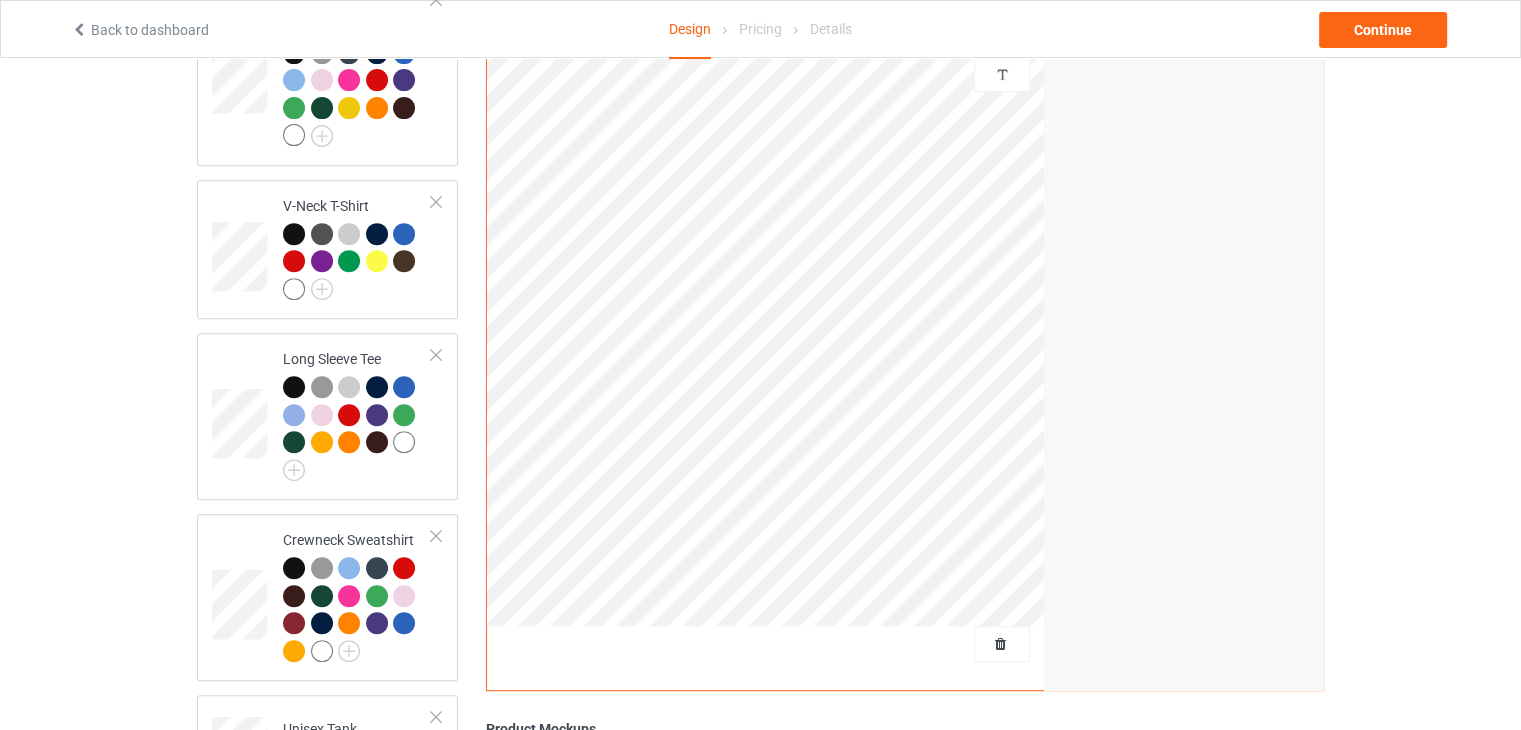 scroll, scrollTop: 600, scrollLeft: 0, axis: vertical 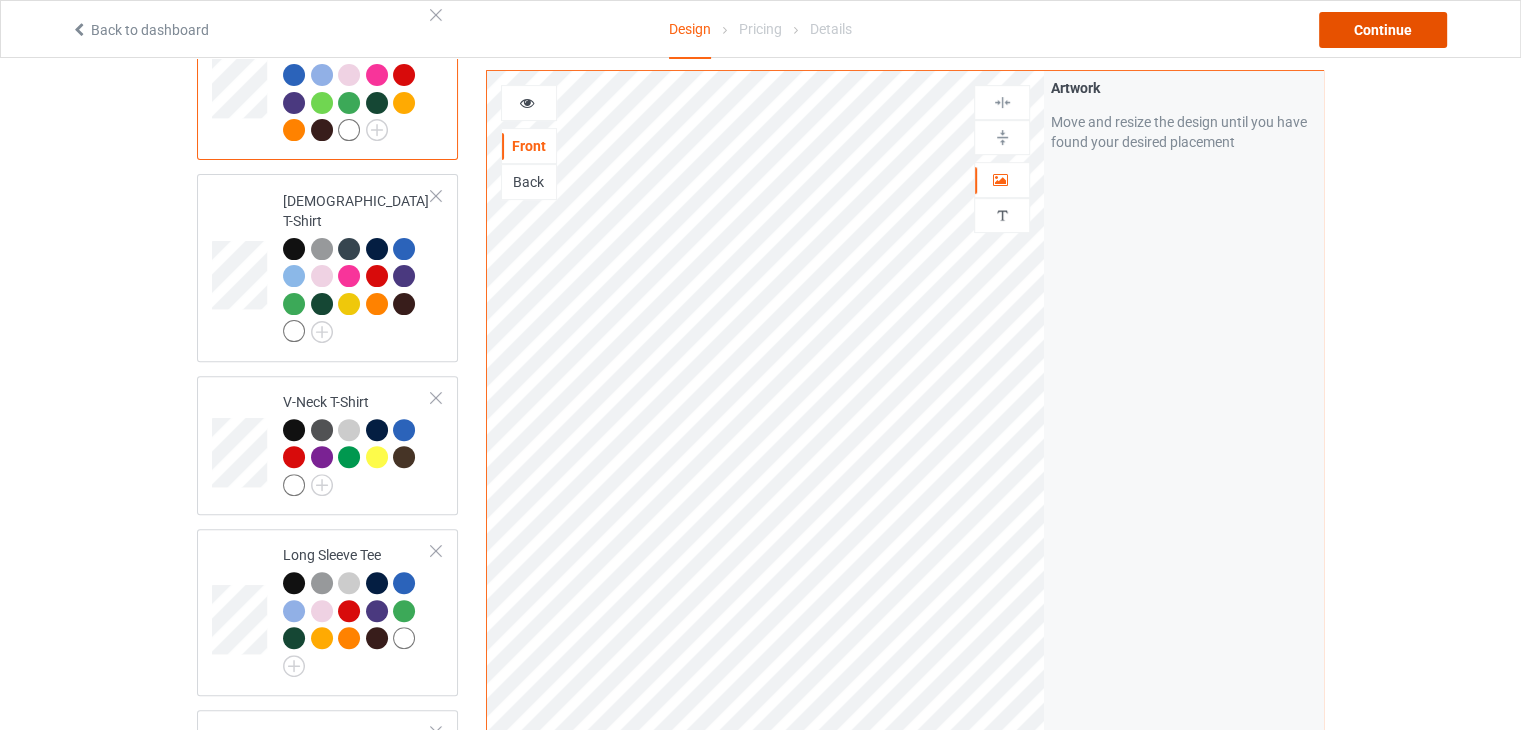 click on "Continue" at bounding box center [1383, 30] 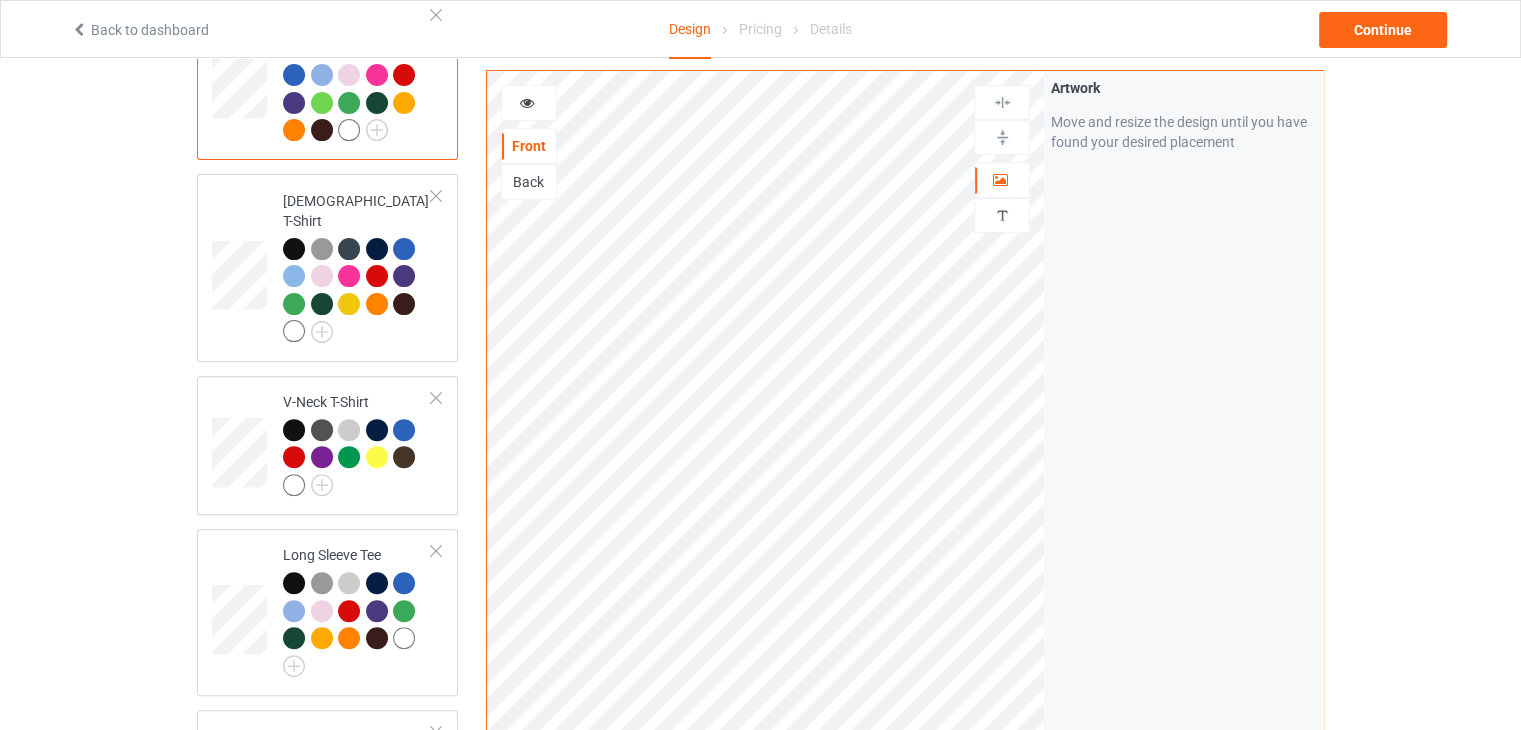 scroll, scrollTop: 0, scrollLeft: 0, axis: both 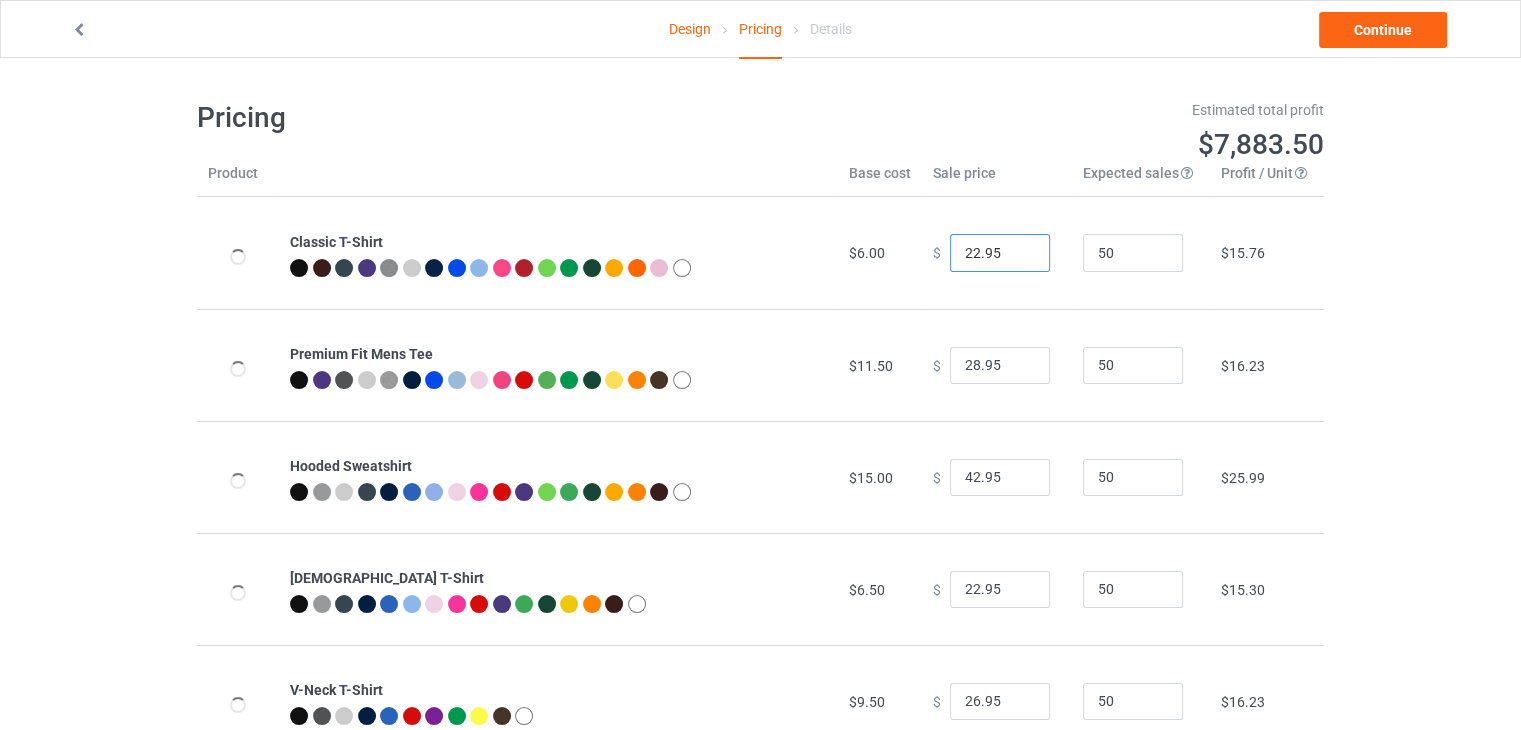 click on "22.95" at bounding box center (1000, 253) 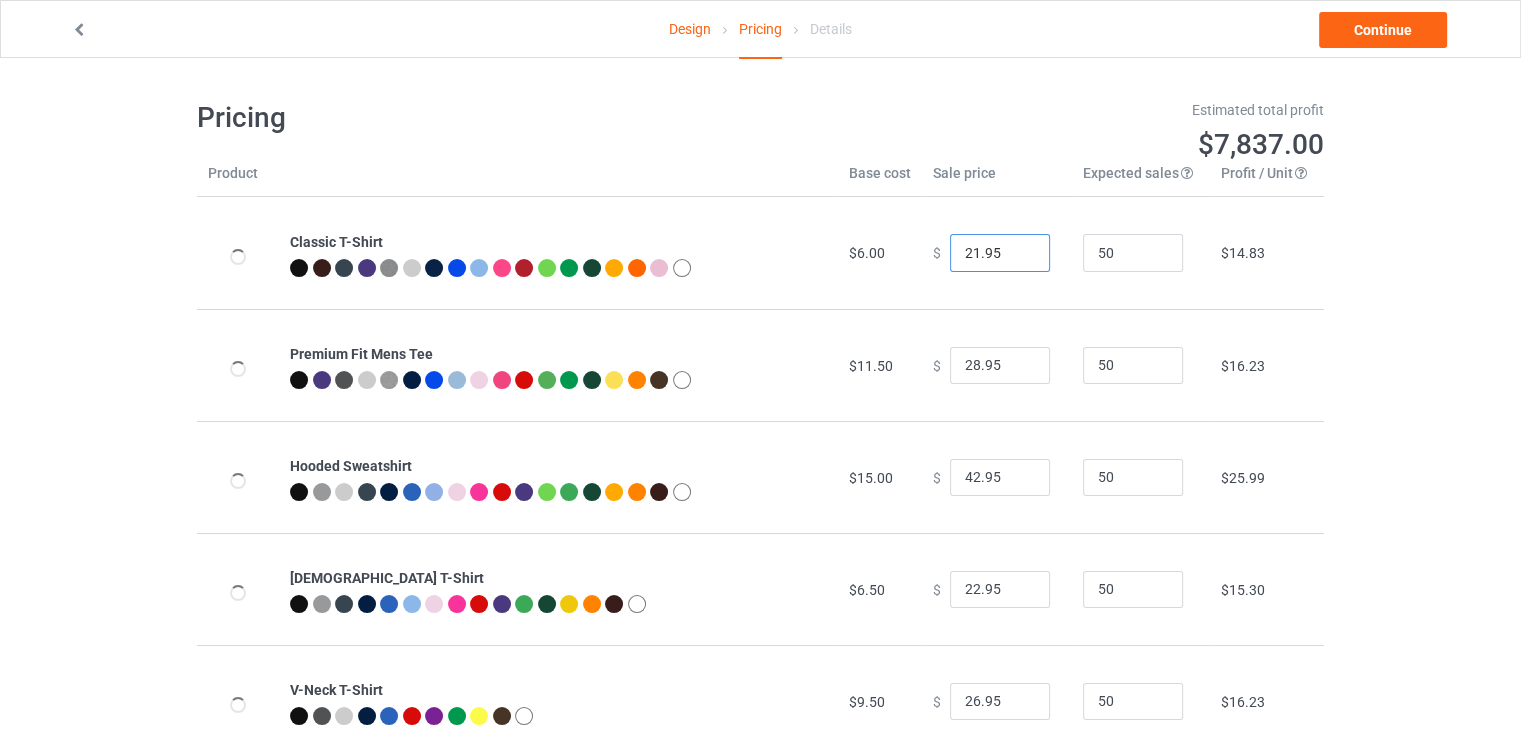 click on "21.95" at bounding box center [1000, 253] 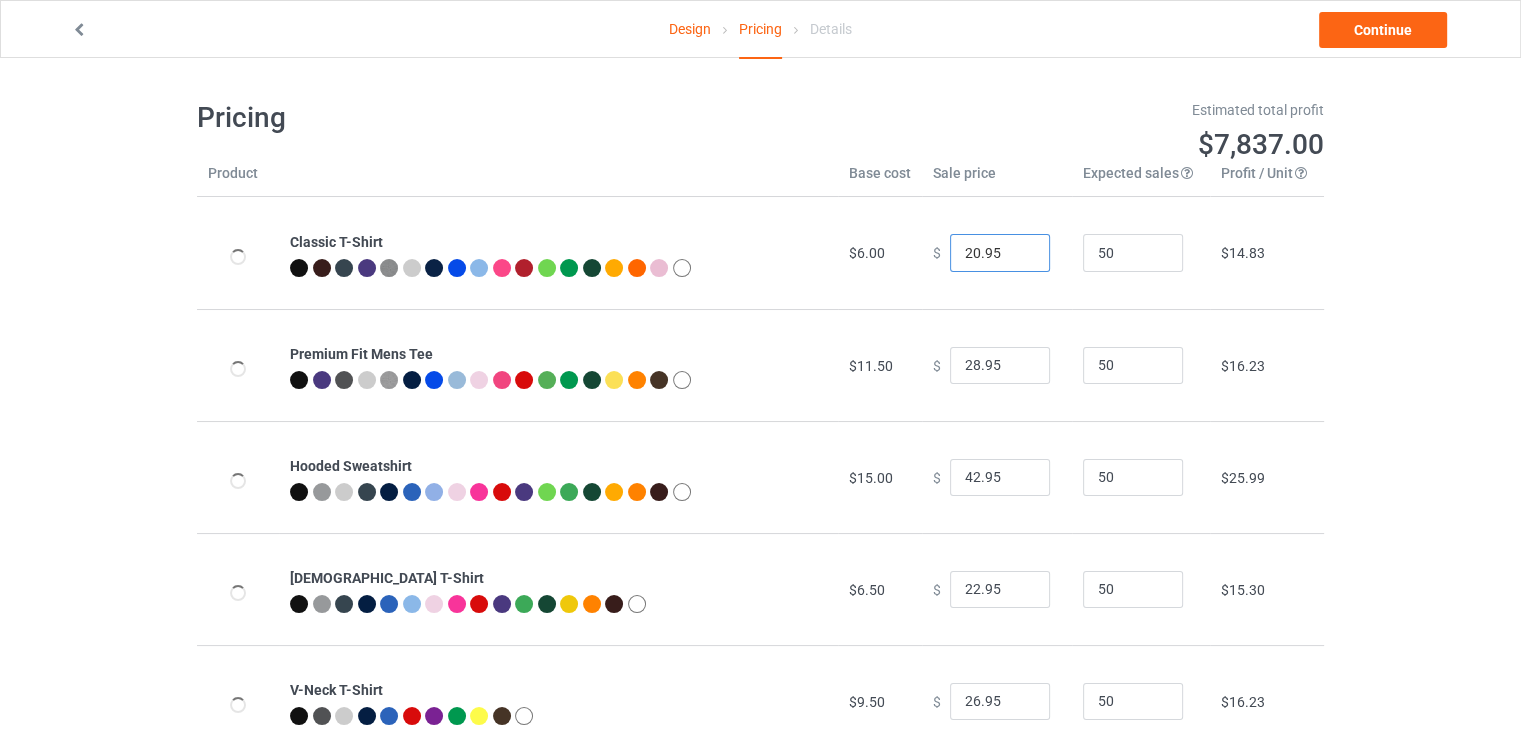 click on "20.95" at bounding box center [1000, 253] 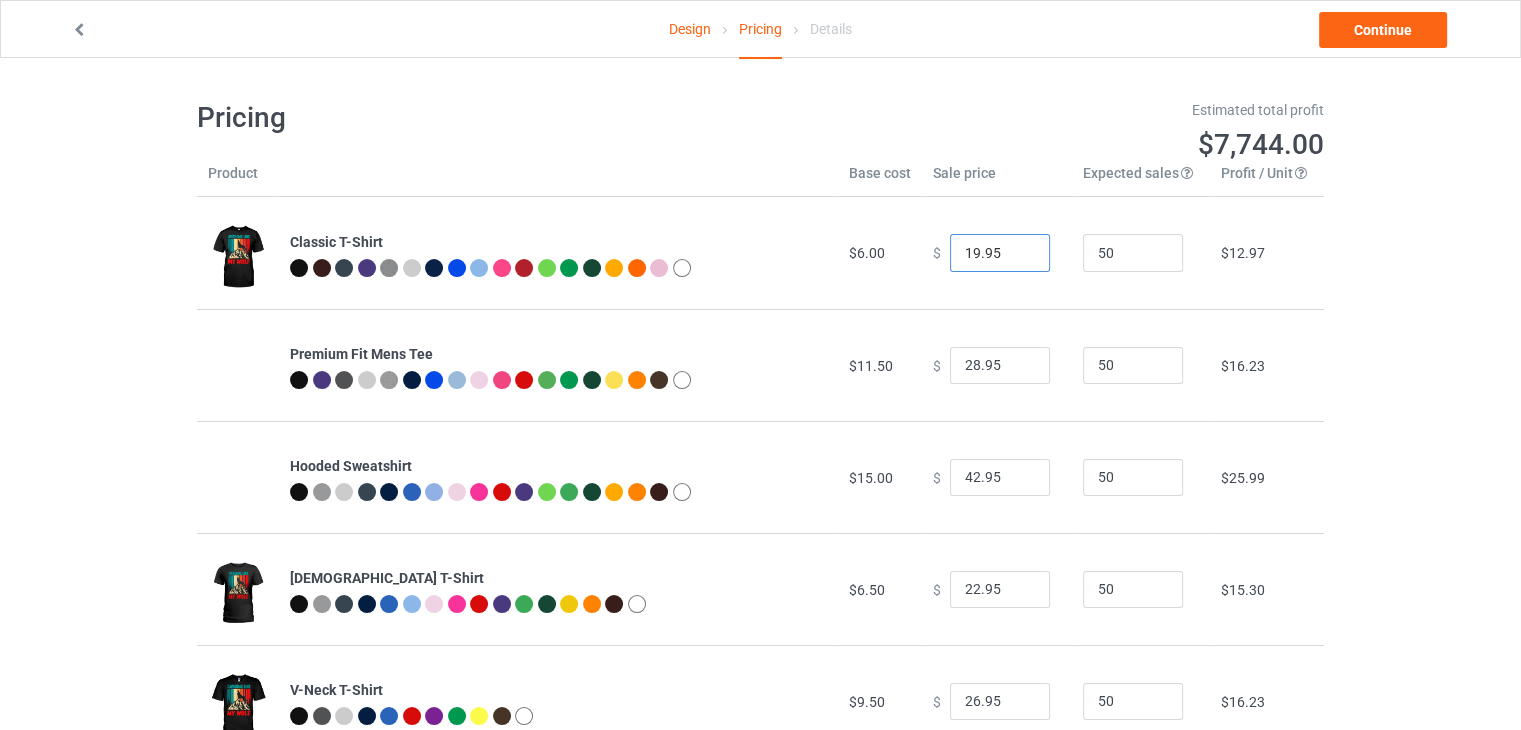 type on "19.95" 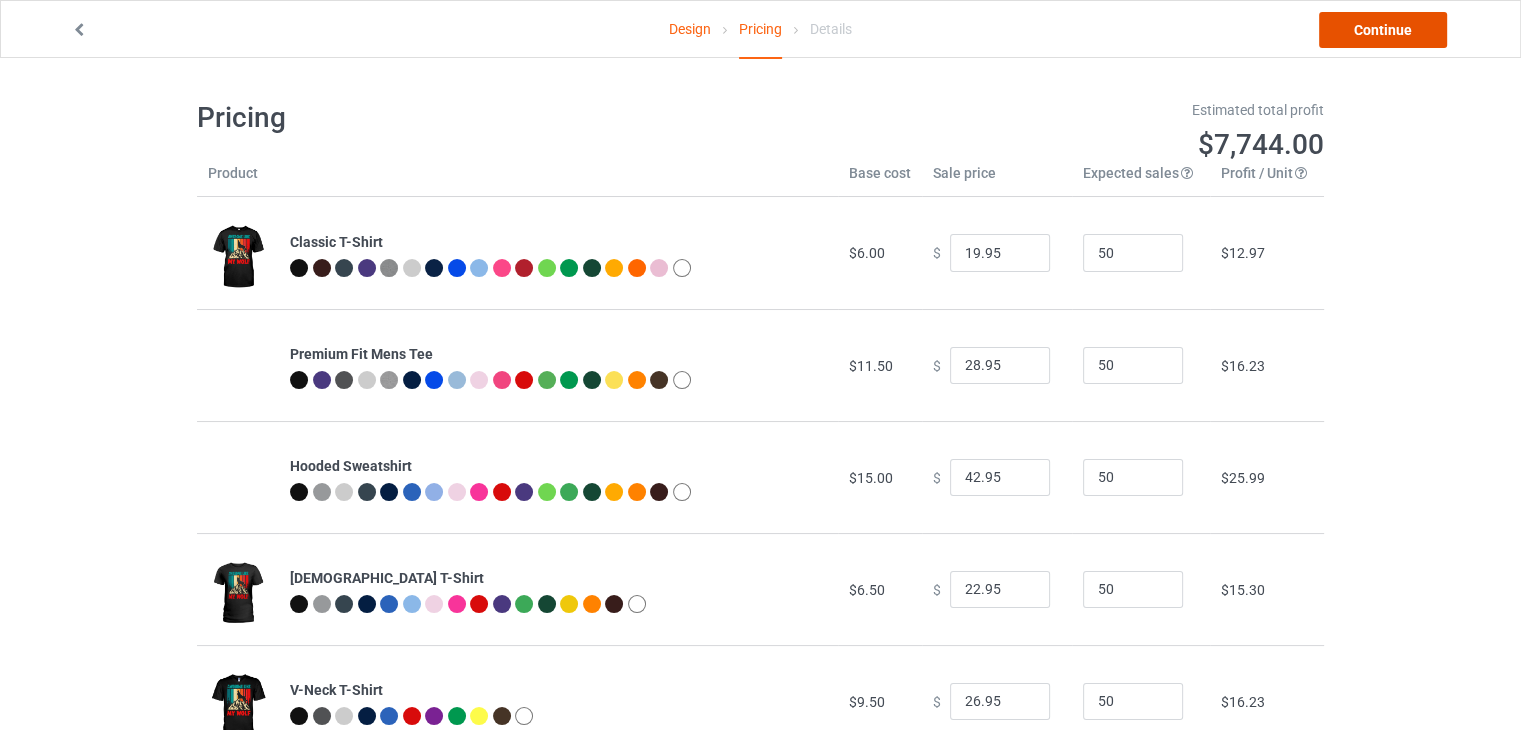 click on "Continue" at bounding box center (1383, 30) 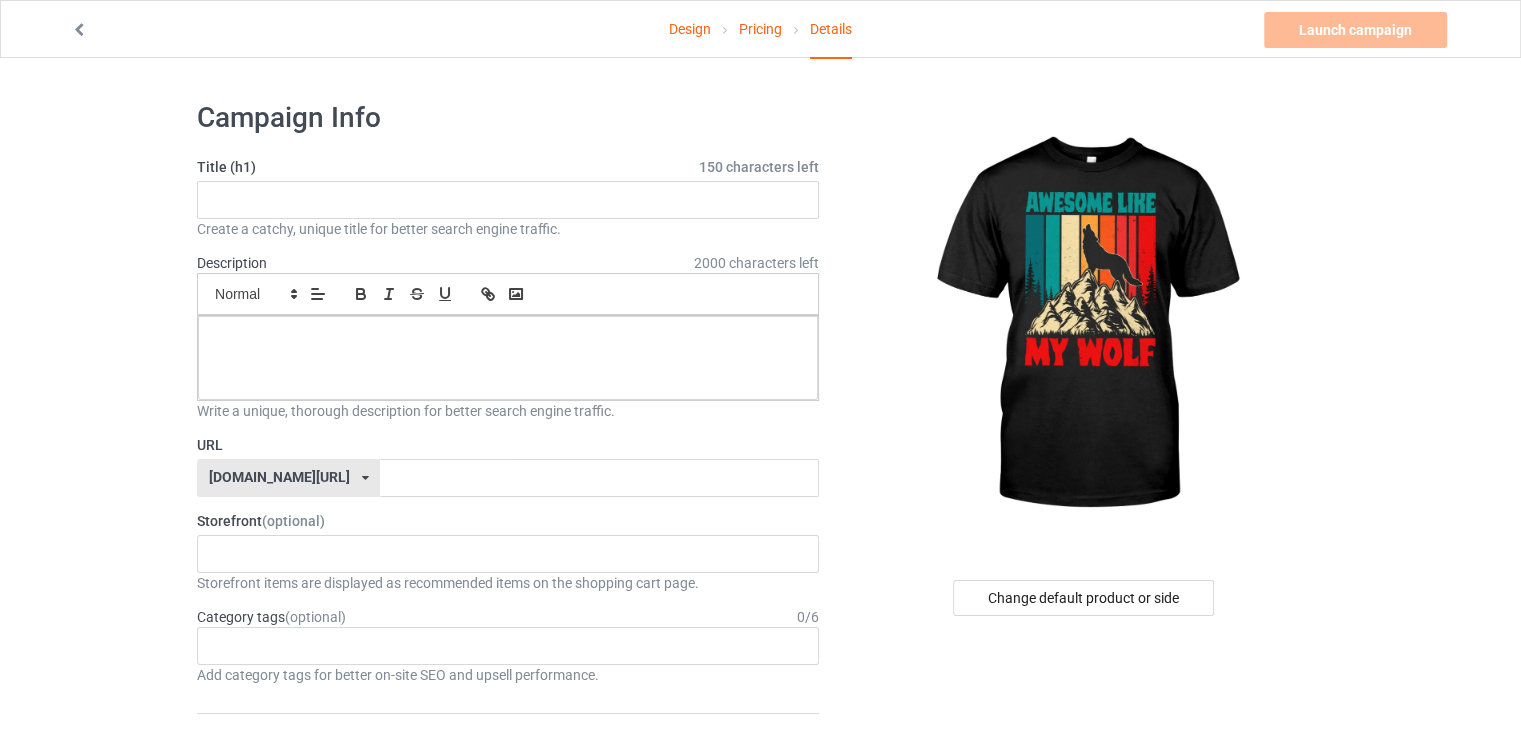 click at bounding box center [1085, 325] 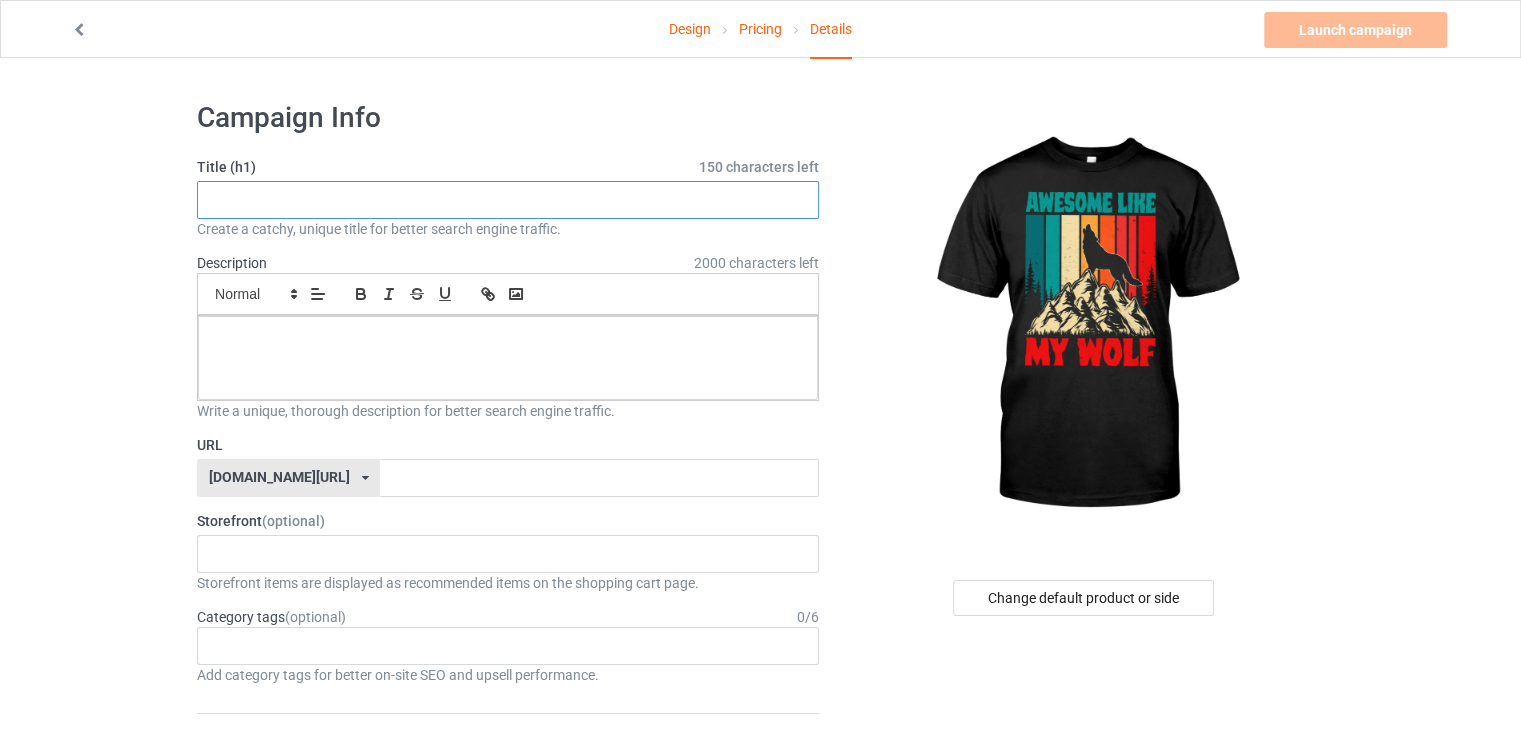 click at bounding box center (508, 200) 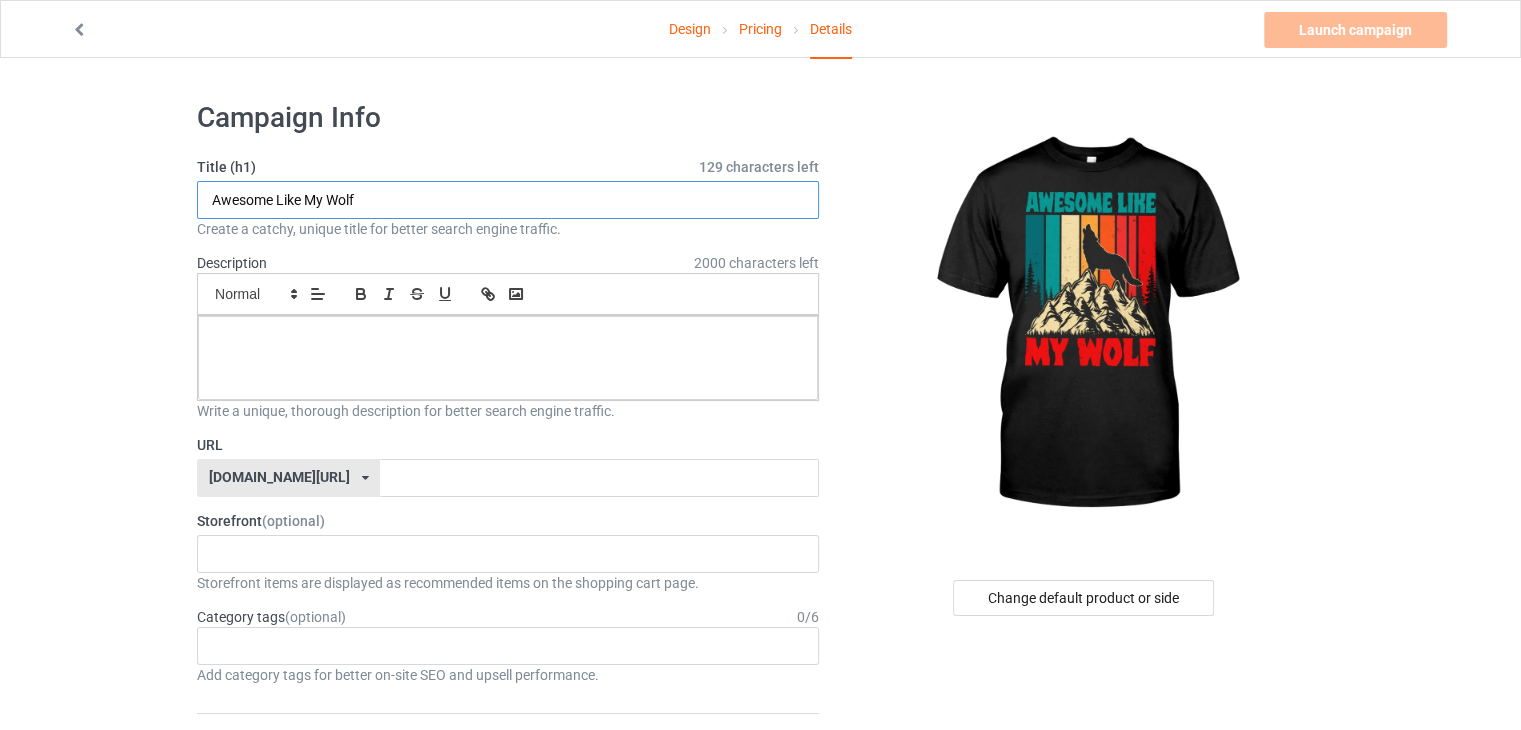 type on "Awesome Like My Wolf" 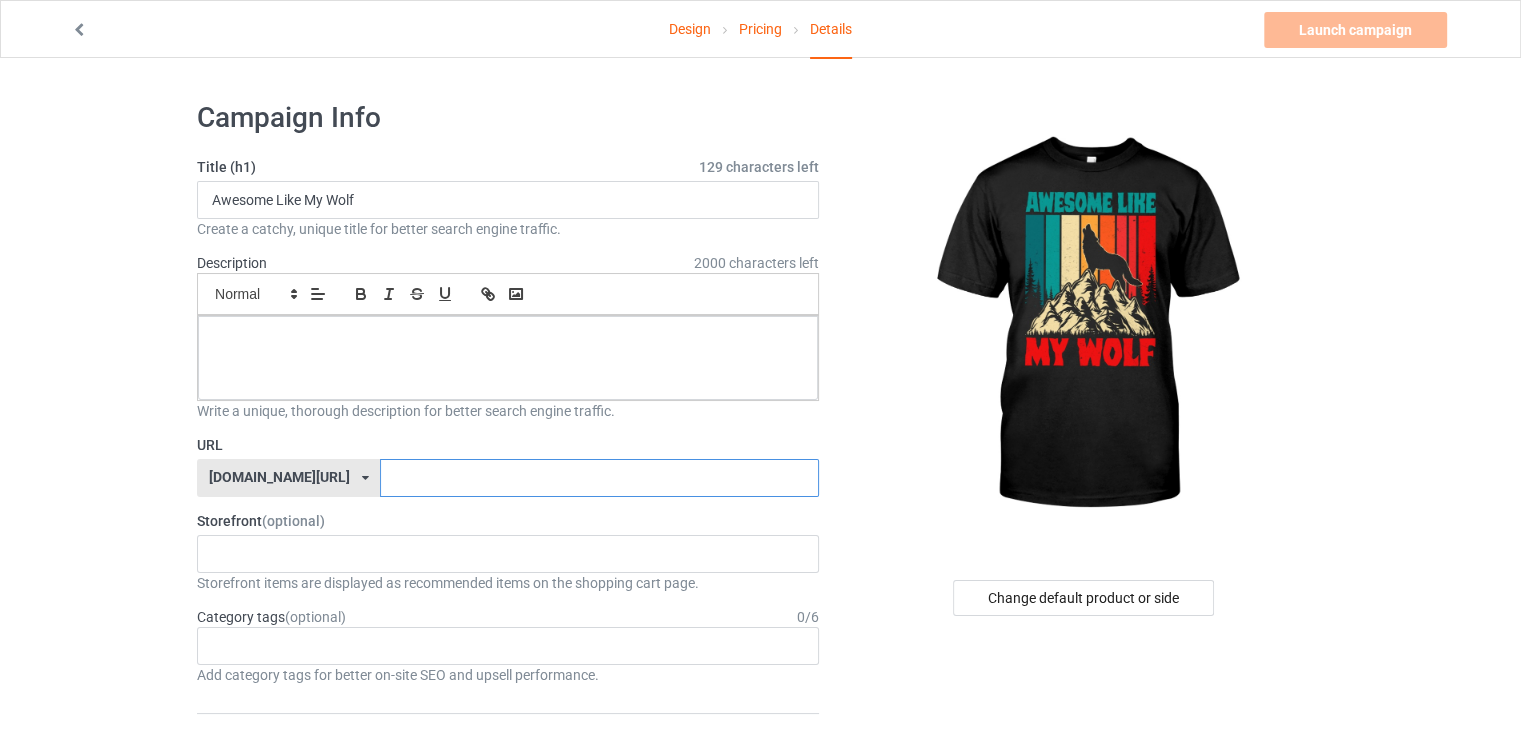 click at bounding box center (599, 478) 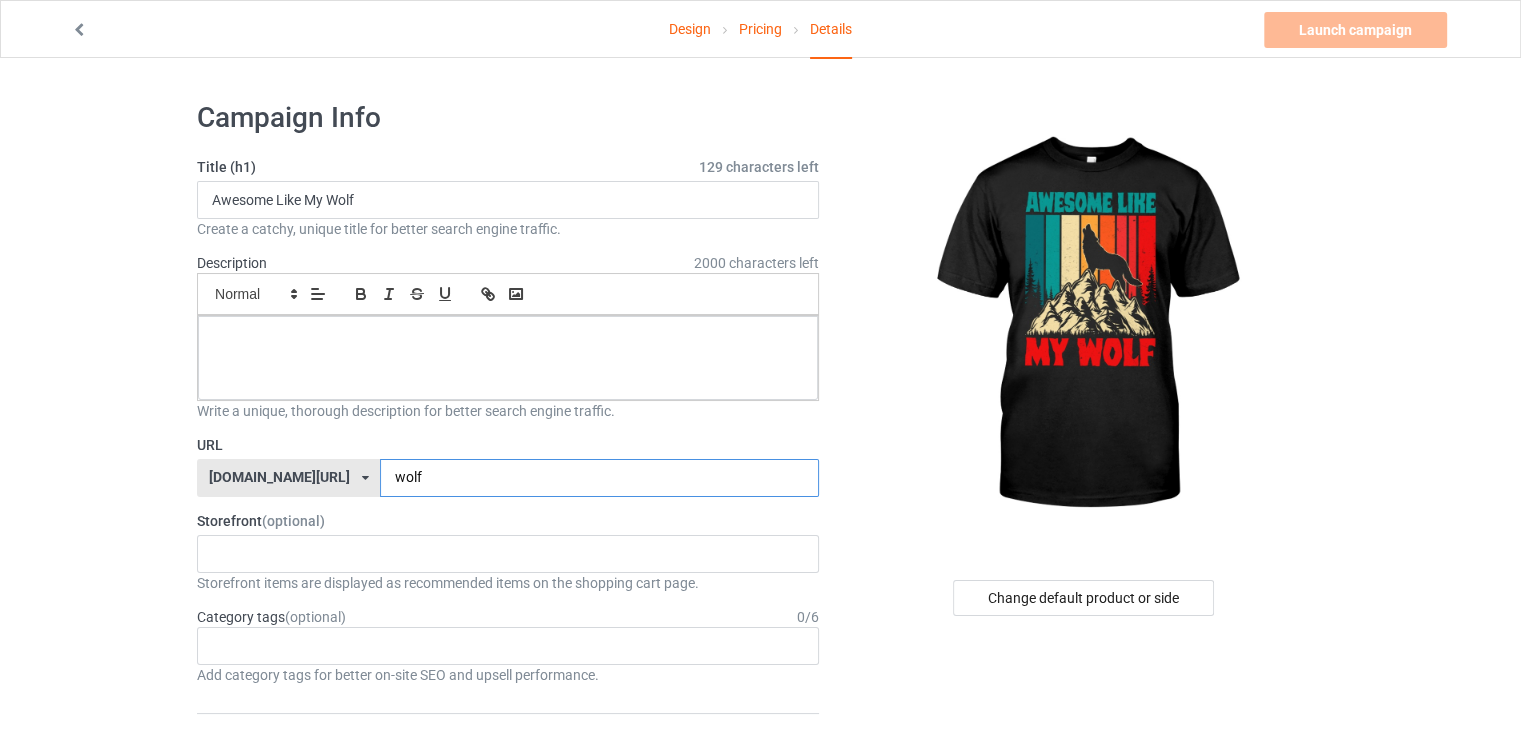 type on "wolf" 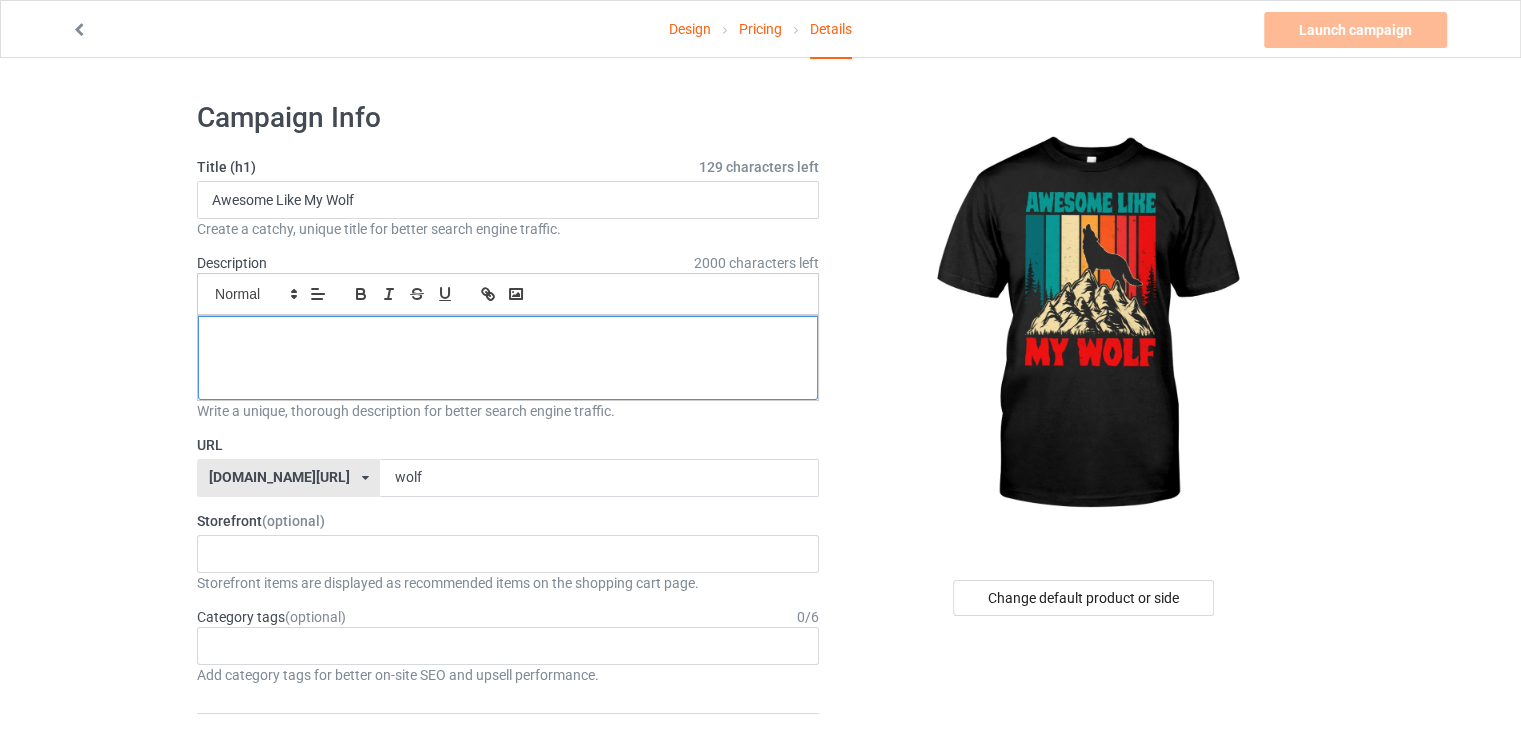 click at bounding box center (508, 338) 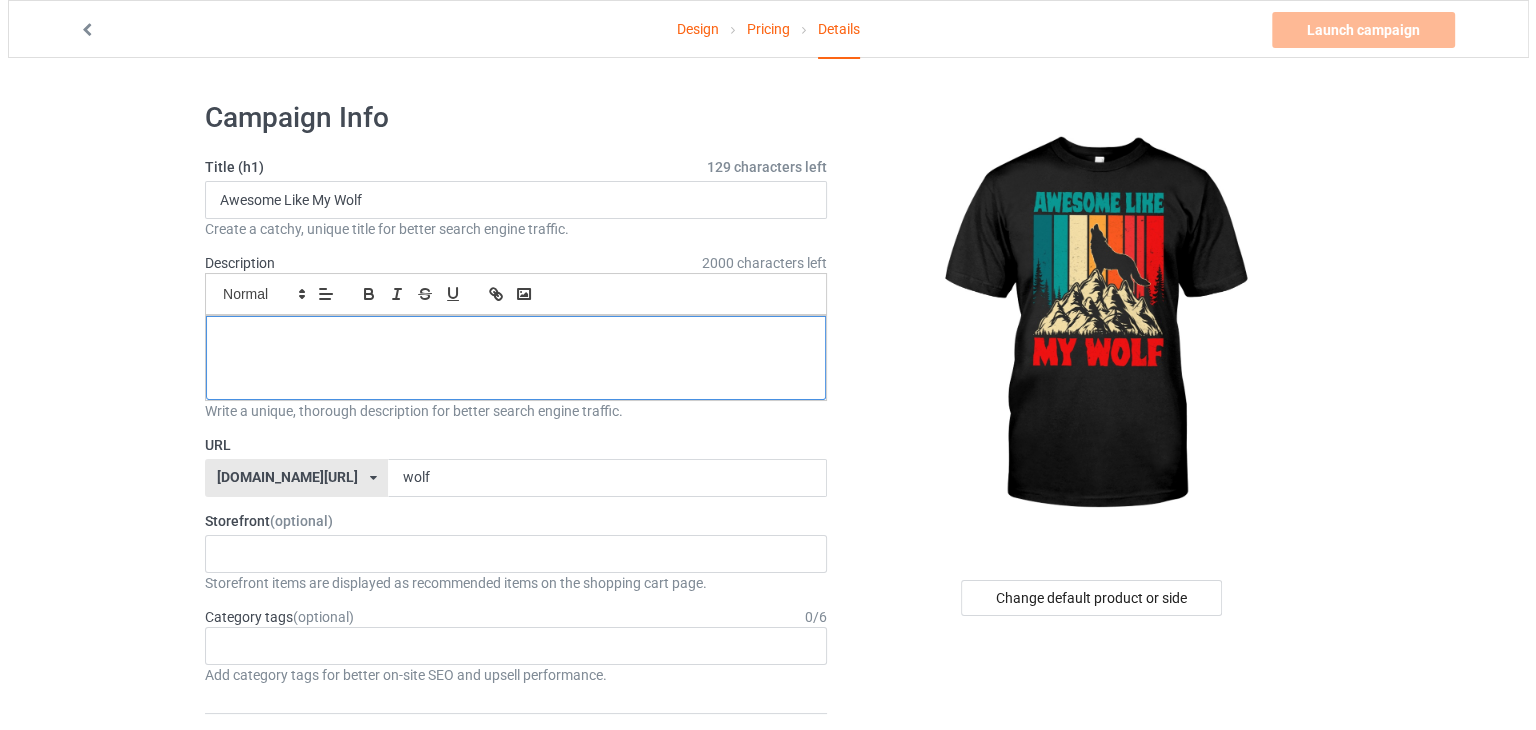 scroll, scrollTop: 0, scrollLeft: 0, axis: both 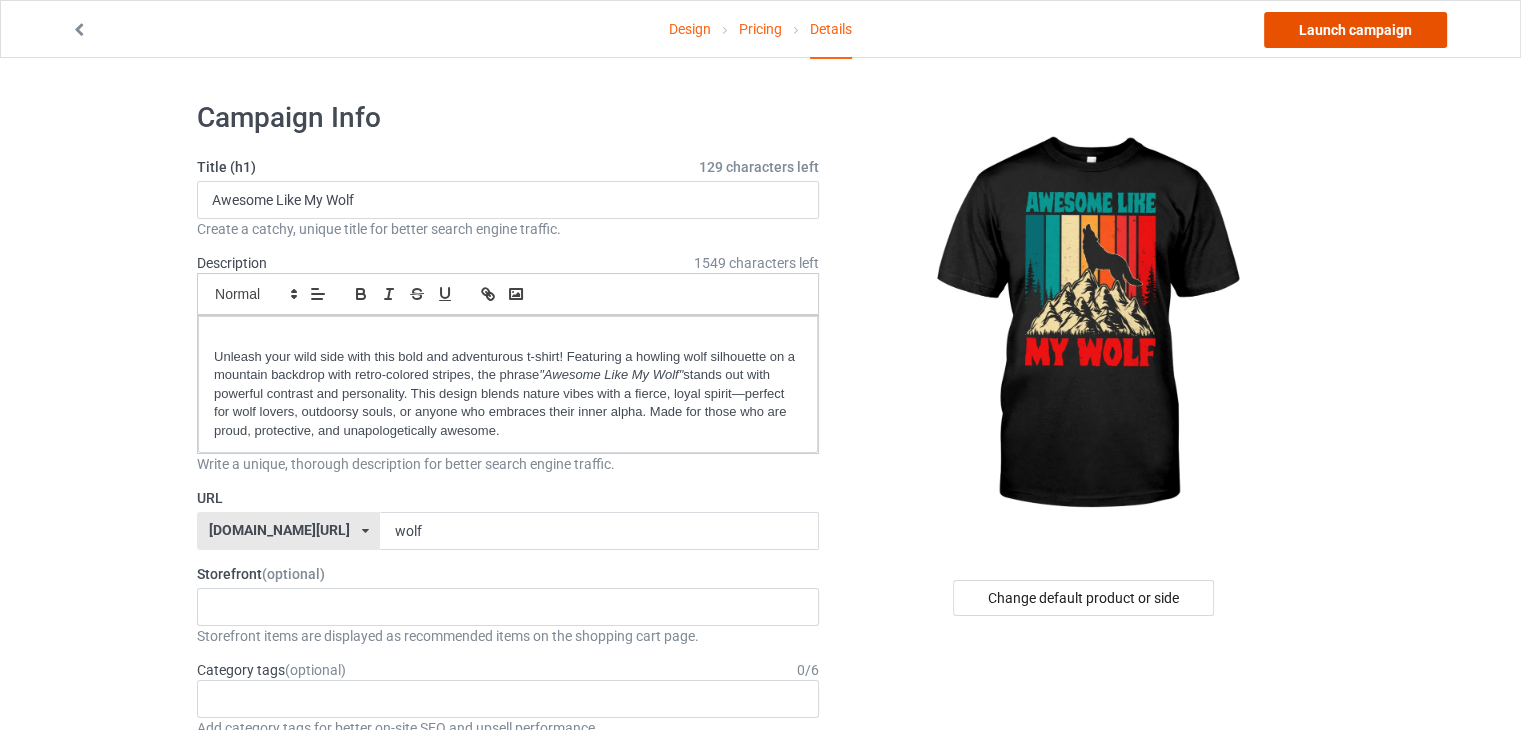 click on "Launch campaign" at bounding box center [1355, 30] 